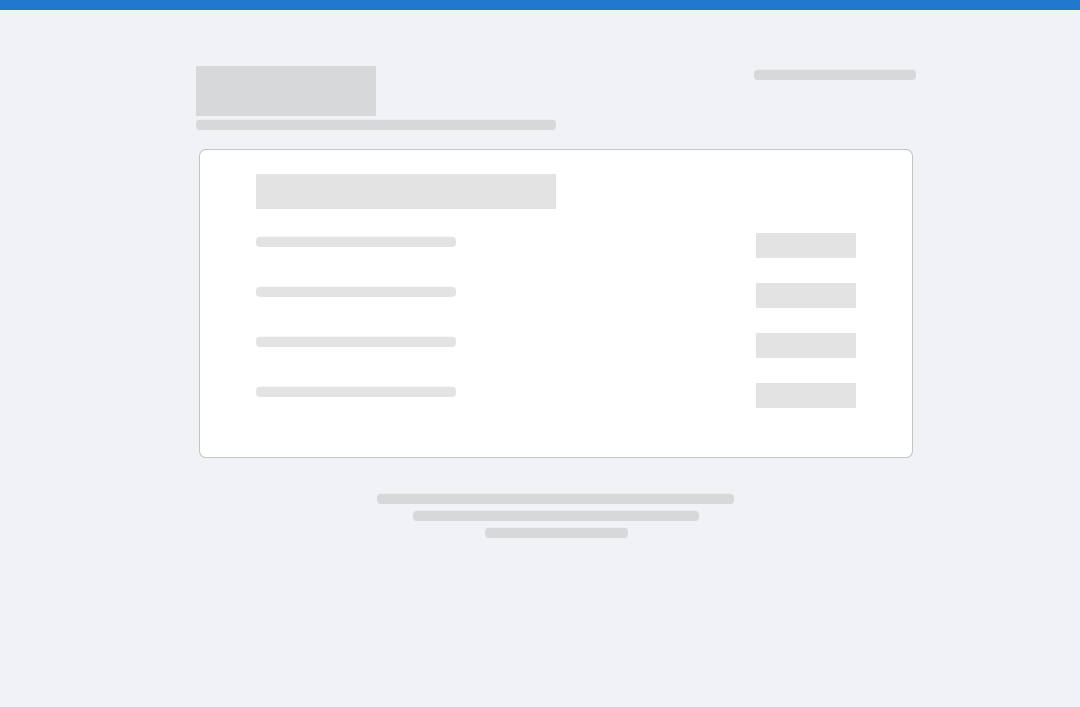 scroll, scrollTop: 0, scrollLeft: 0, axis: both 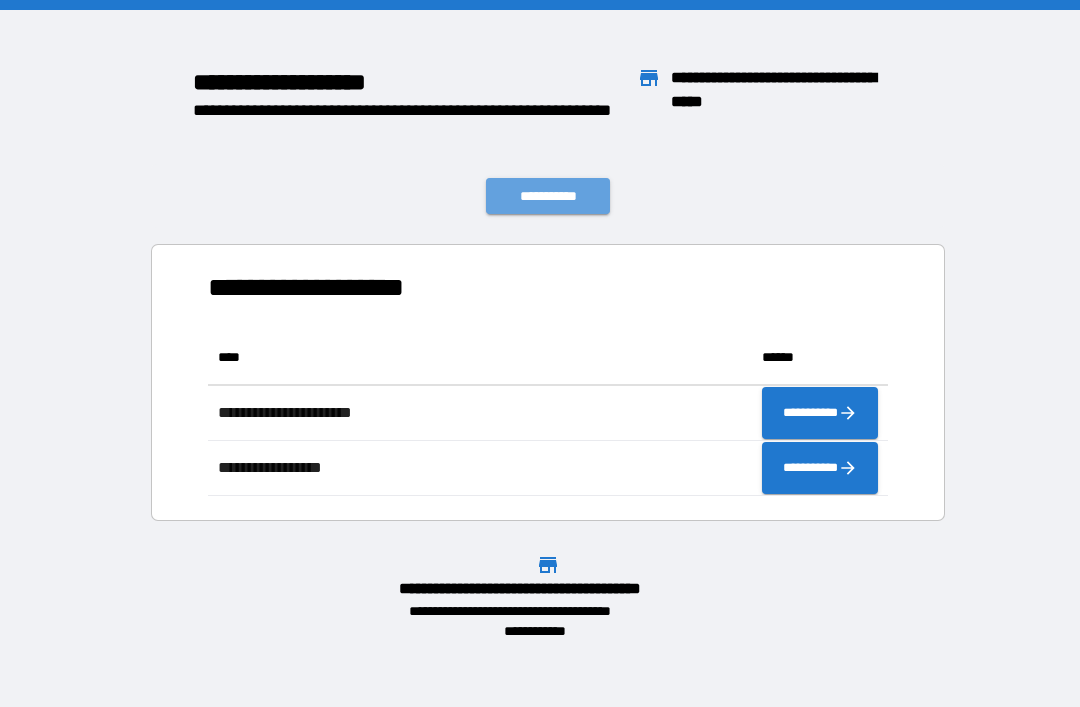 click on "**********" at bounding box center (548, 196) 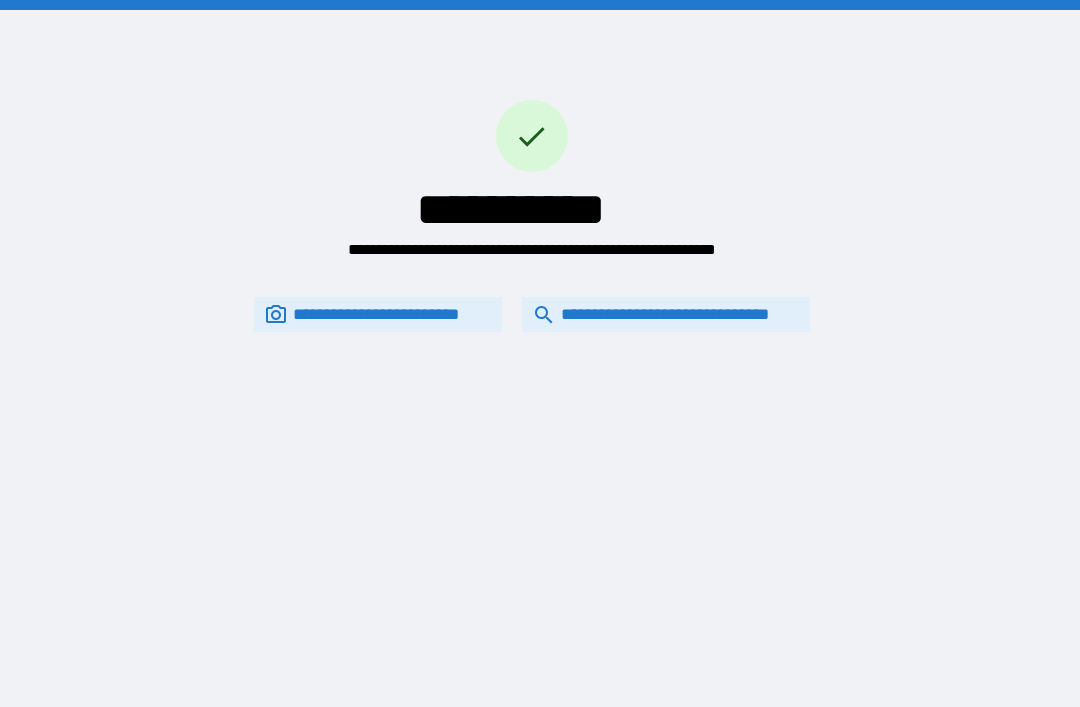click on "**********" at bounding box center [666, 314] 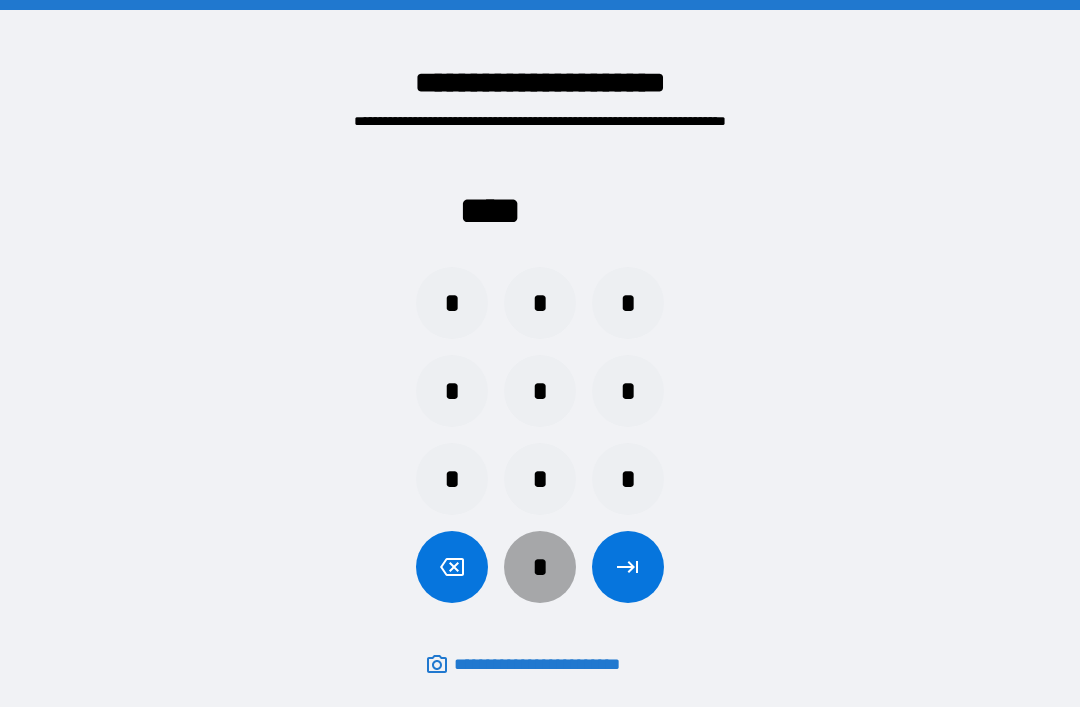 click on "*" at bounding box center [540, 567] 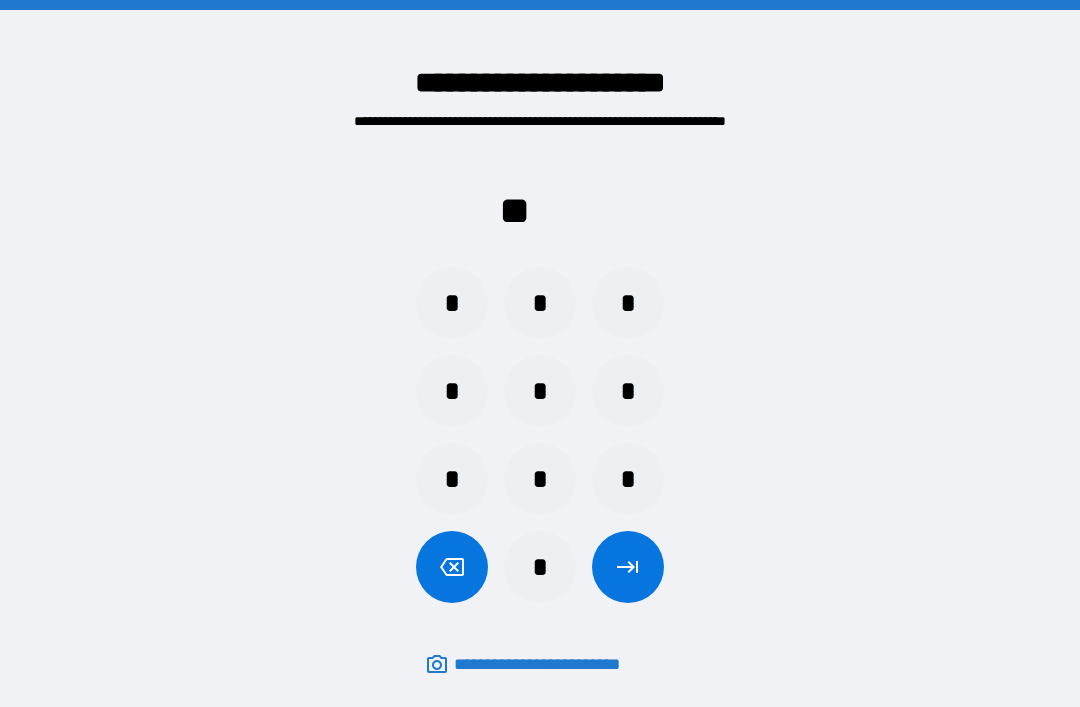 click on "*" at bounding box center (452, 391) 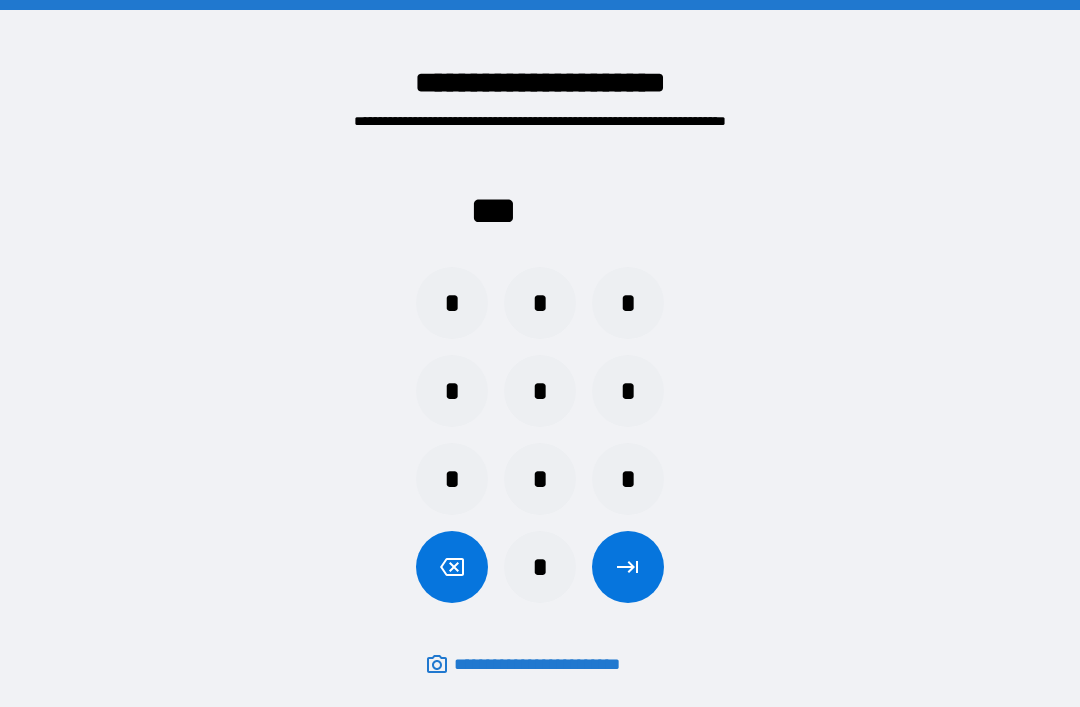 click on "*" at bounding box center [628, 303] 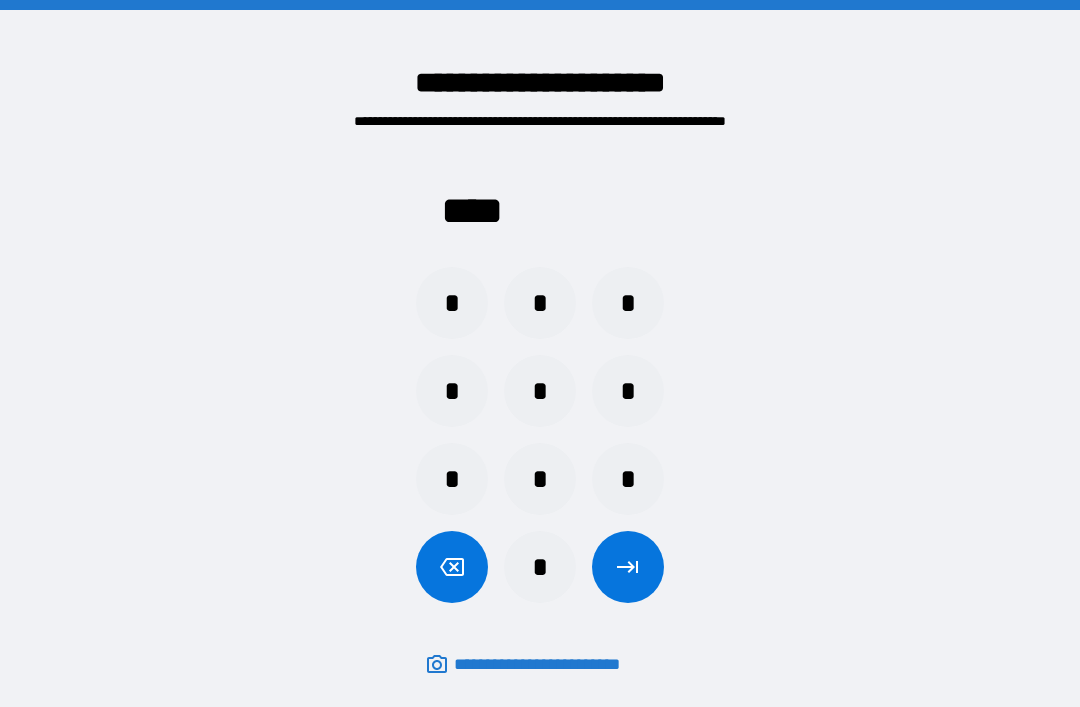 click at bounding box center [628, 567] 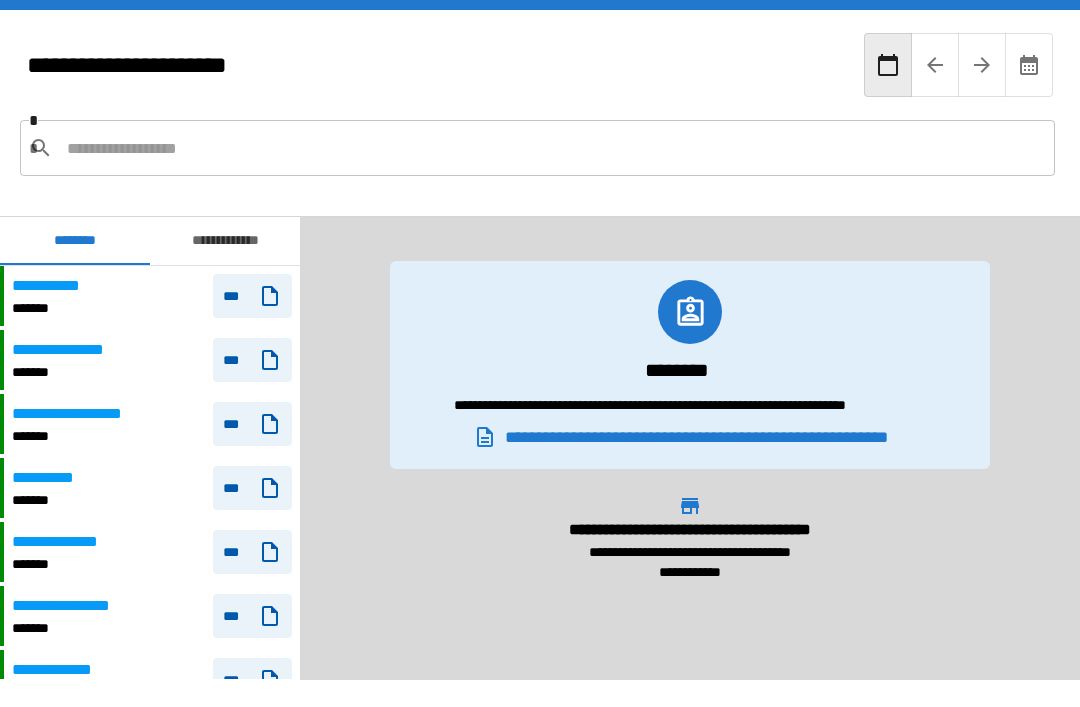 click on "**********" at bounding box center (152, 296) 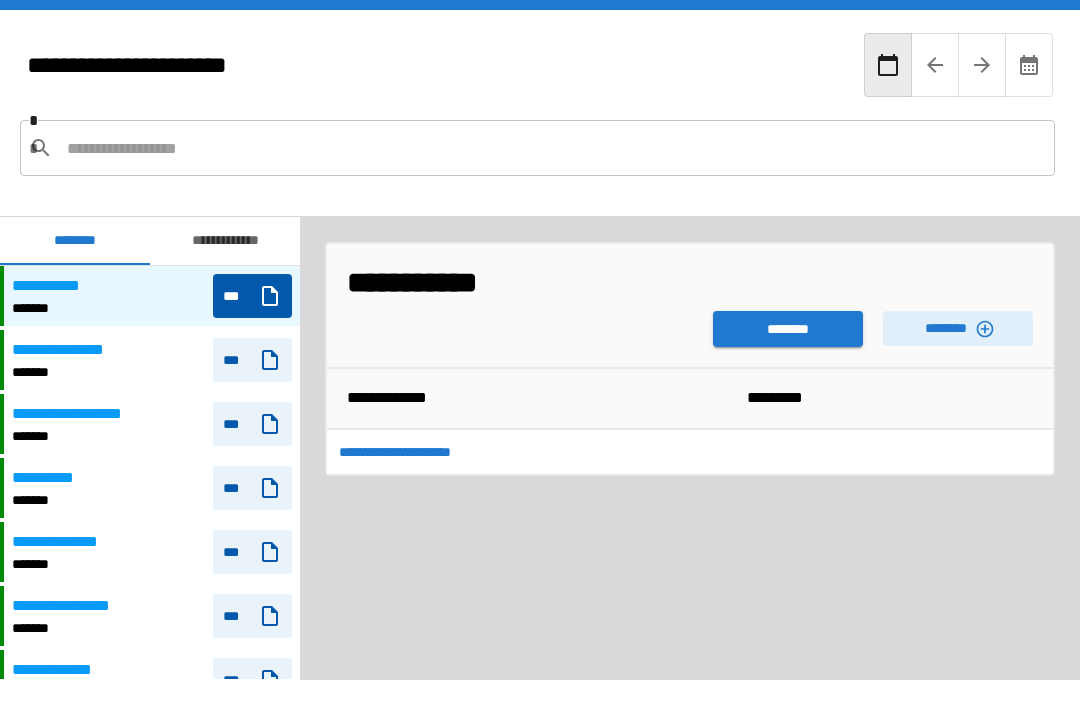 click on "********" at bounding box center [958, 328] 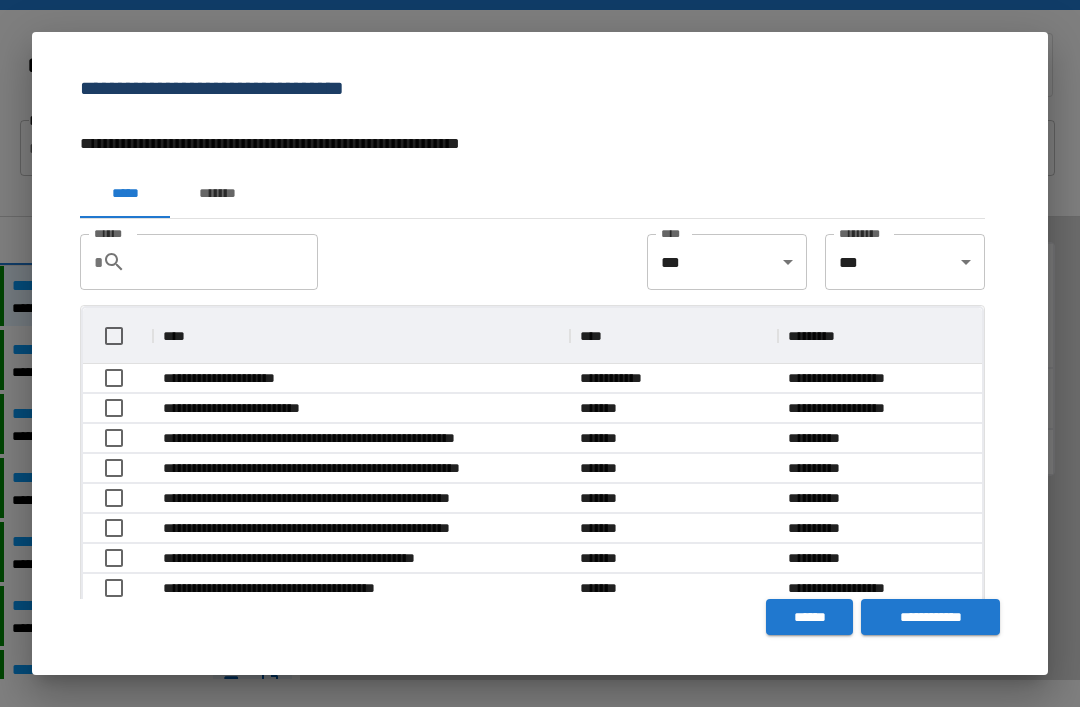 scroll, scrollTop: 356, scrollLeft: 899, axis: both 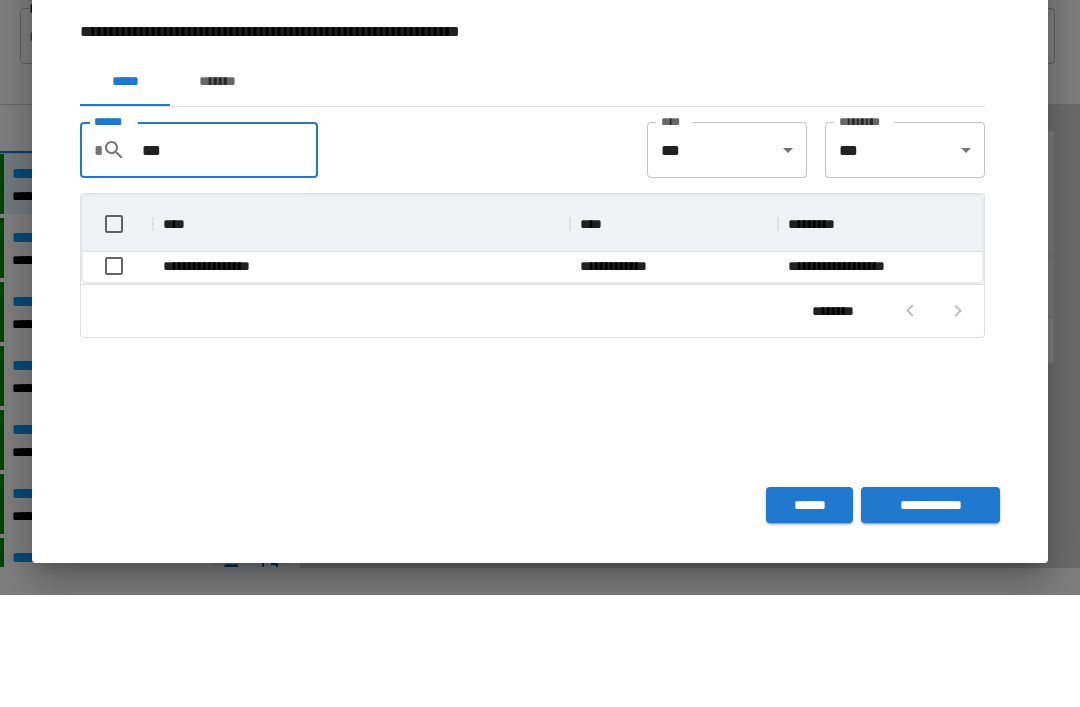 type on "***" 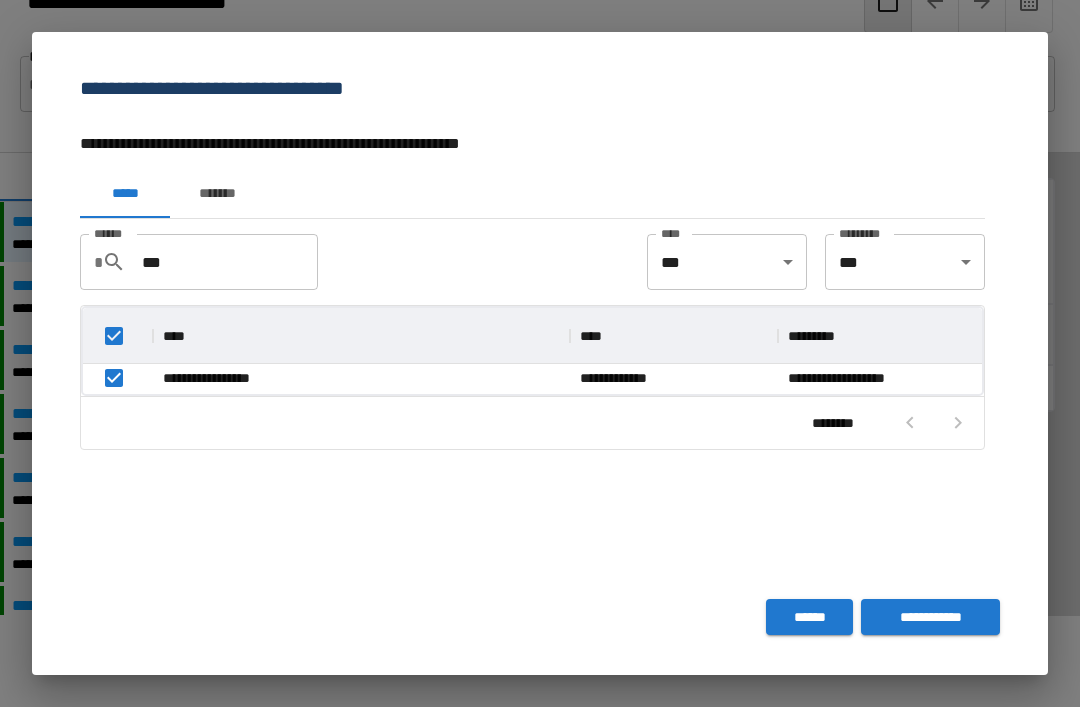 click on "**********" at bounding box center [930, 617] 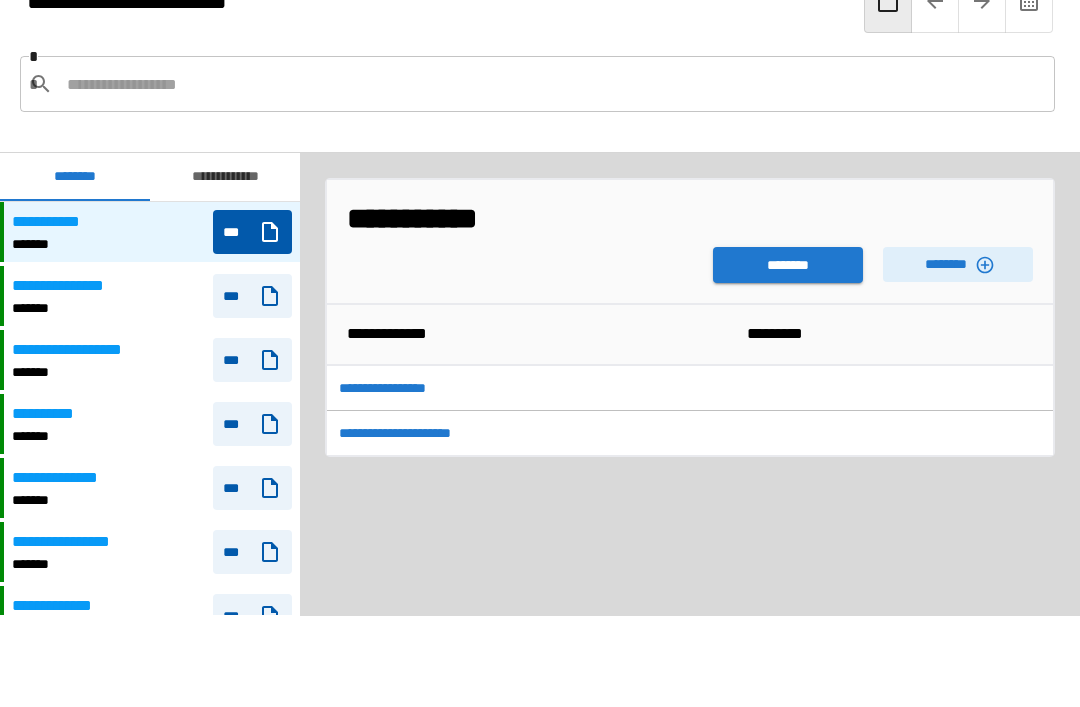 click on "********" at bounding box center [788, 265] 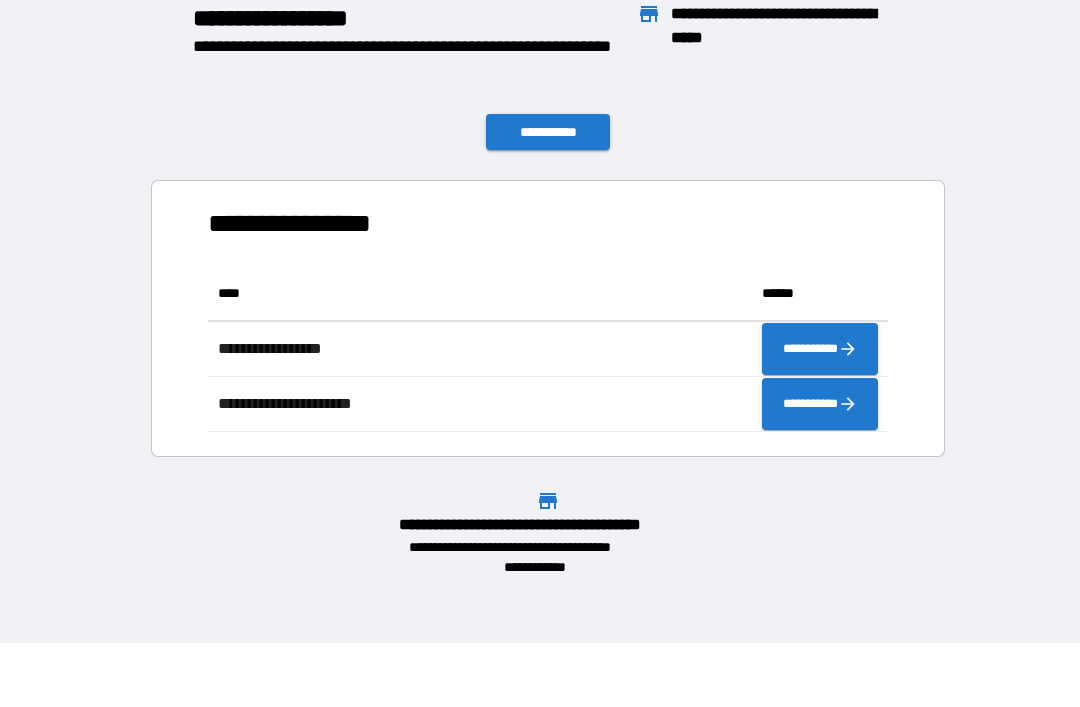 scroll, scrollTop: 1, scrollLeft: 1, axis: both 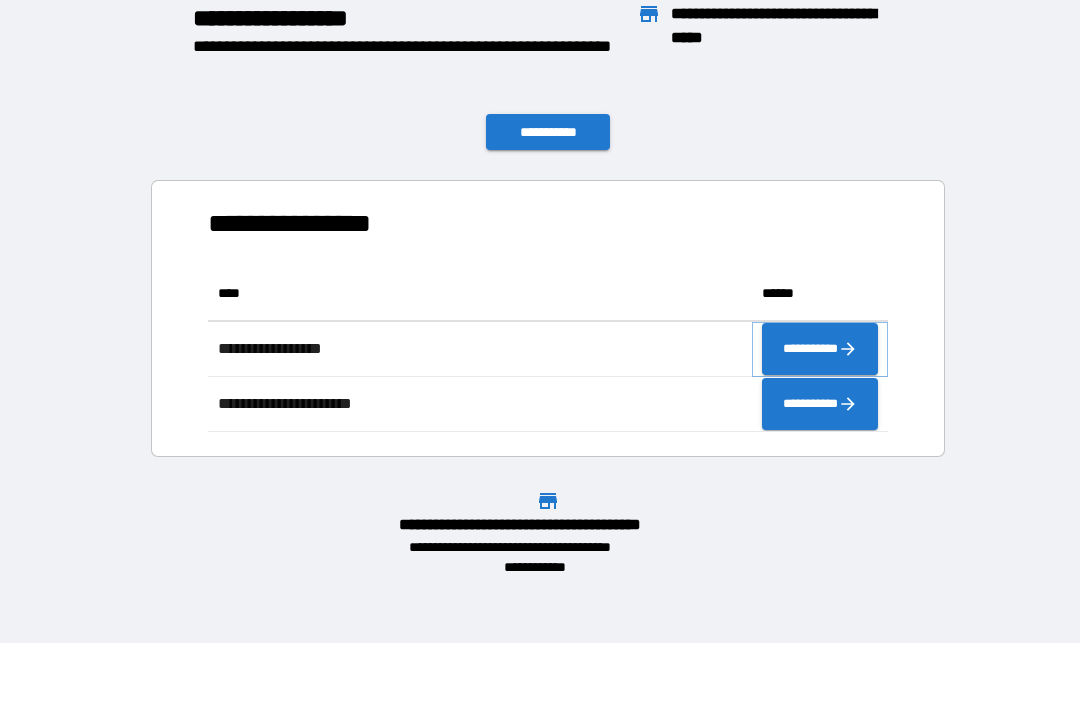 click 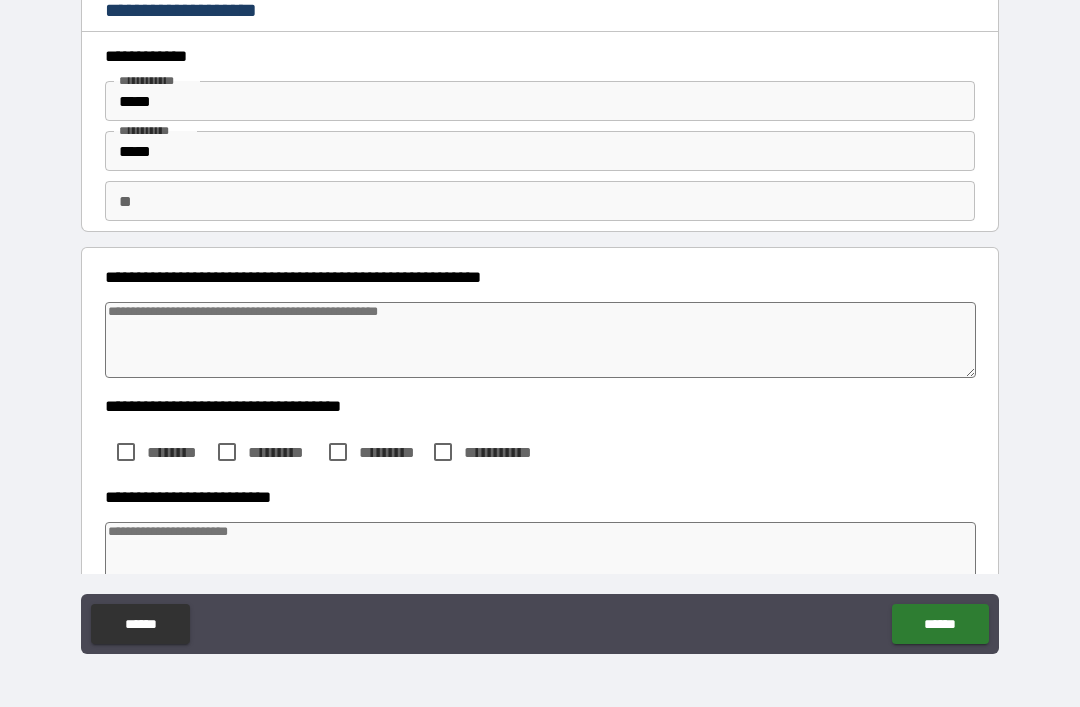 type on "*" 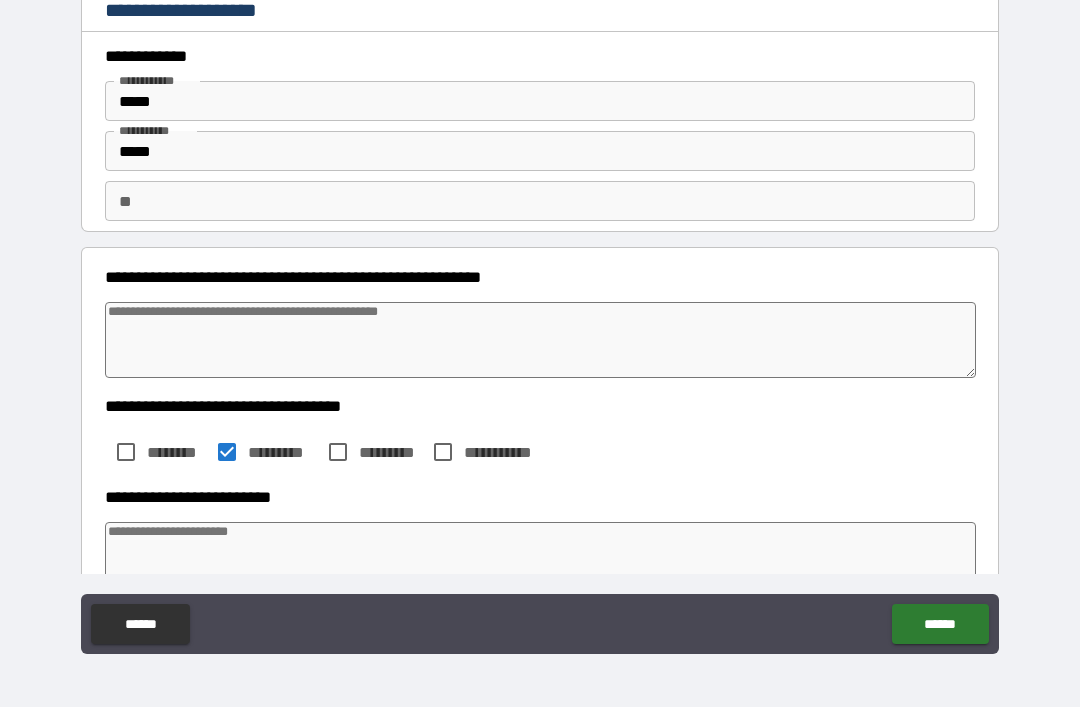 type on "*" 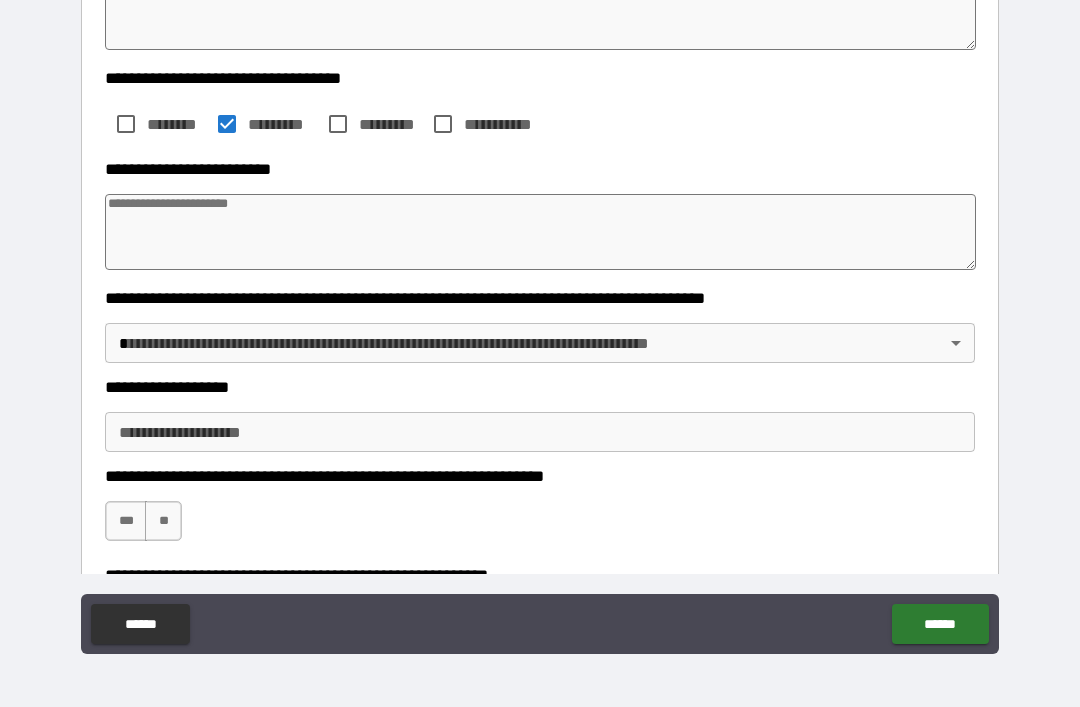 scroll, scrollTop: 330, scrollLeft: 0, axis: vertical 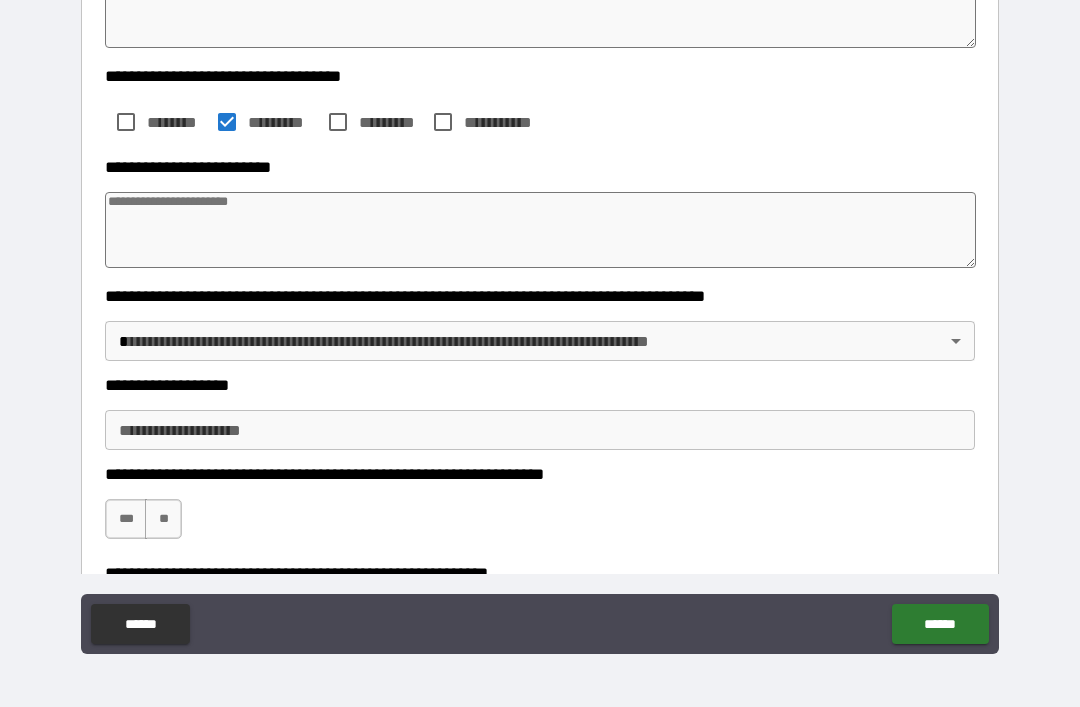 click on "**********" at bounding box center [540, 321] 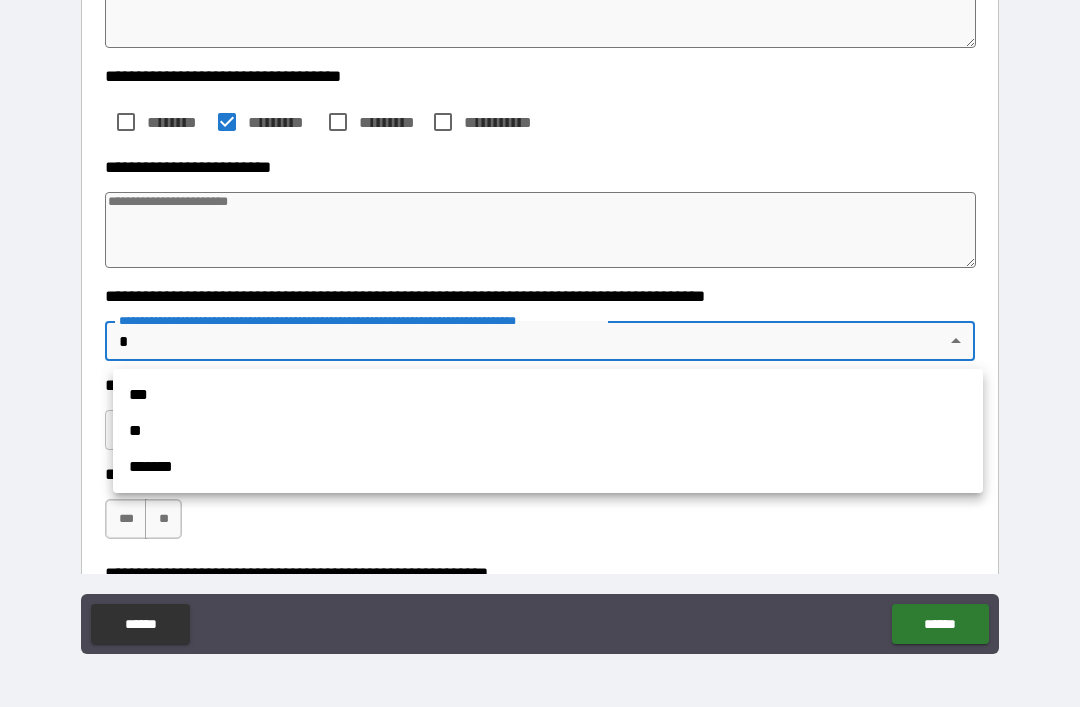 click at bounding box center [540, 353] 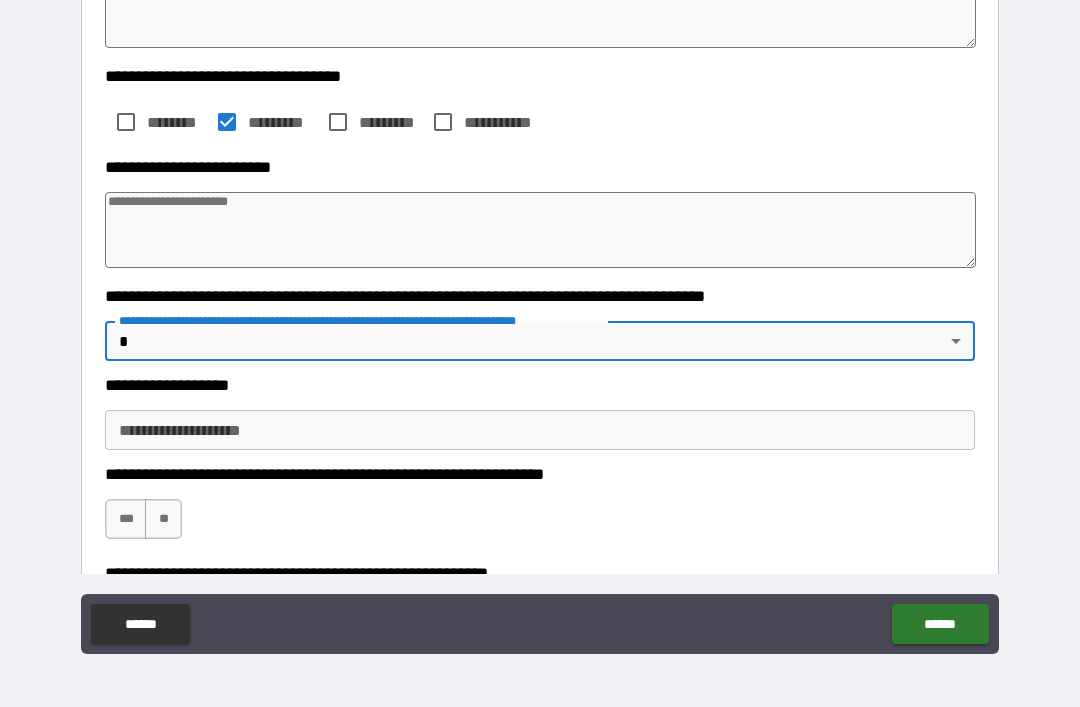 click on "**********" at bounding box center (540, 321) 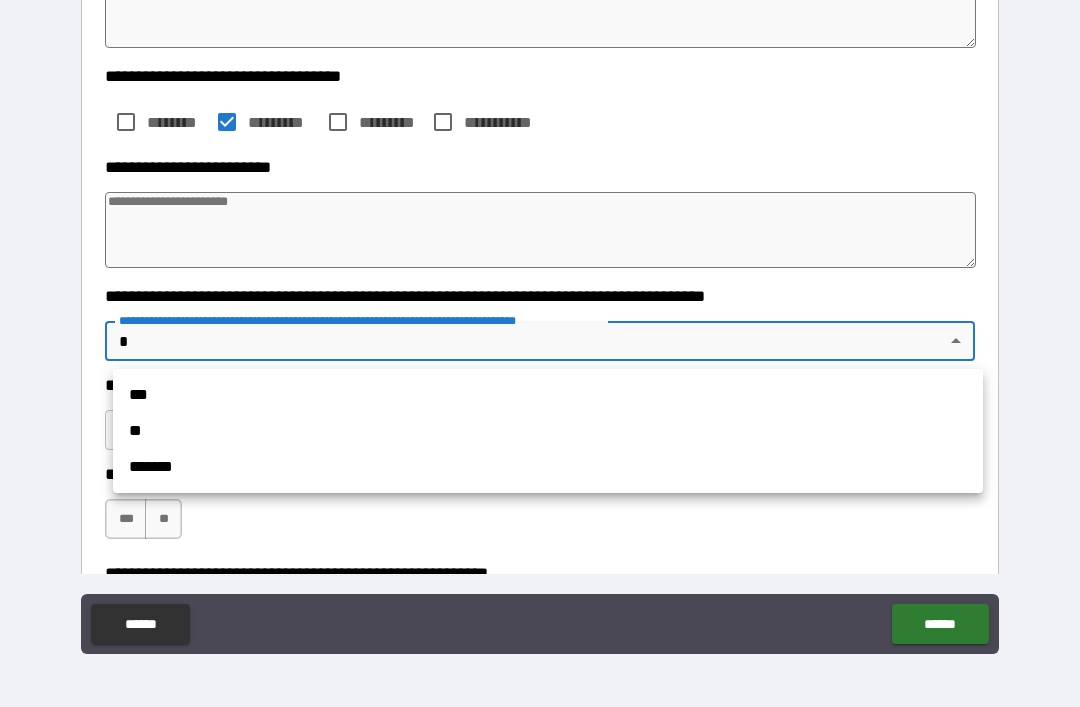 click on "***" at bounding box center (548, 395) 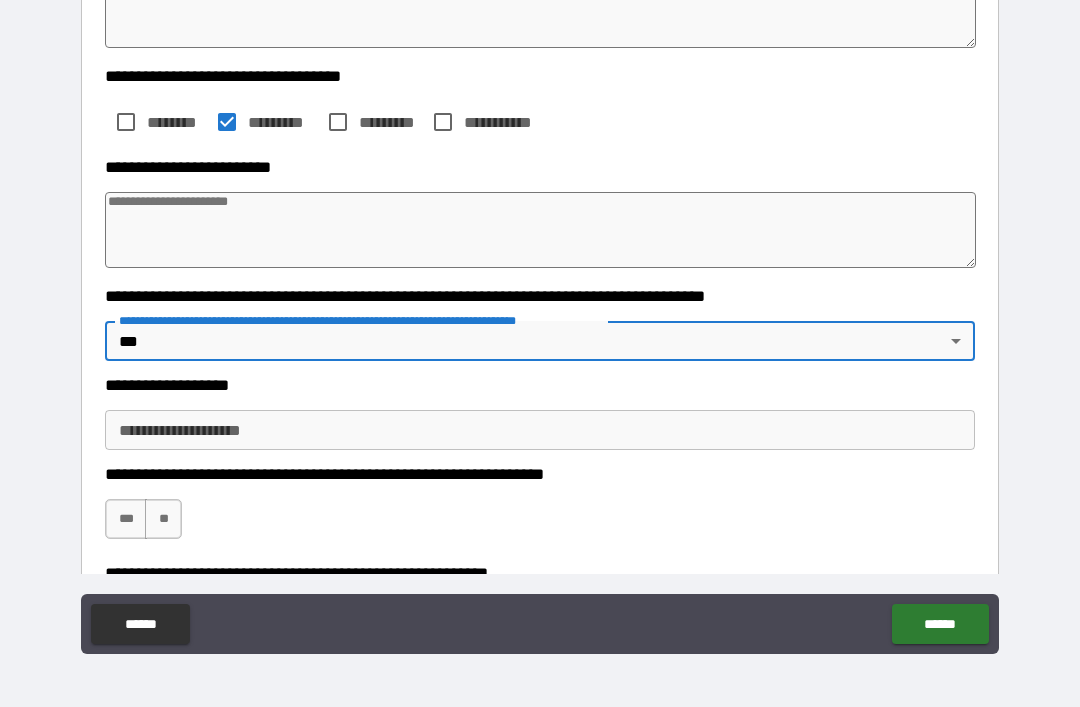 type on "*" 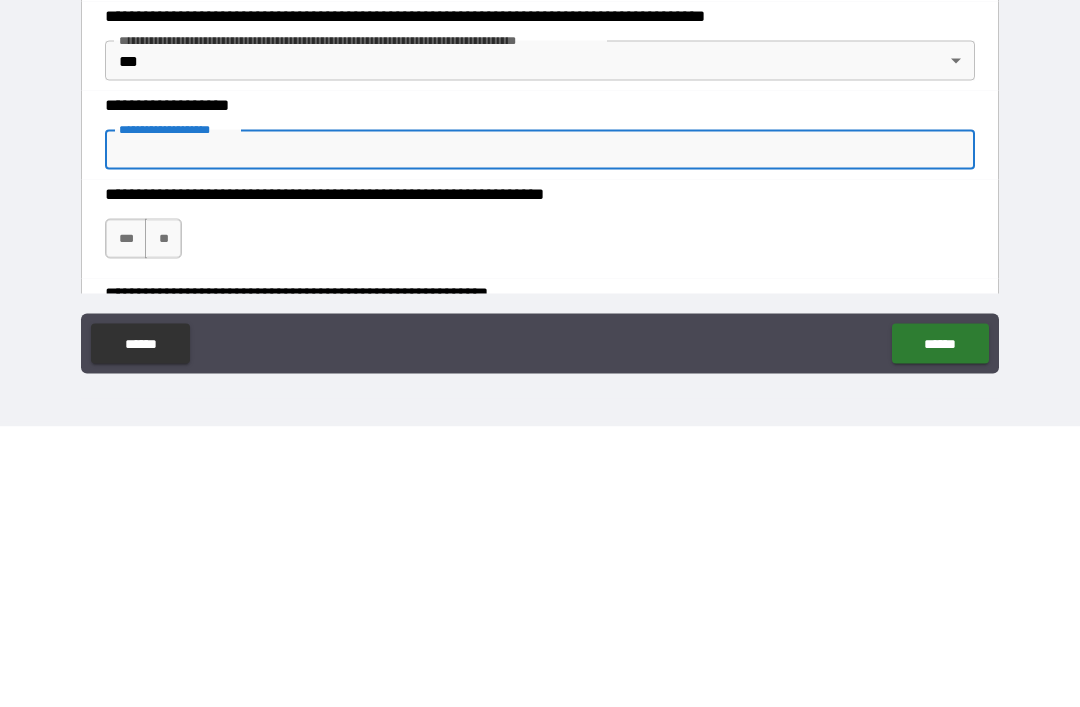type on "*" 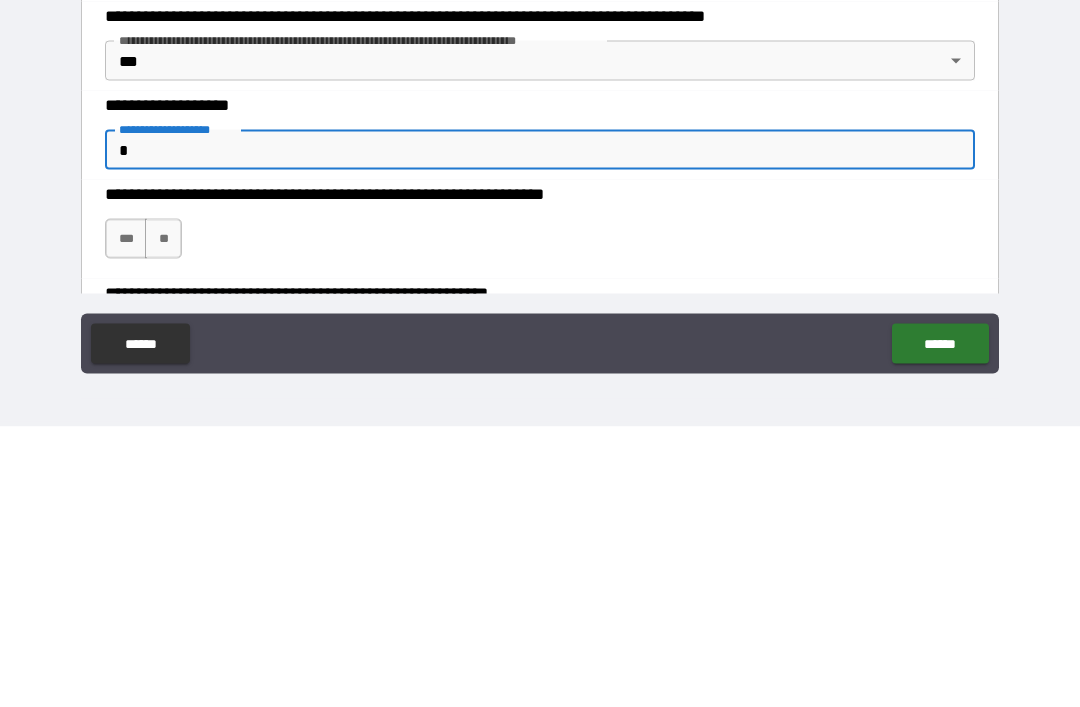 type on "*" 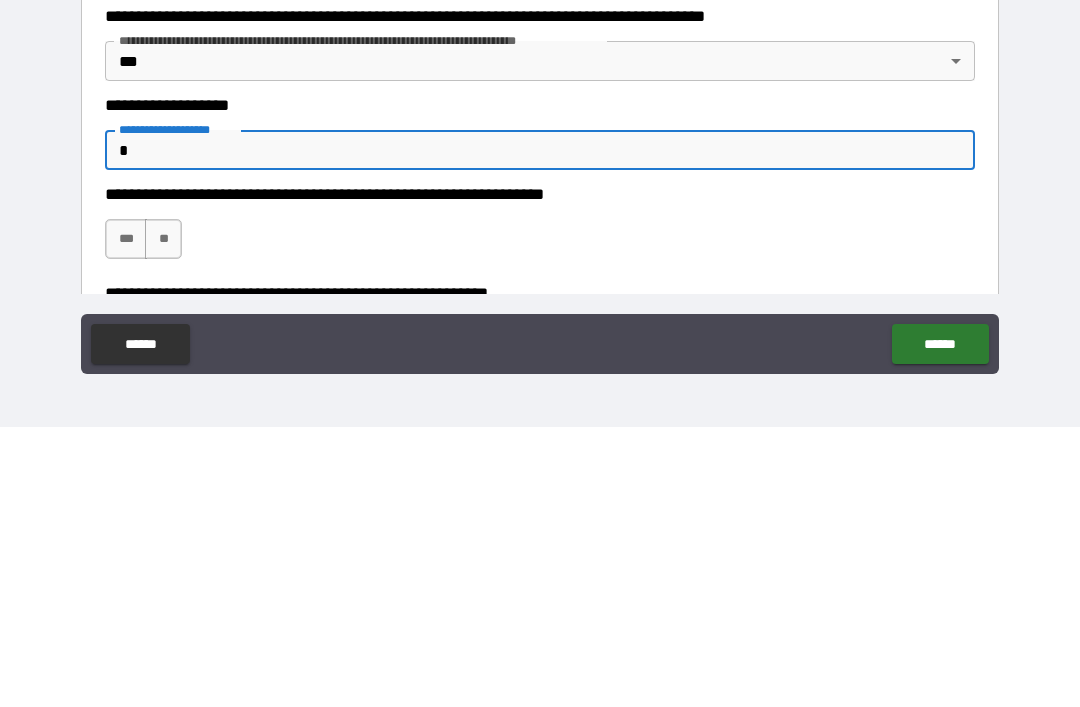 type on "*" 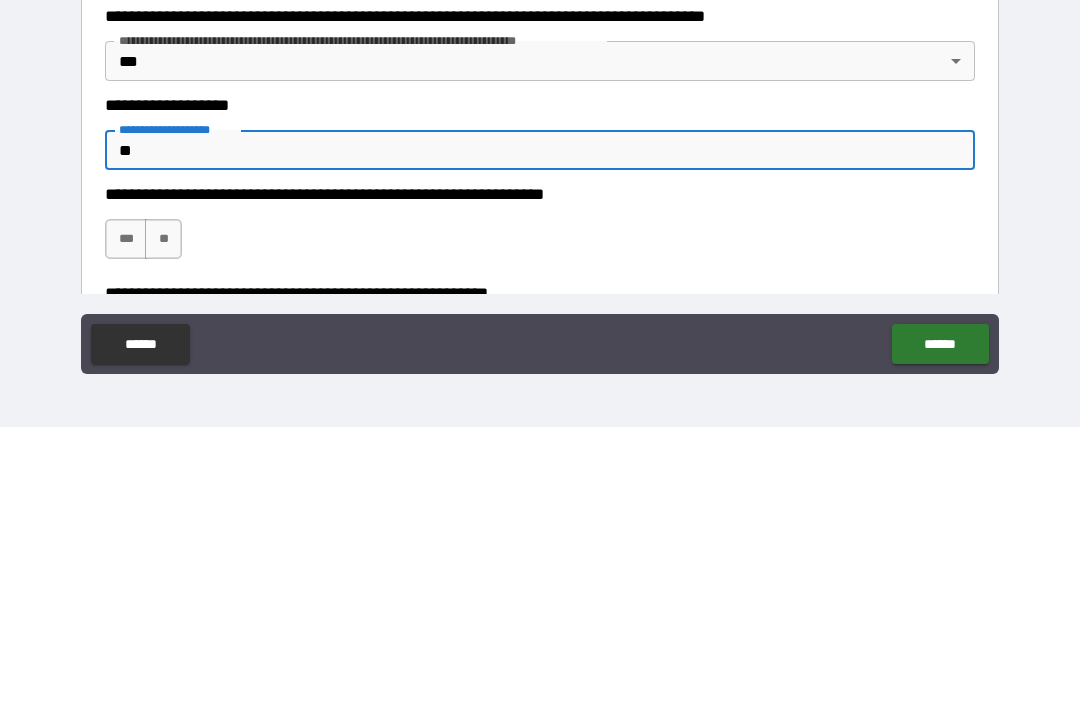 type on "*" 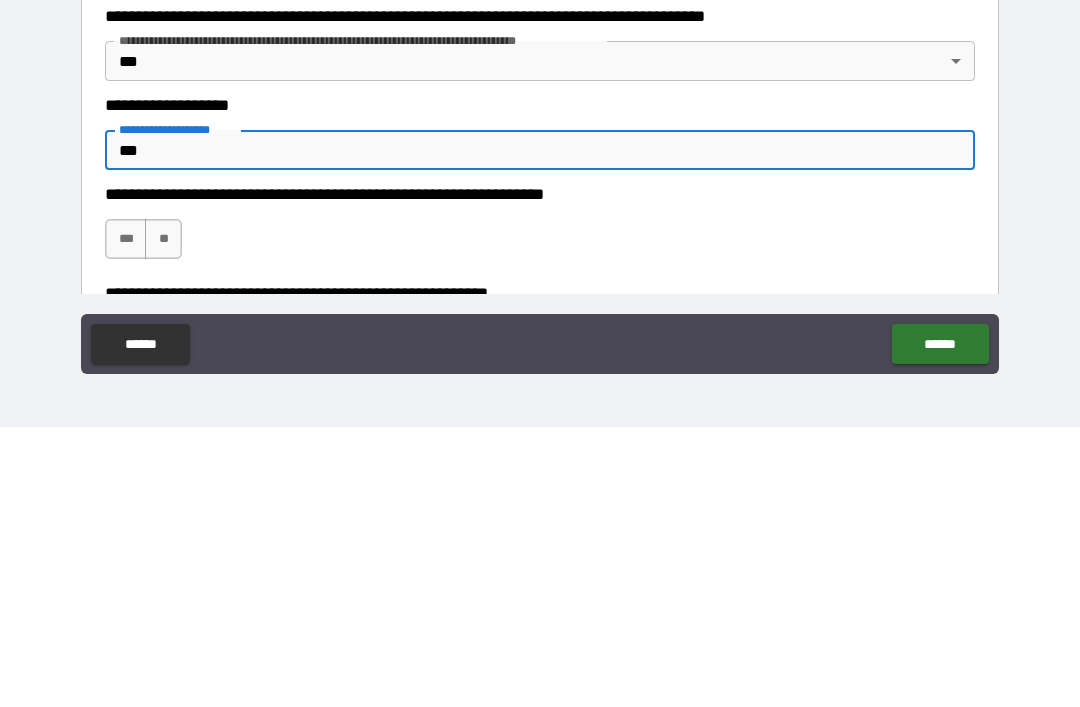 type on "*" 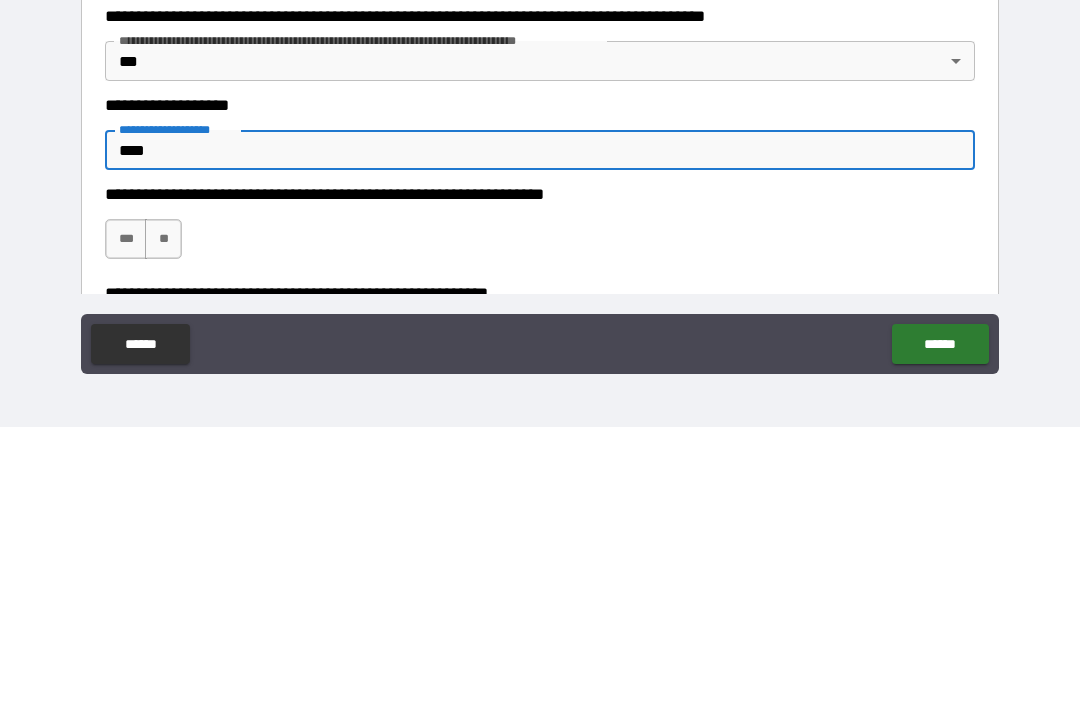 type on "*" 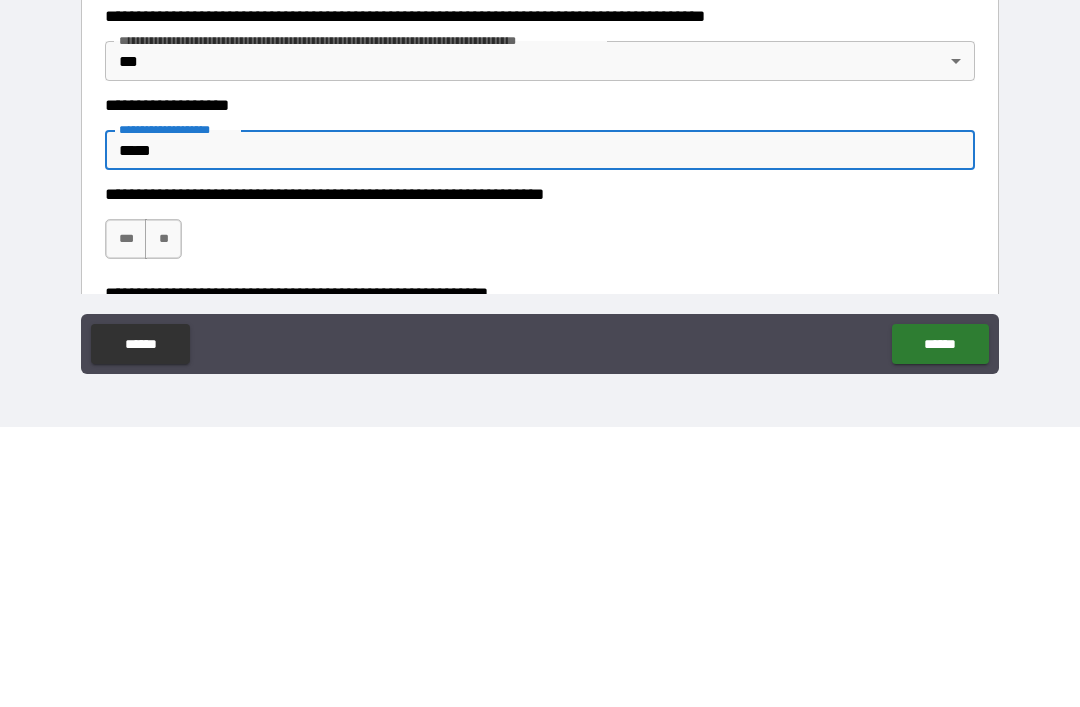 type on "*" 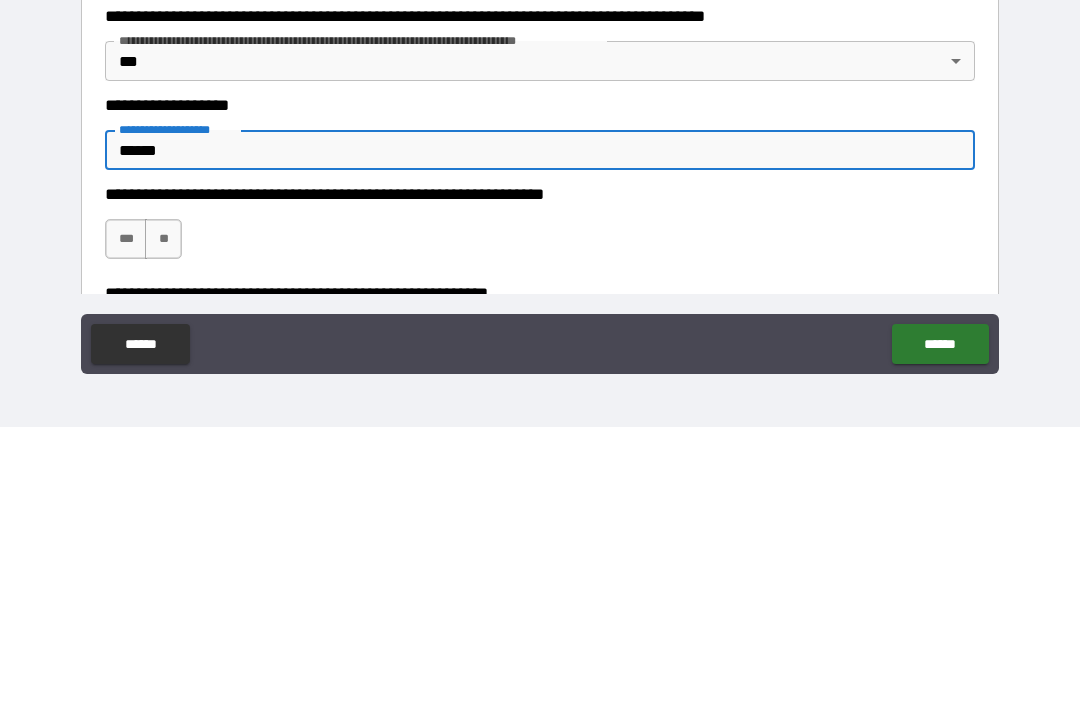 type on "*" 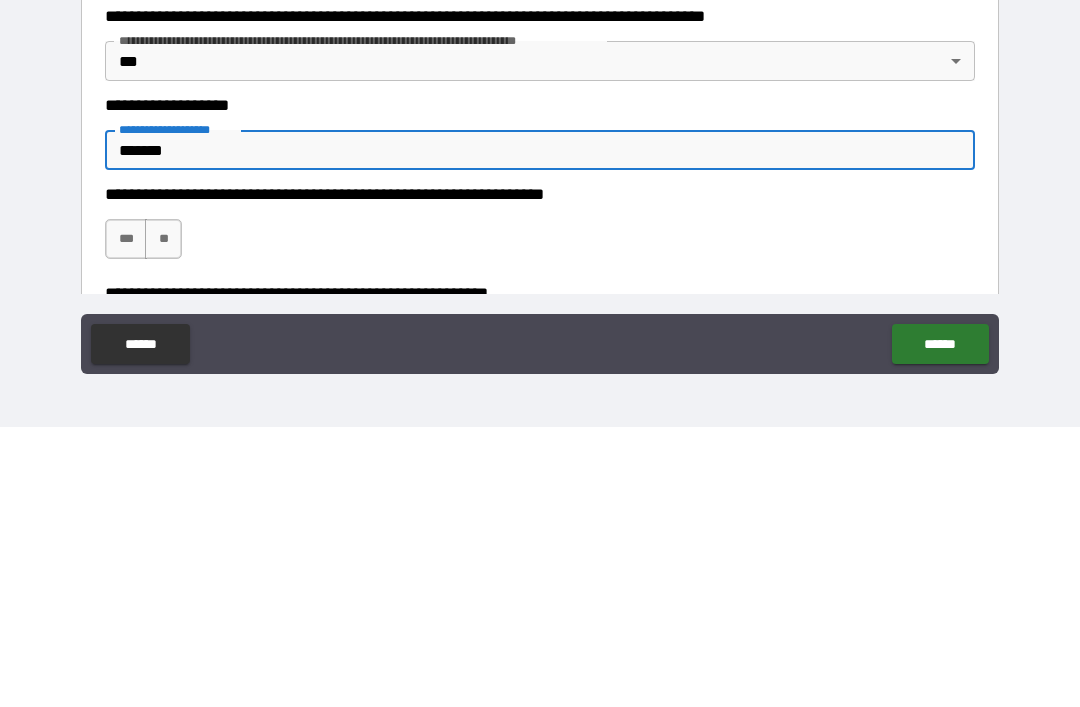 type on "*" 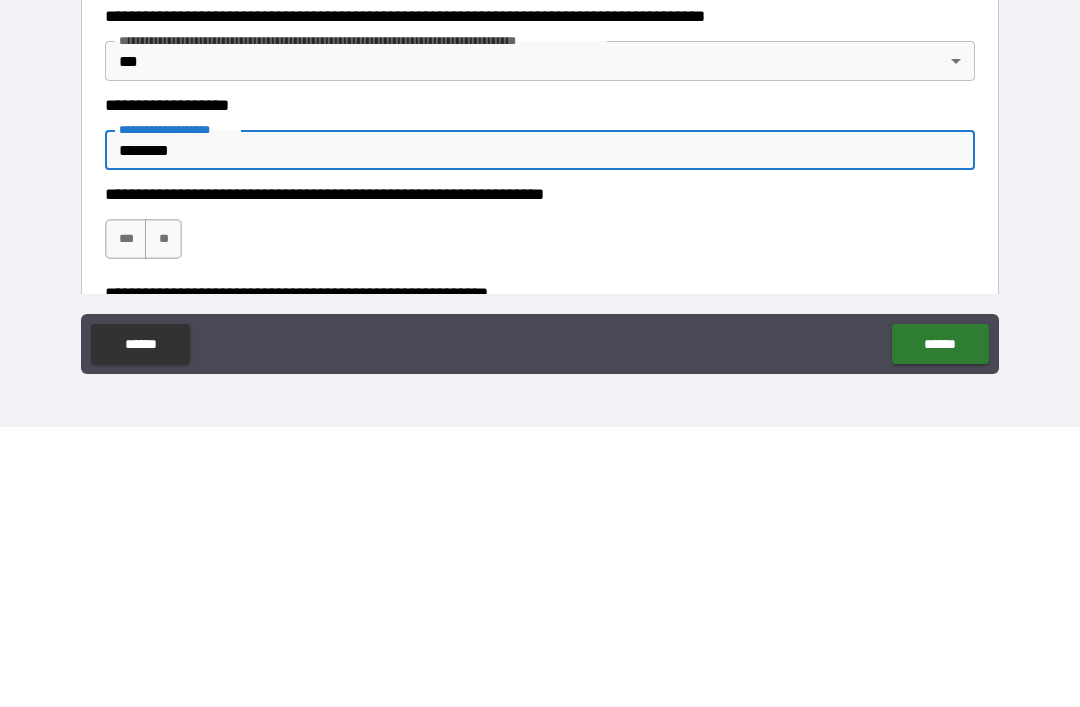 type on "*" 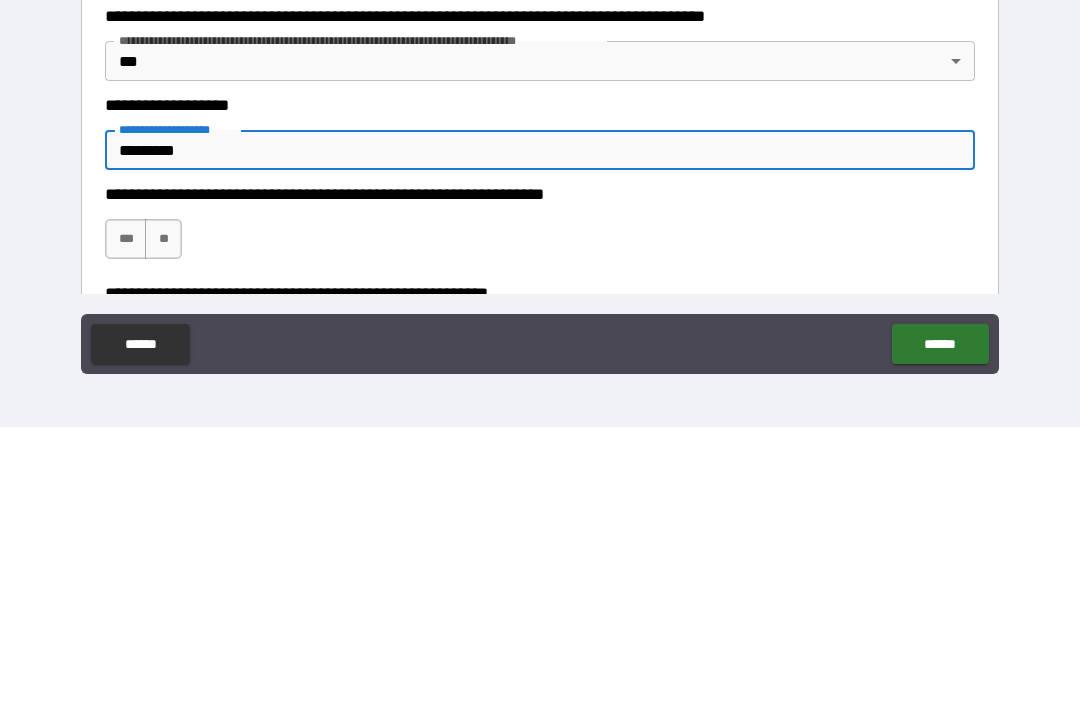 type on "*" 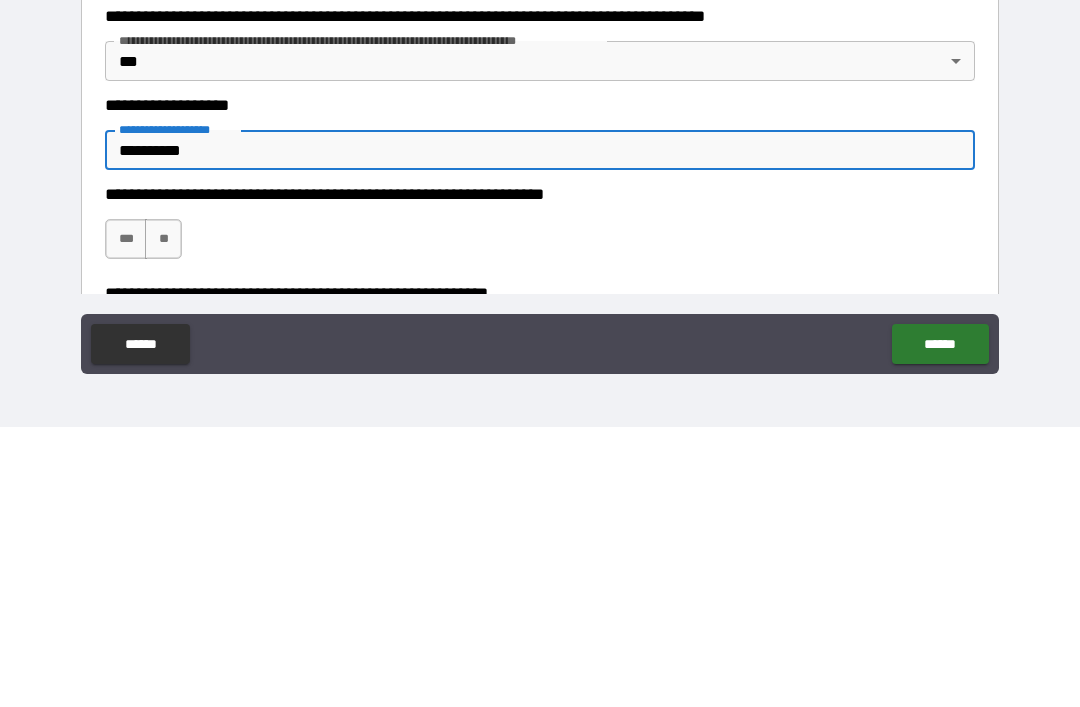 type on "*" 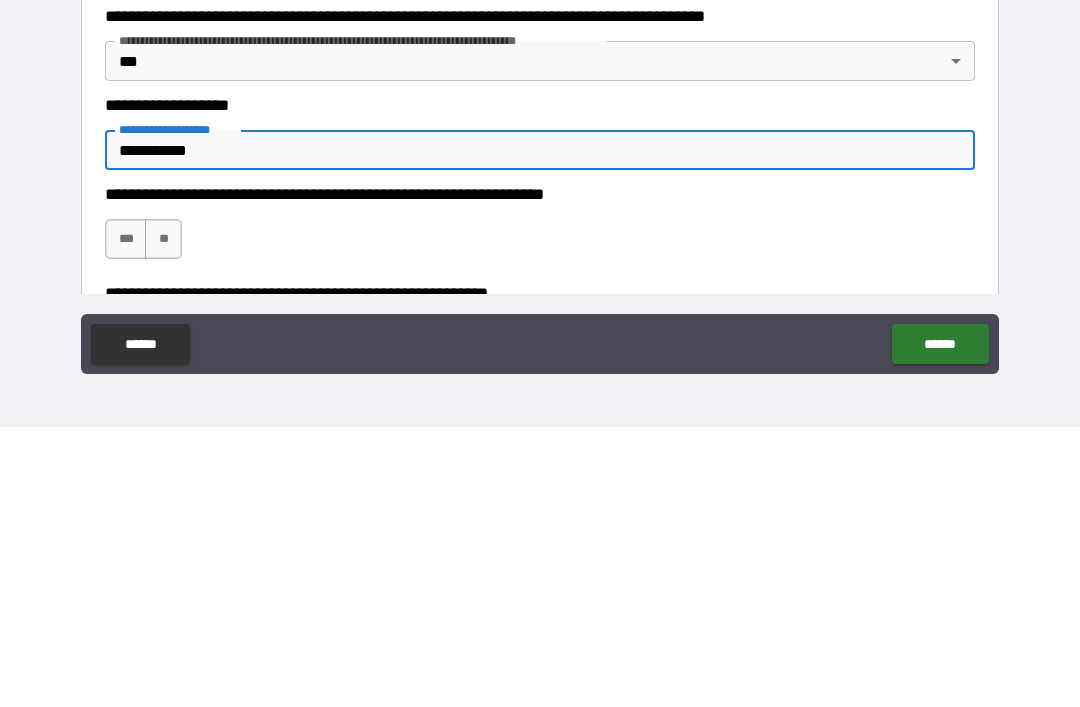 type on "*" 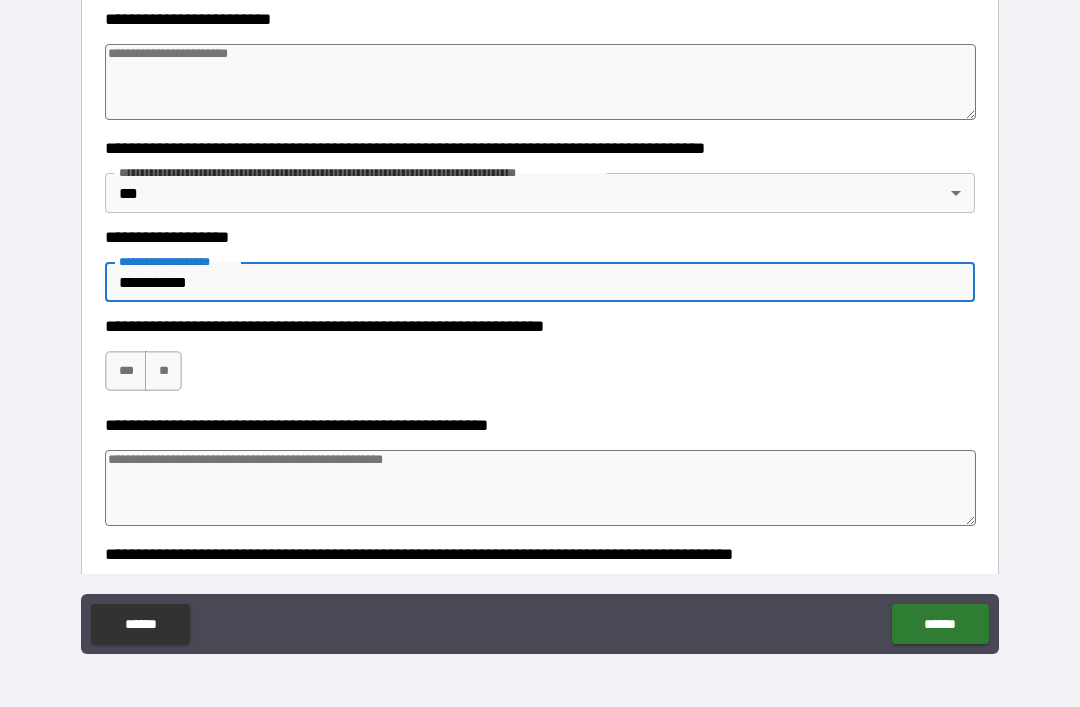 scroll, scrollTop: 491, scrollLeft: 0, axis: vertical 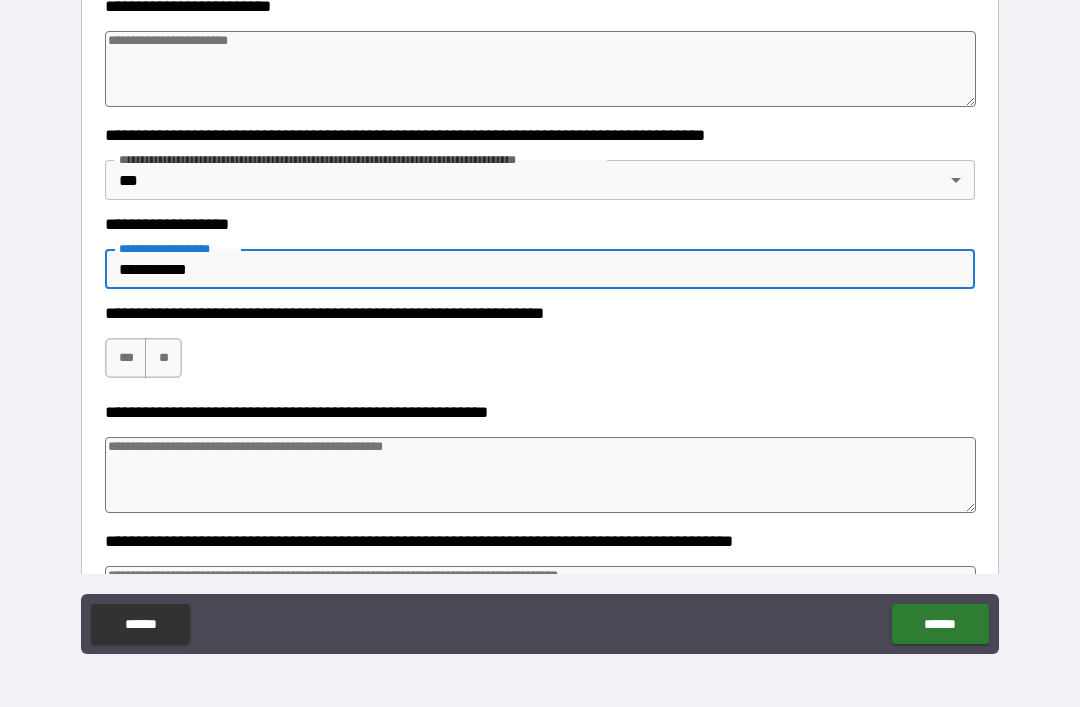 type on "**********" 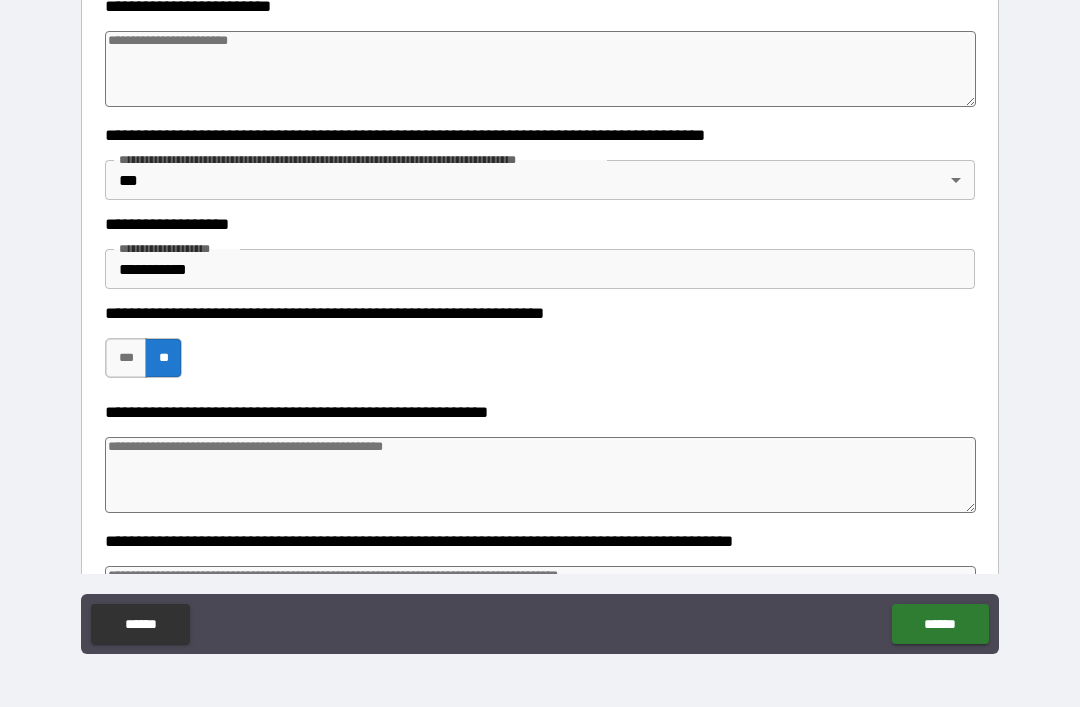 type on "*" 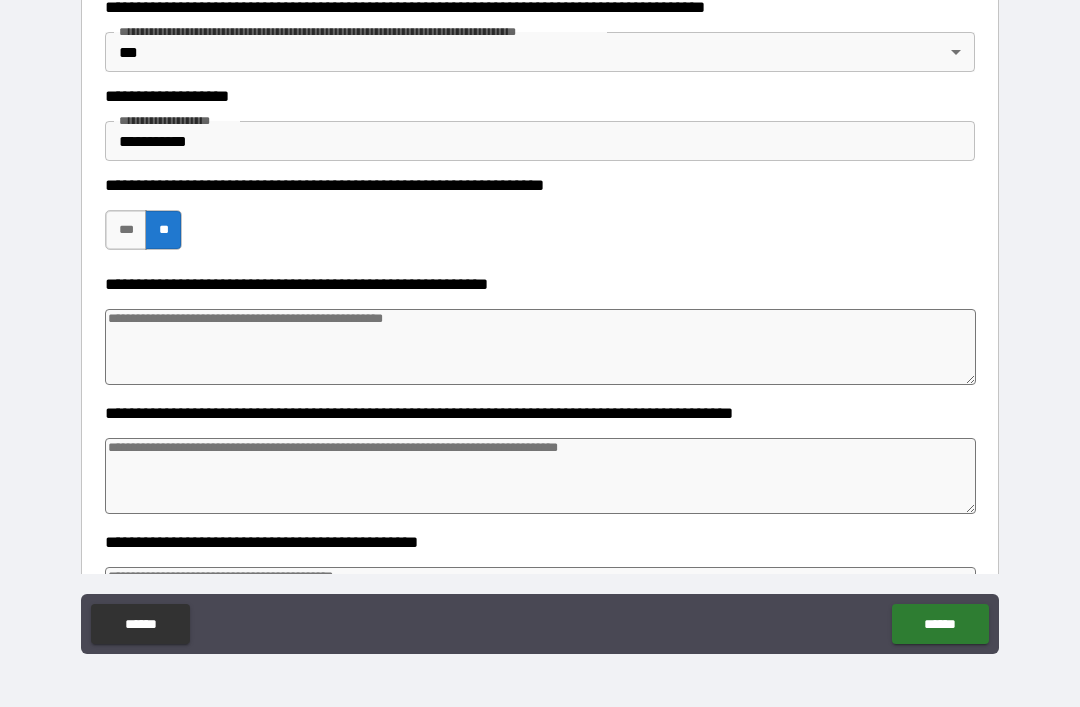 scroll, scrollTop: 621, scrollLeft: 0, axis: vertical 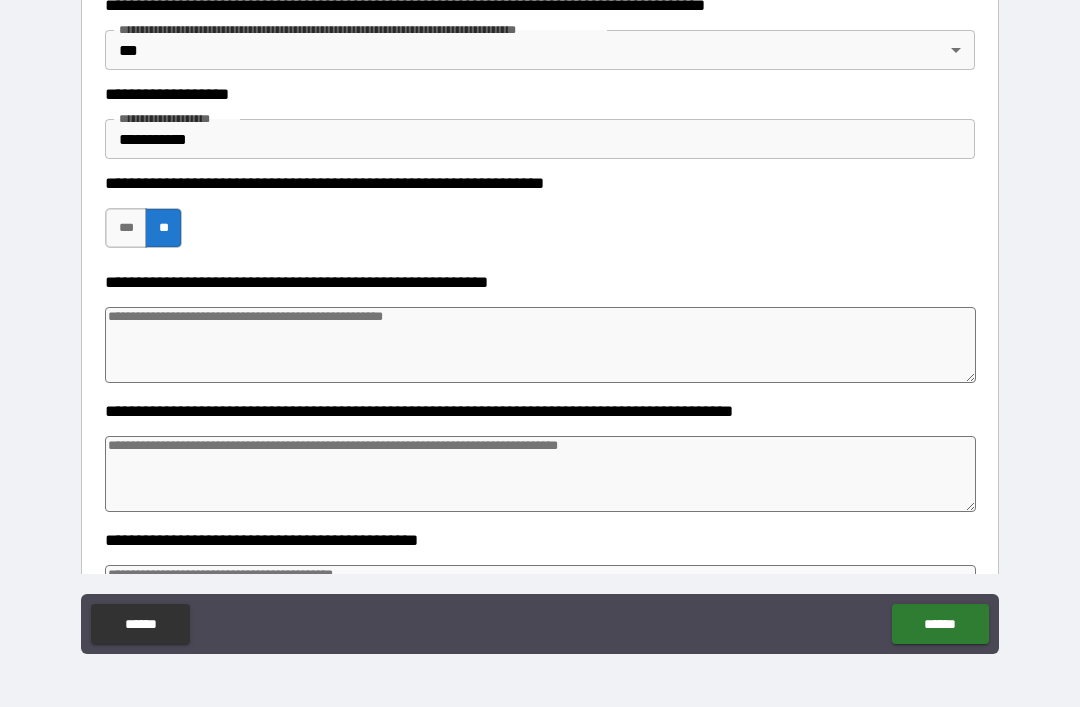 click at bounding box center [540, 345] 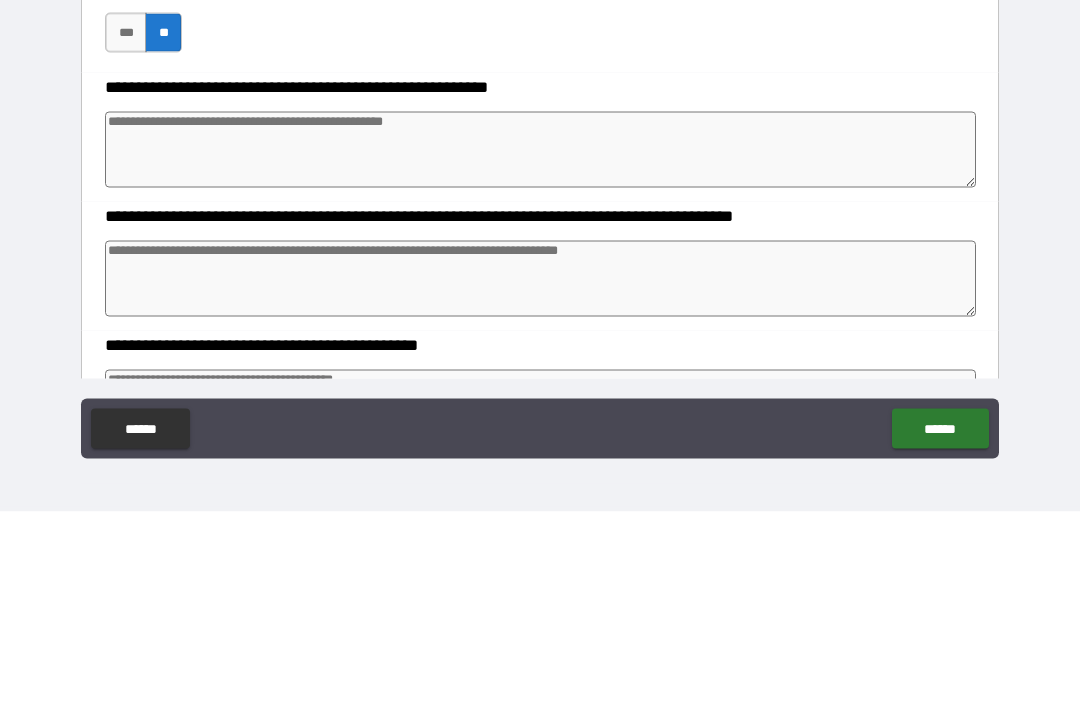 type on "*" 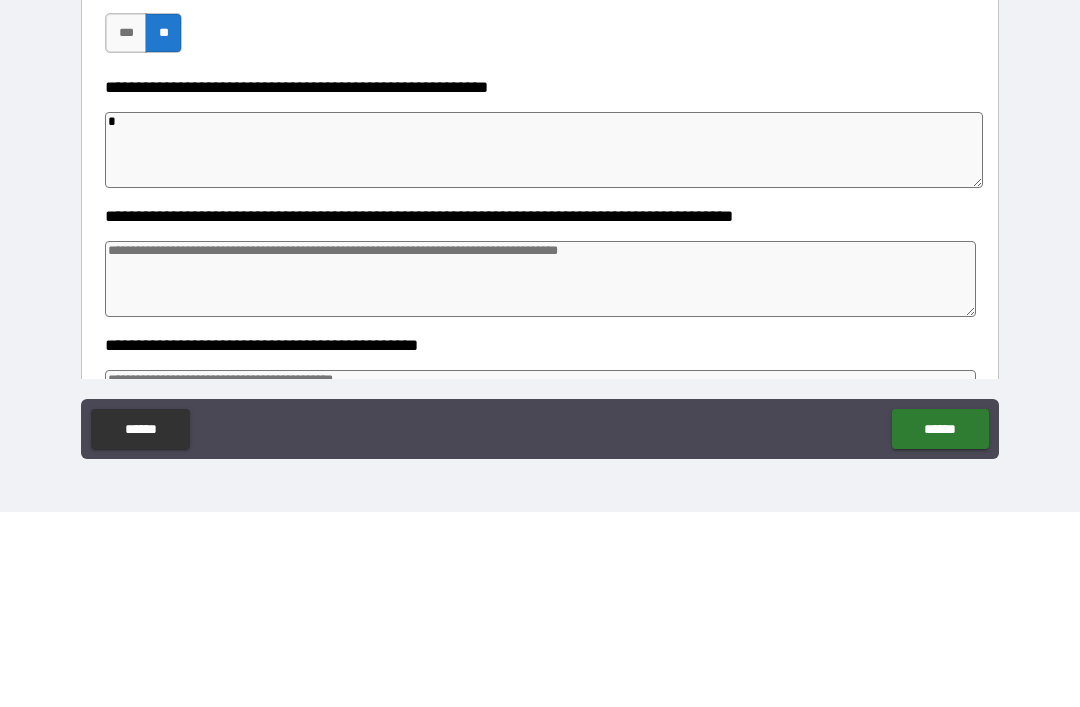 type on "**" 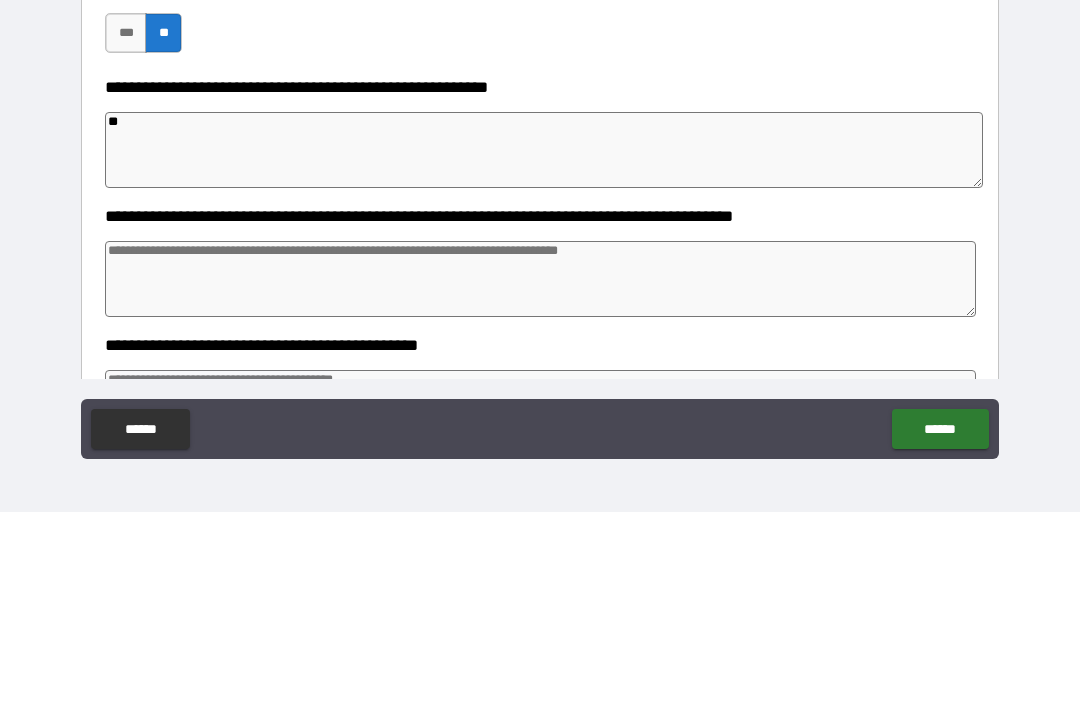 type on "*" 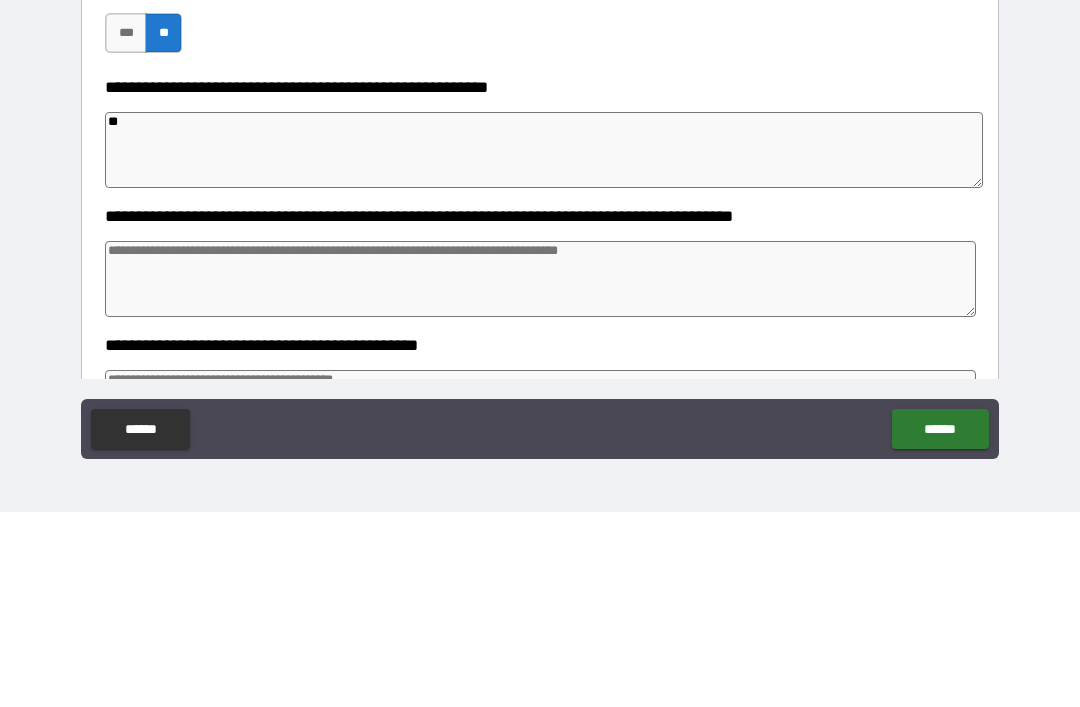 type on "*" 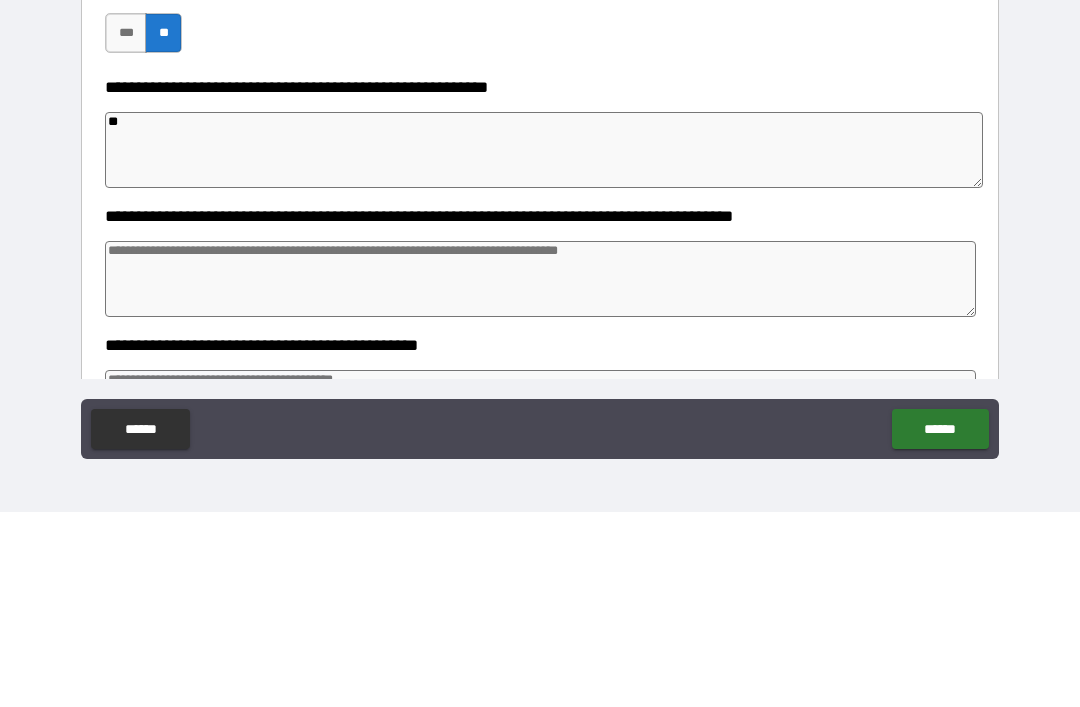 type on "*" 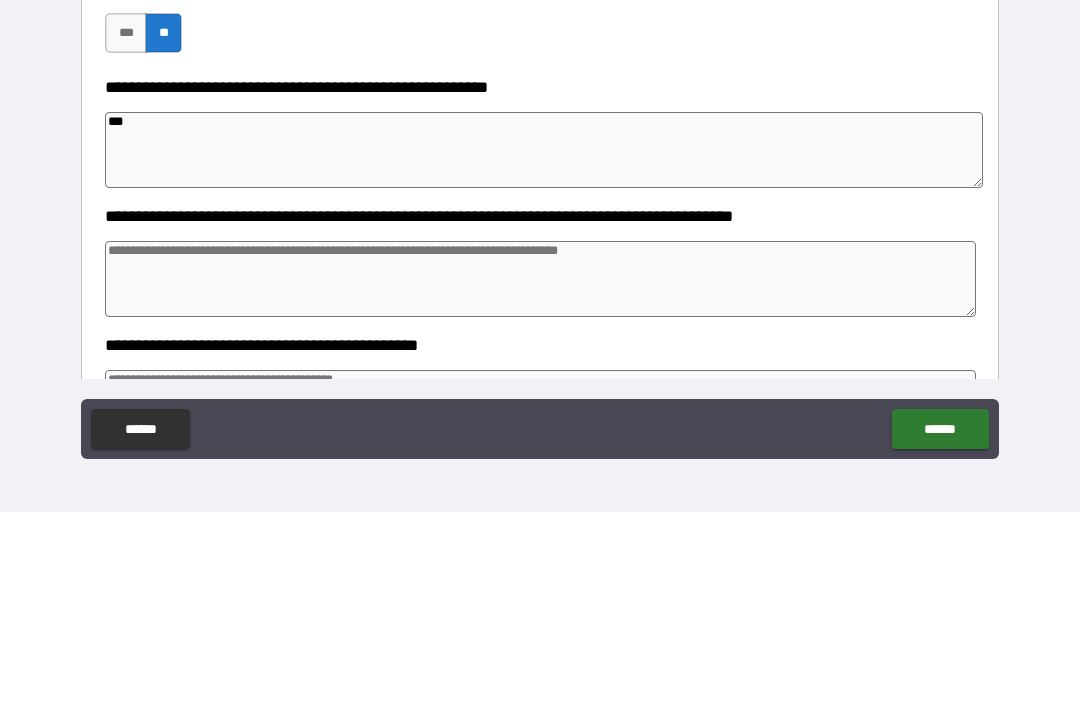 type on "*" 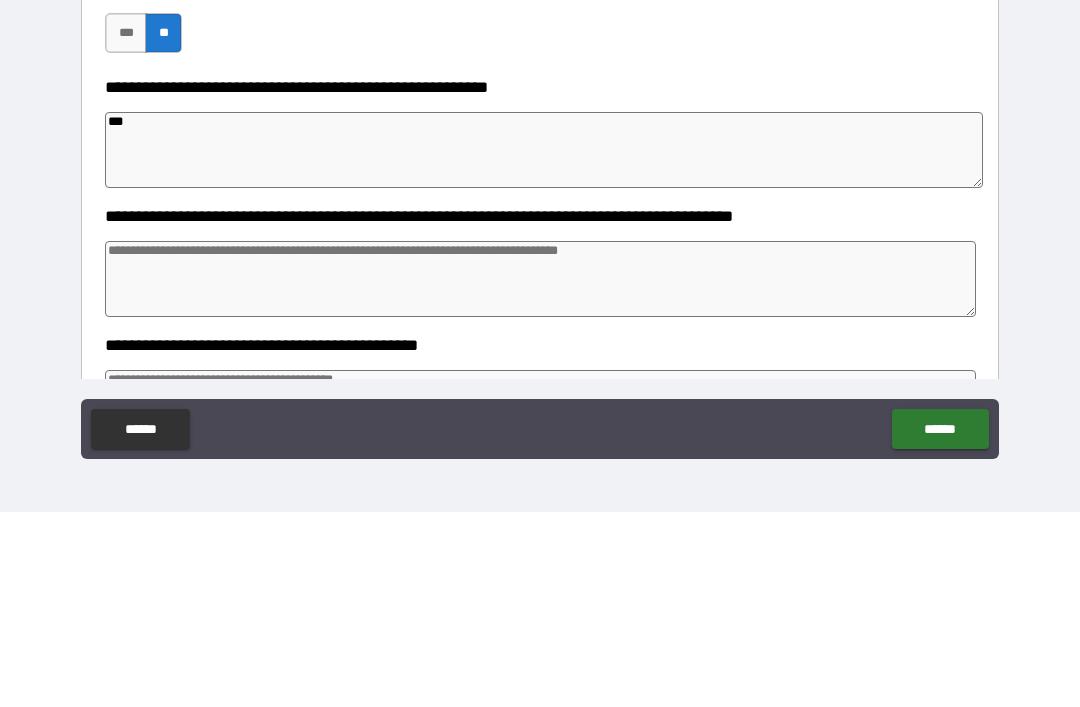 type on "*" 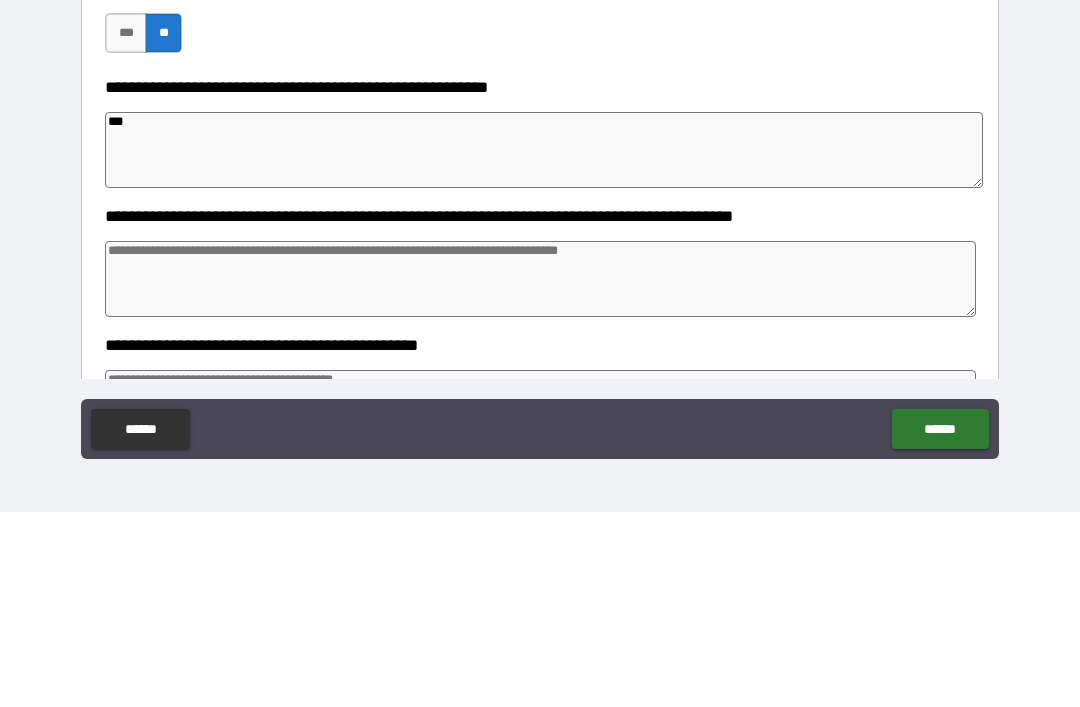 type on "*" 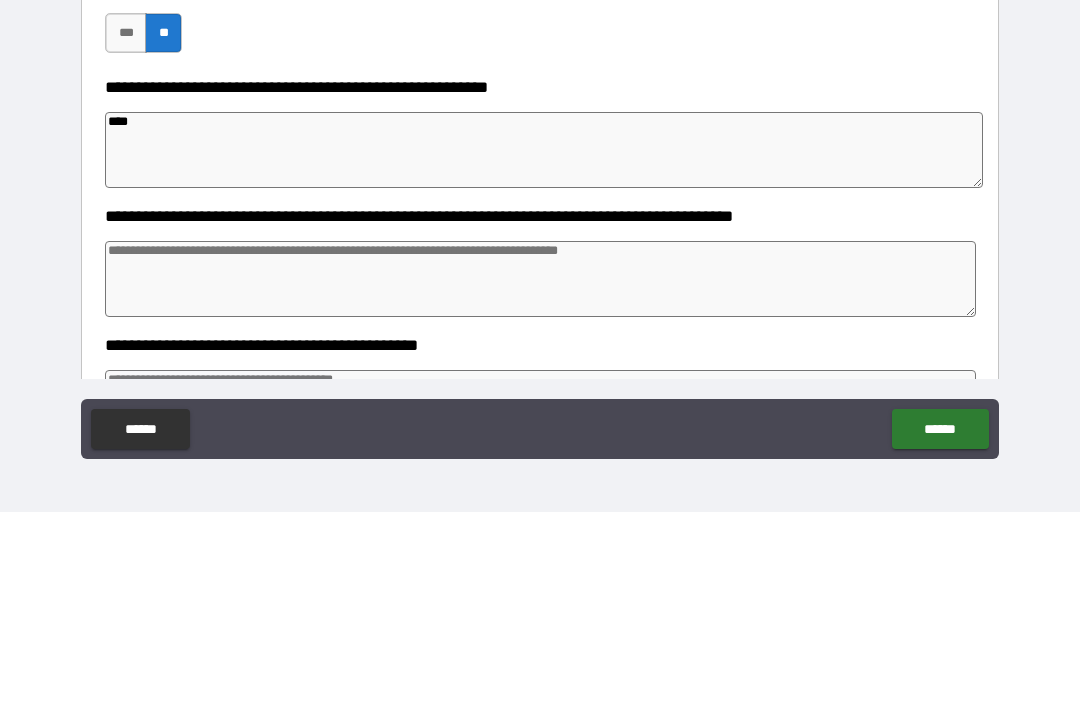 type on "*" 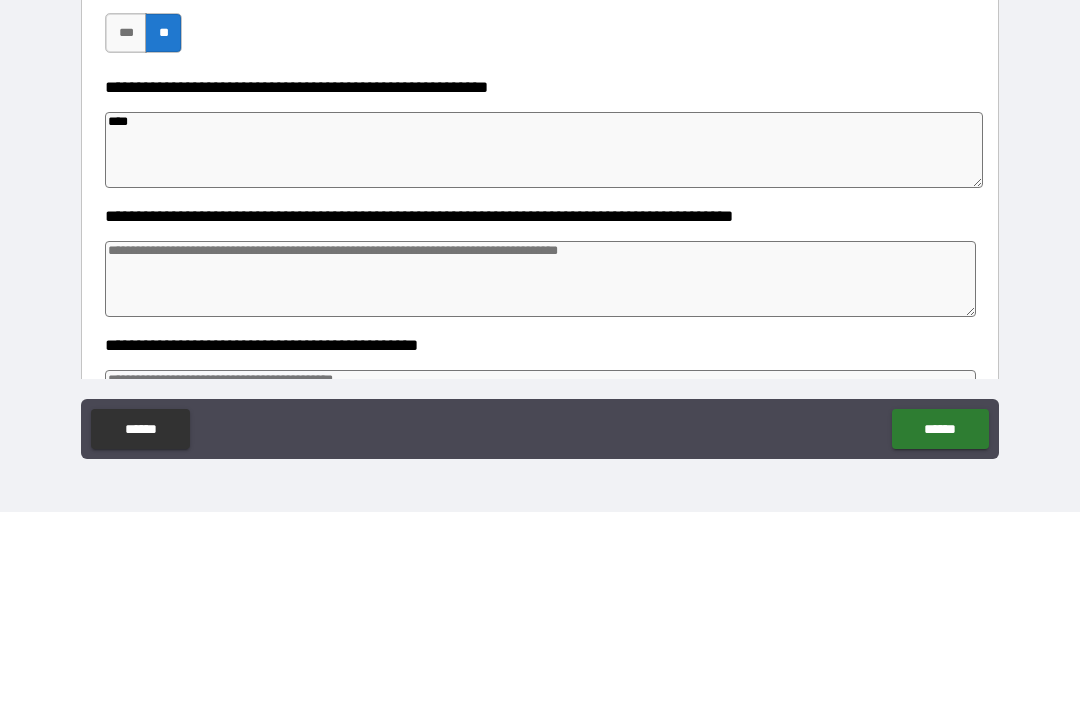 type on "*" 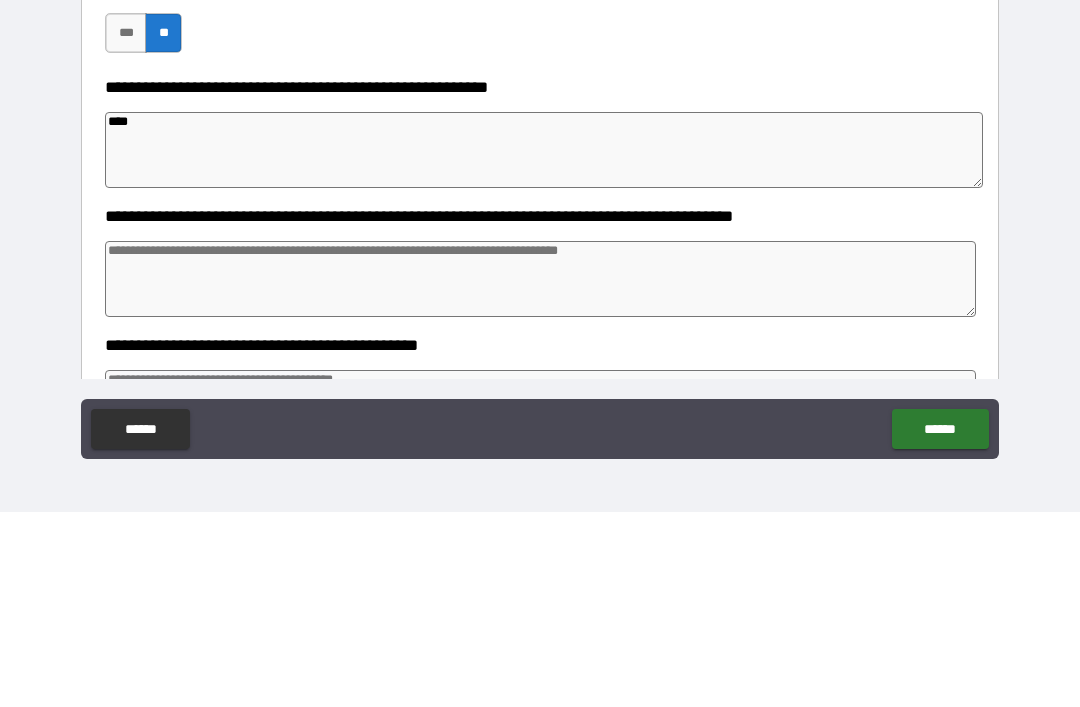type on "*" 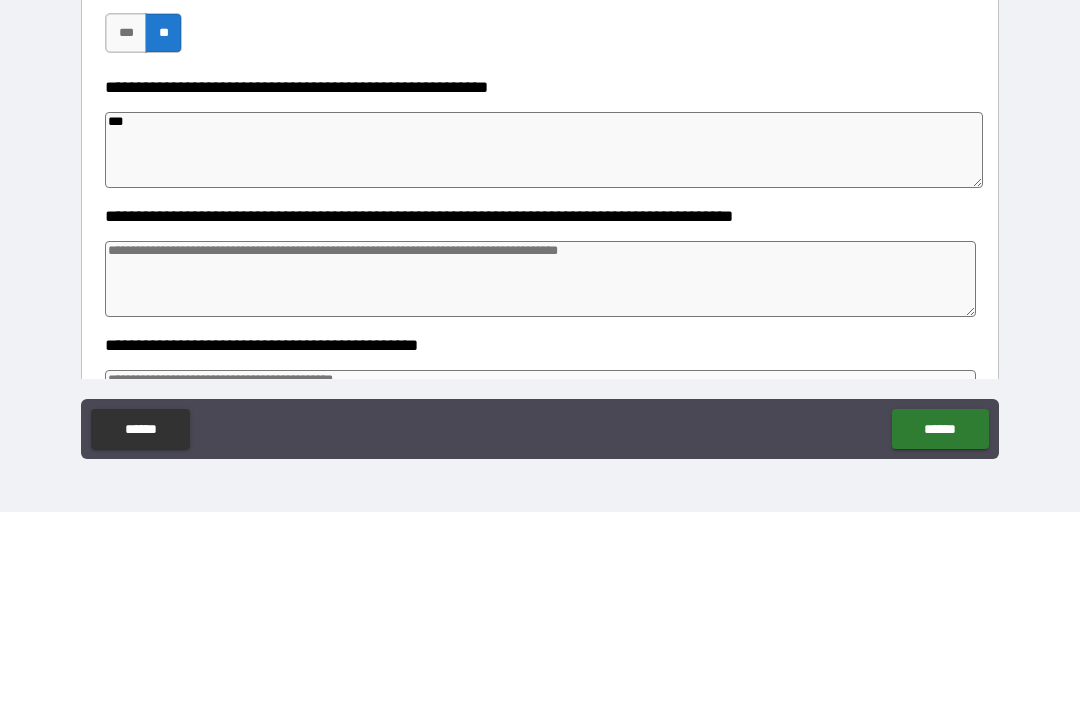 type on "*" 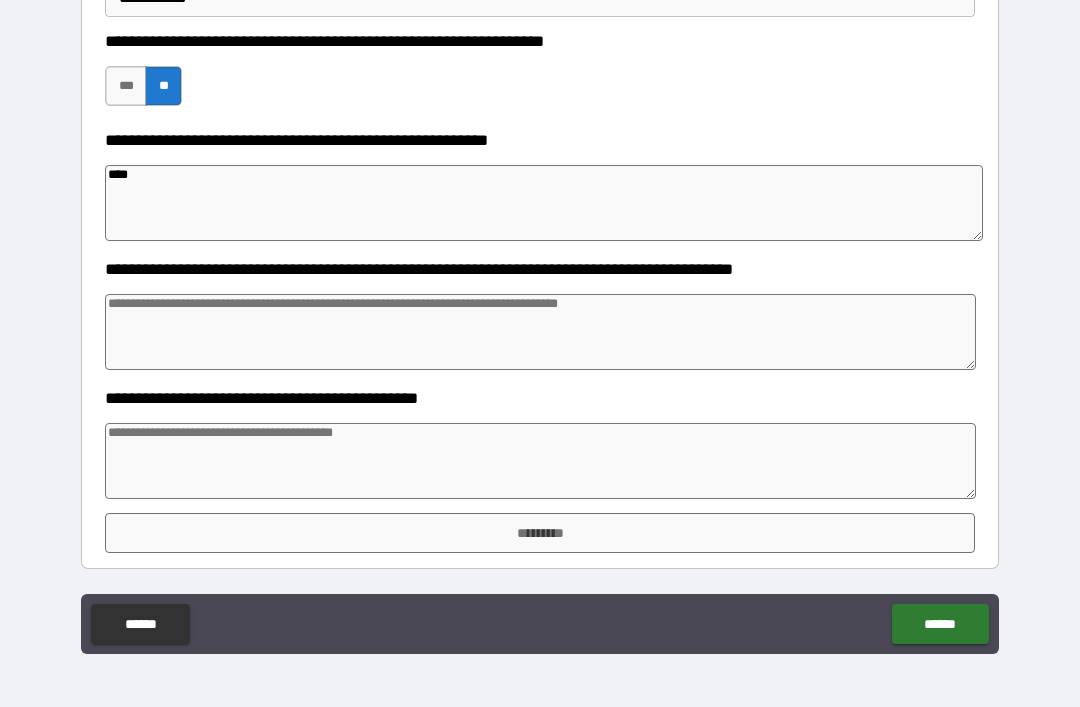 scroll, scrollTop: 763, scrollLeft: 0, axis: vertical 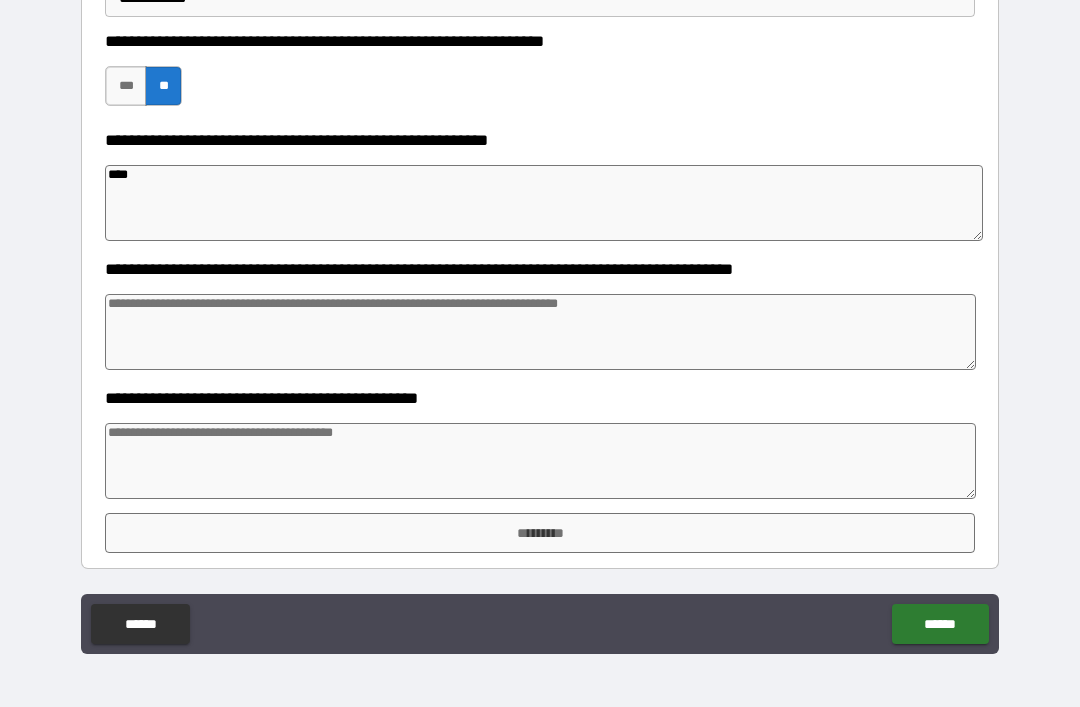 click at bounding box center (540, 461) 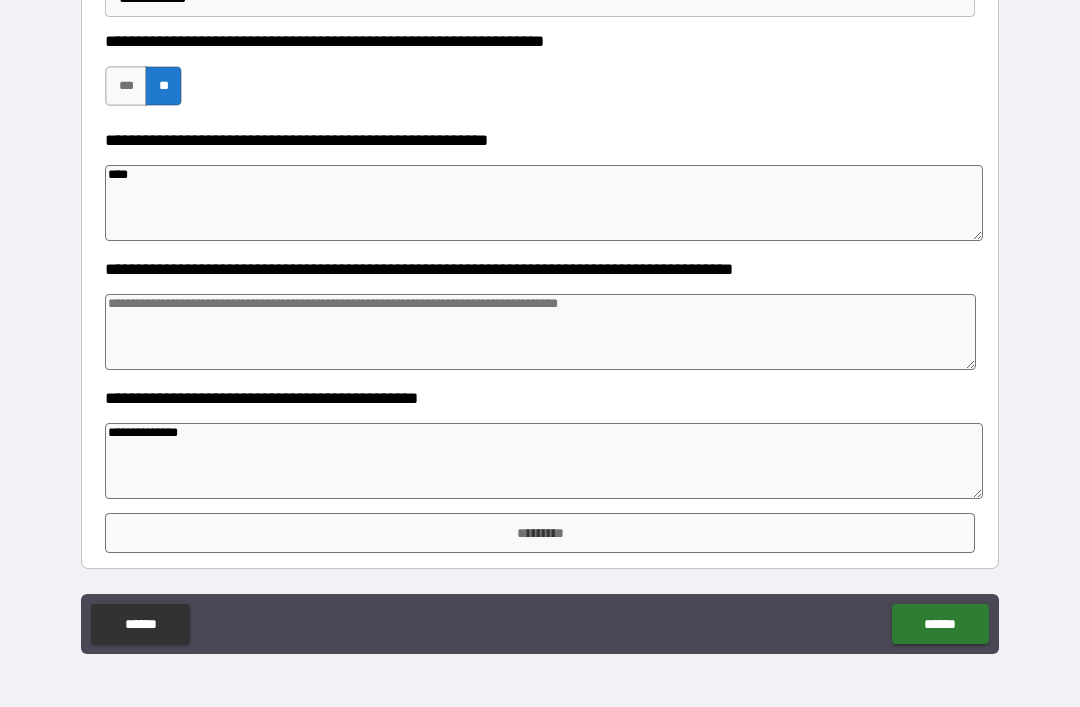 click on "*********" at bounding box center (540, 533) 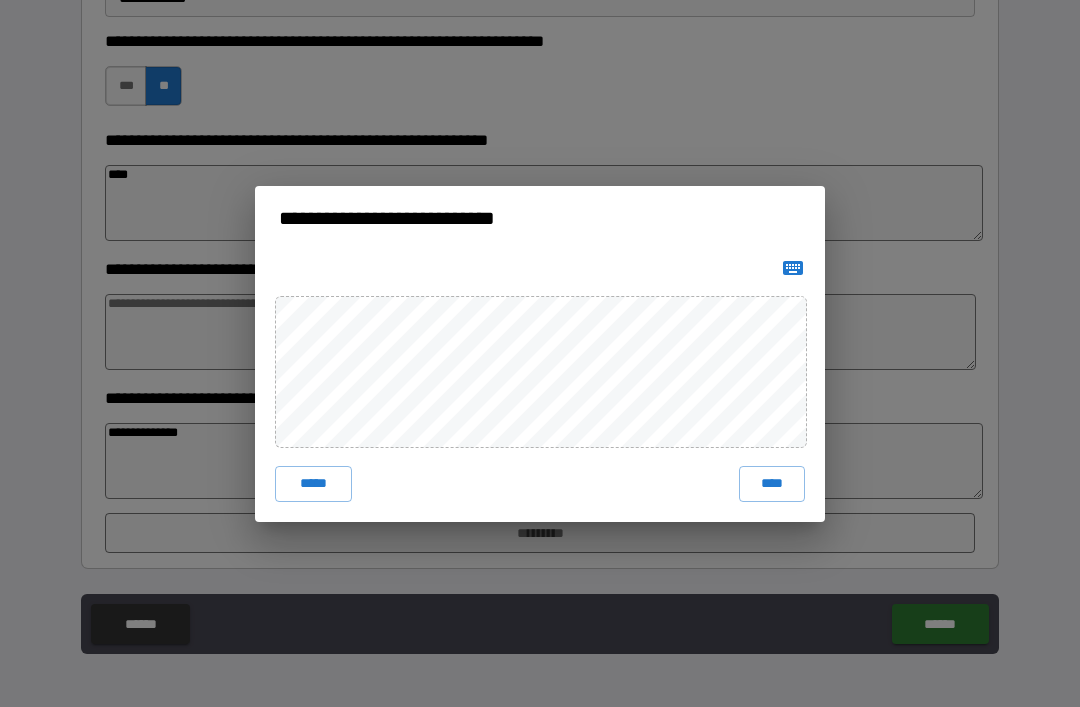 click on "*****" at bounding box center (313, 484) 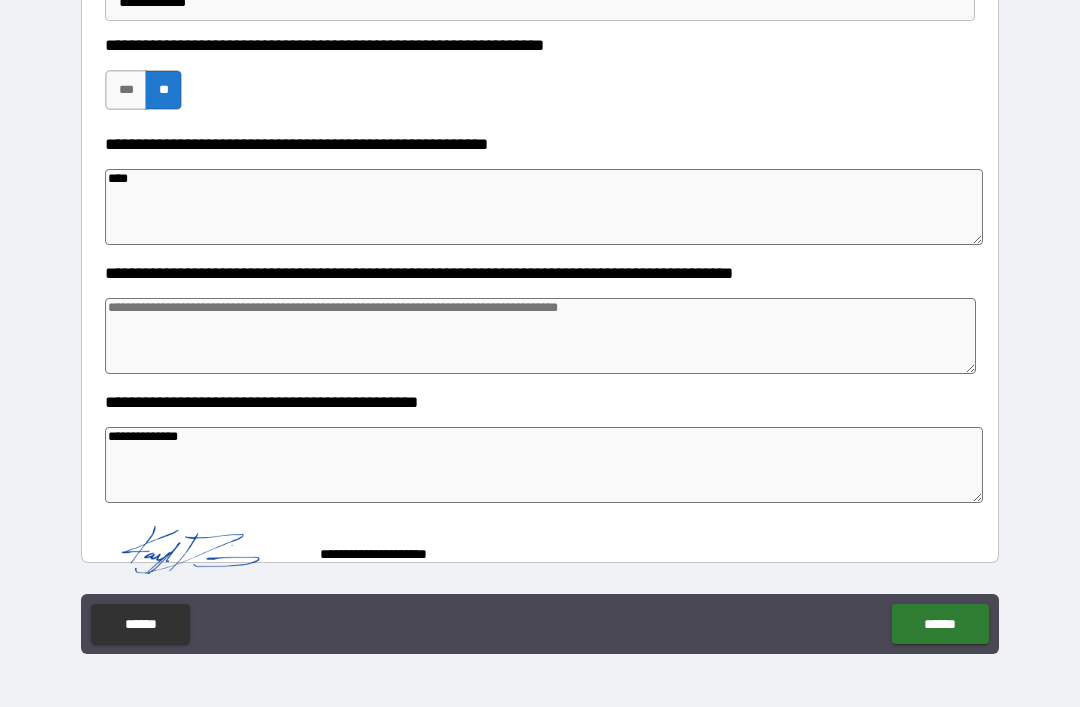 scroll, scrollTop: 753, scrollLeft: 0, axis: vertical 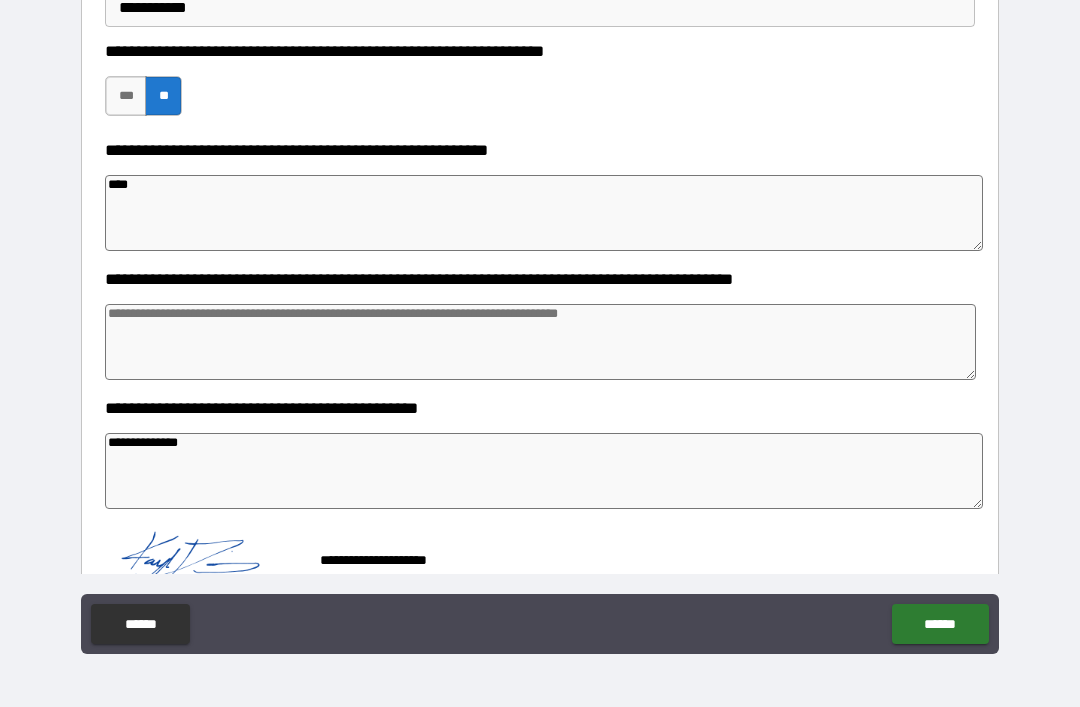 click on "******" at bounding box center (940, 624) 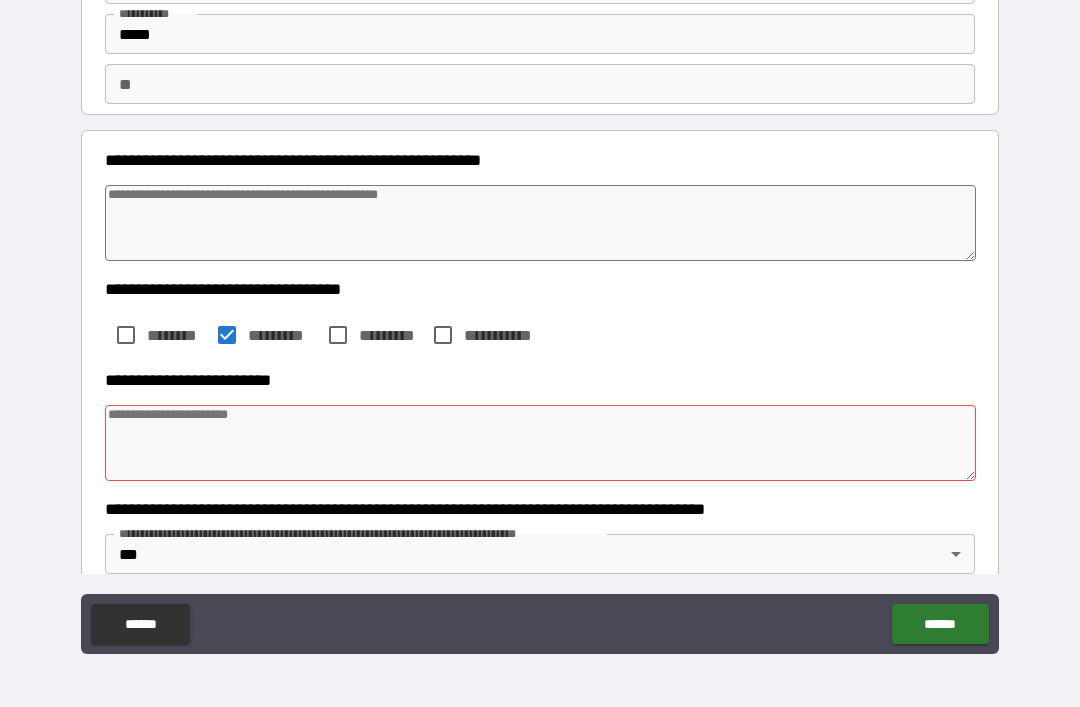 scroll, scrollTop: 120, scrollLeft: 0, axis: vertical 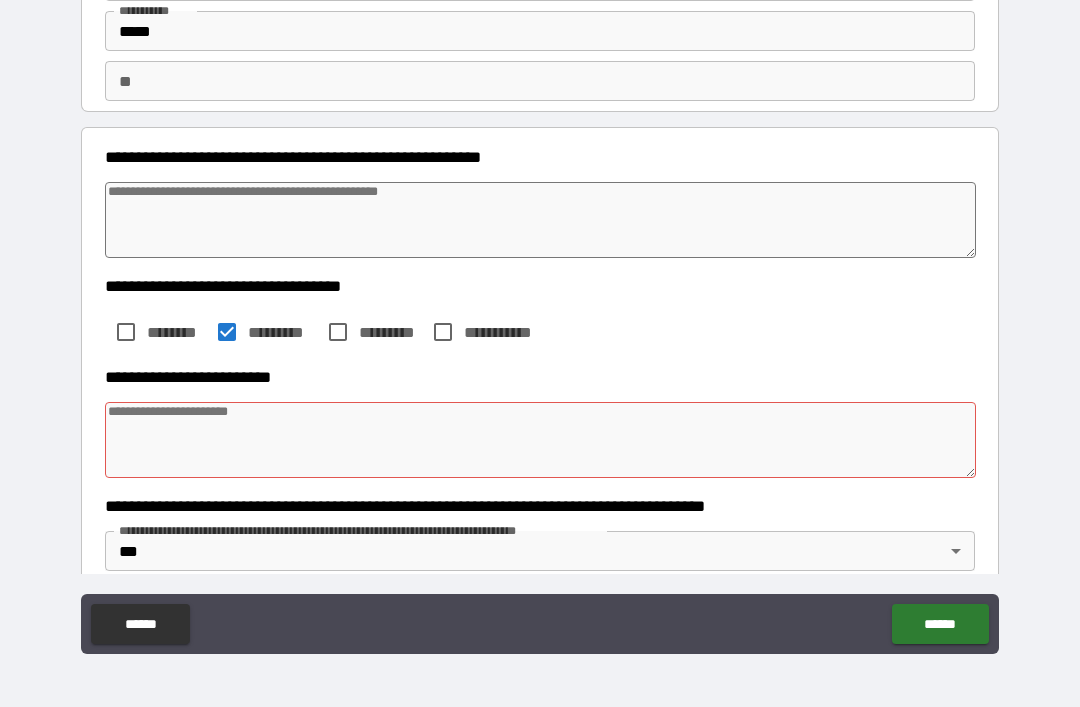 click at bounding box center [540, 440] 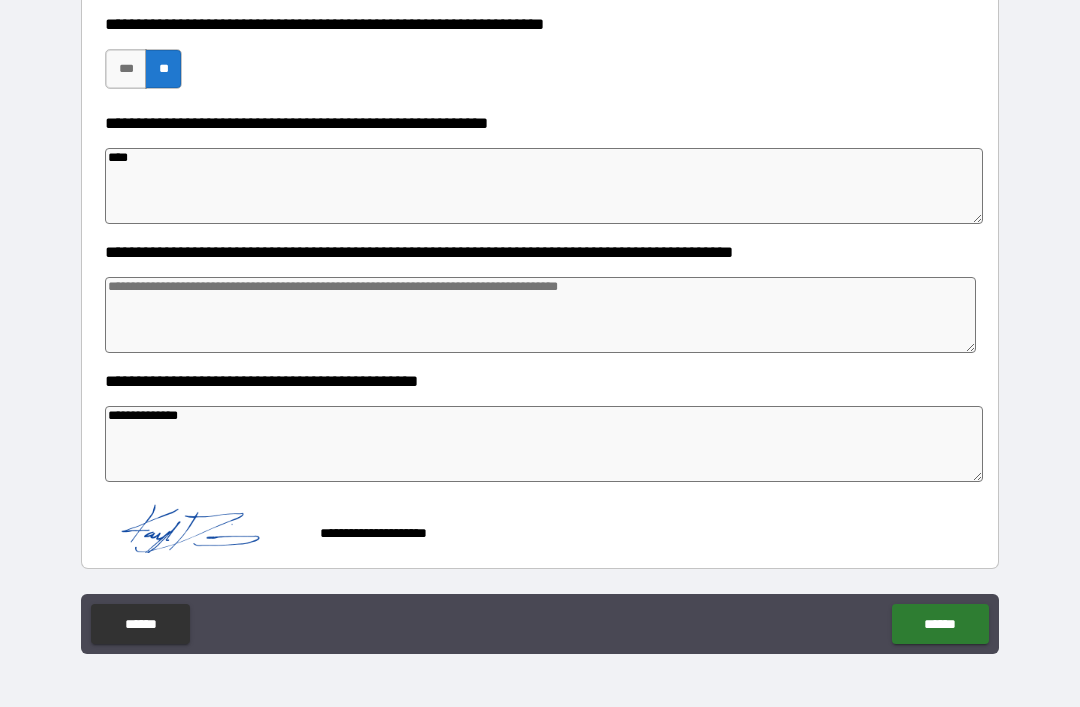 scroll, scrollTop: 788, scrollLeft: 0, axis: vertical 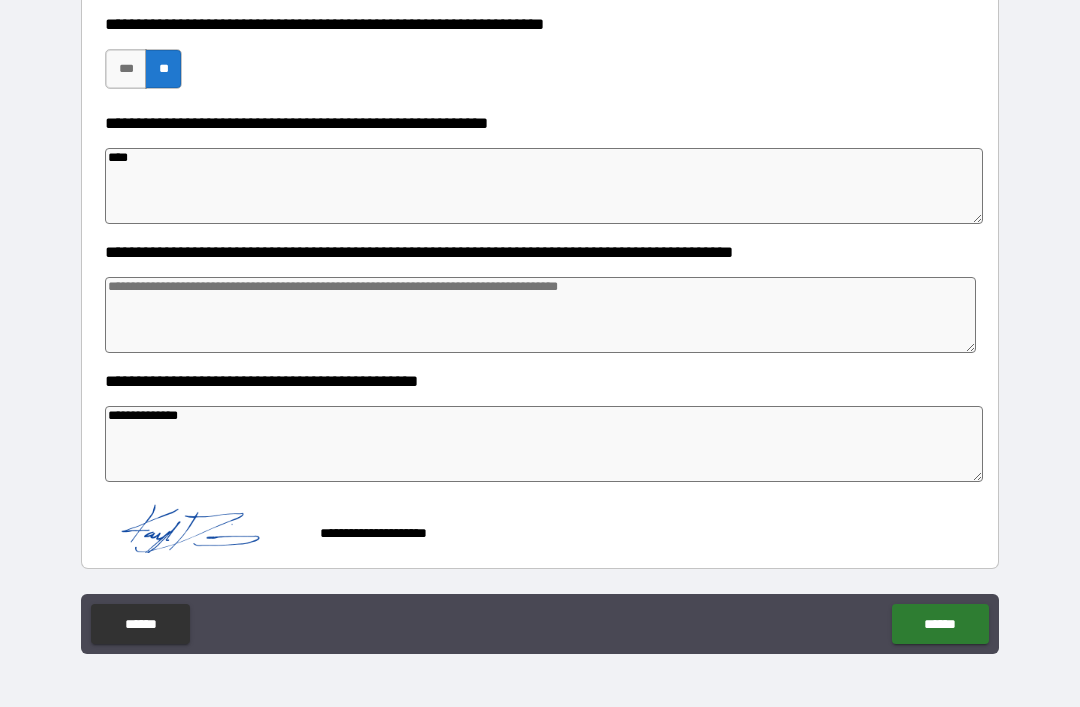 click on "******" at bounding box center (940, 624) 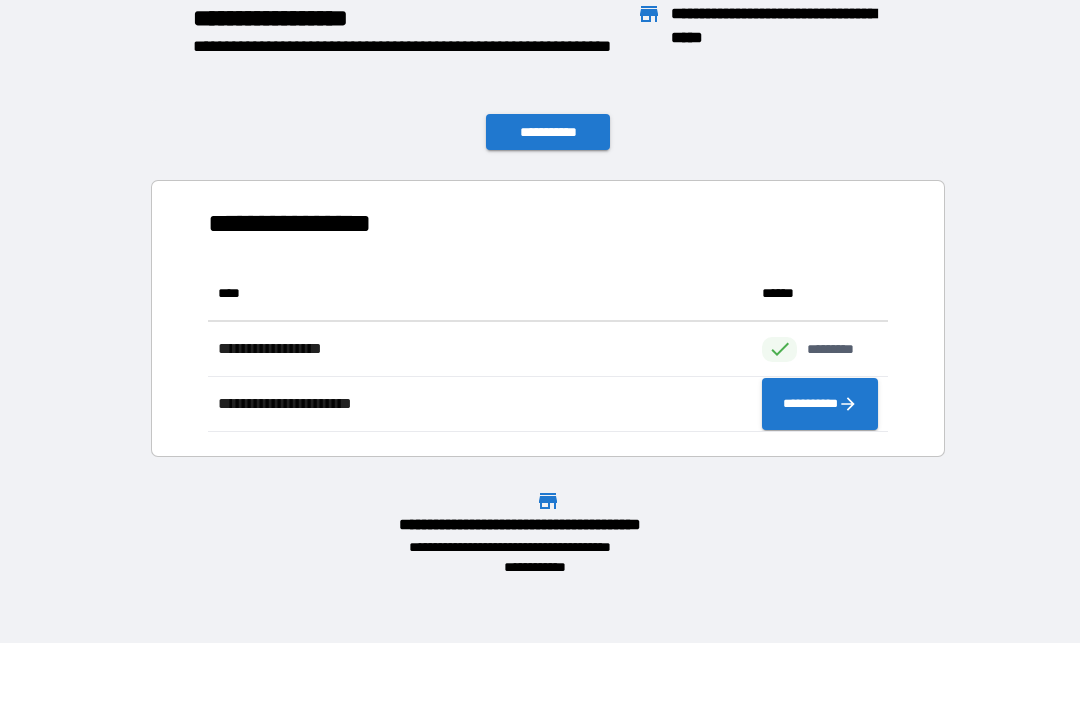 scroll, scrollTop: 1, scrollLeft: 1, axis: both 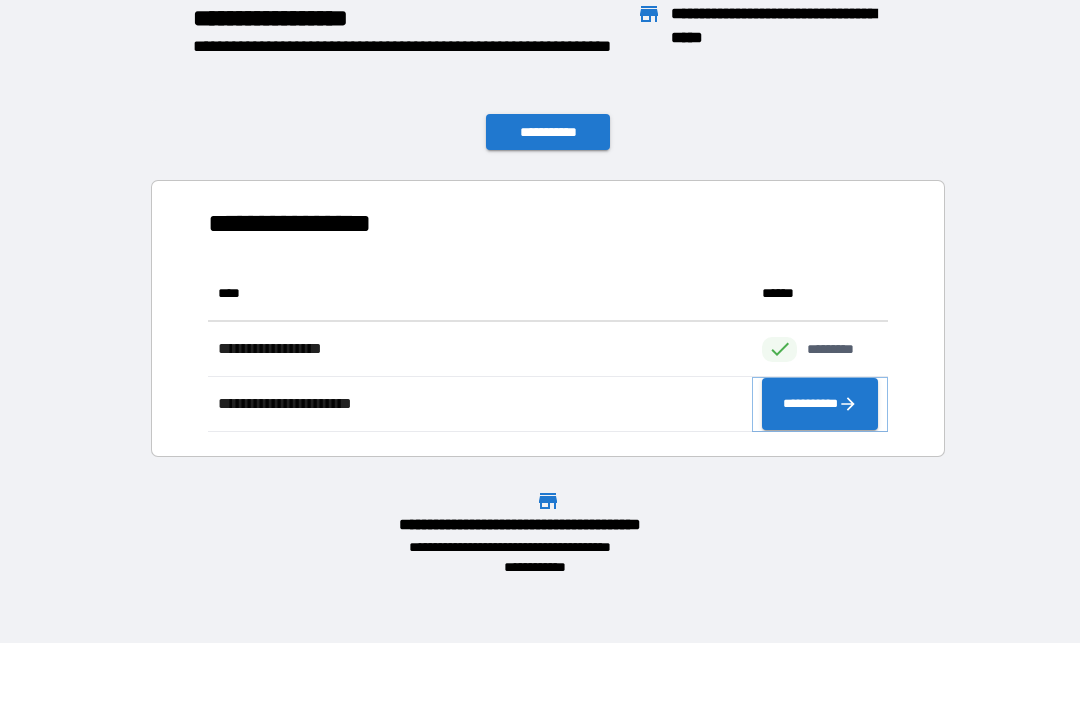 click on "**********" at bounding box center (820, 404) 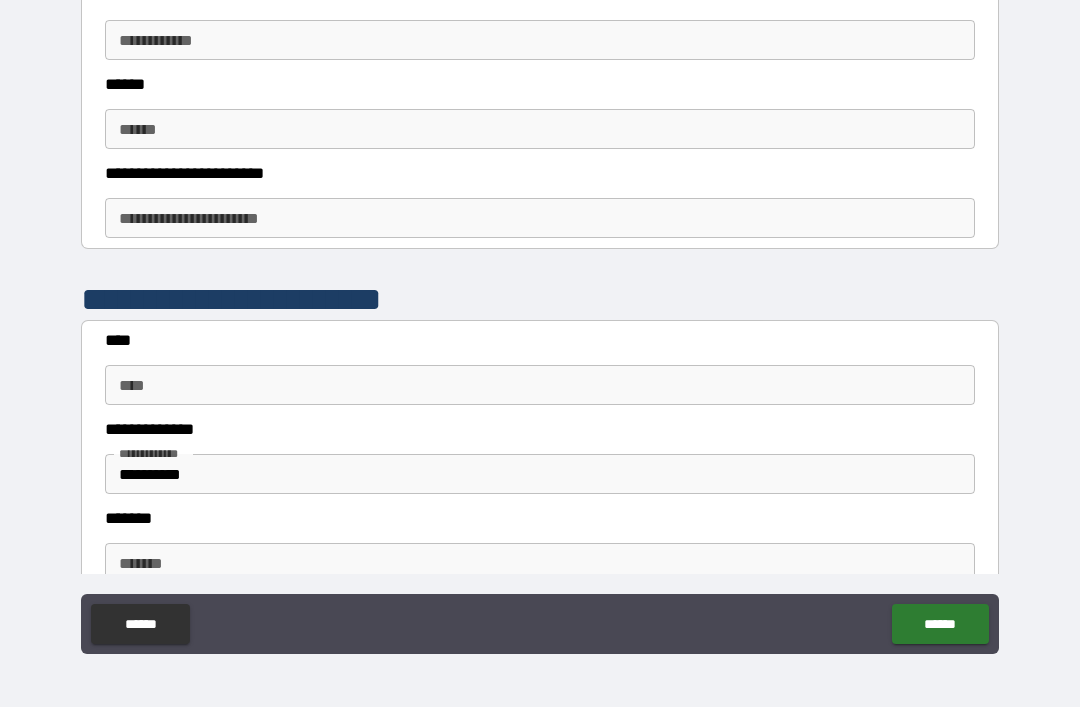 scroll, scrollTop: 741, scrollLeft: 0, axis: vertical 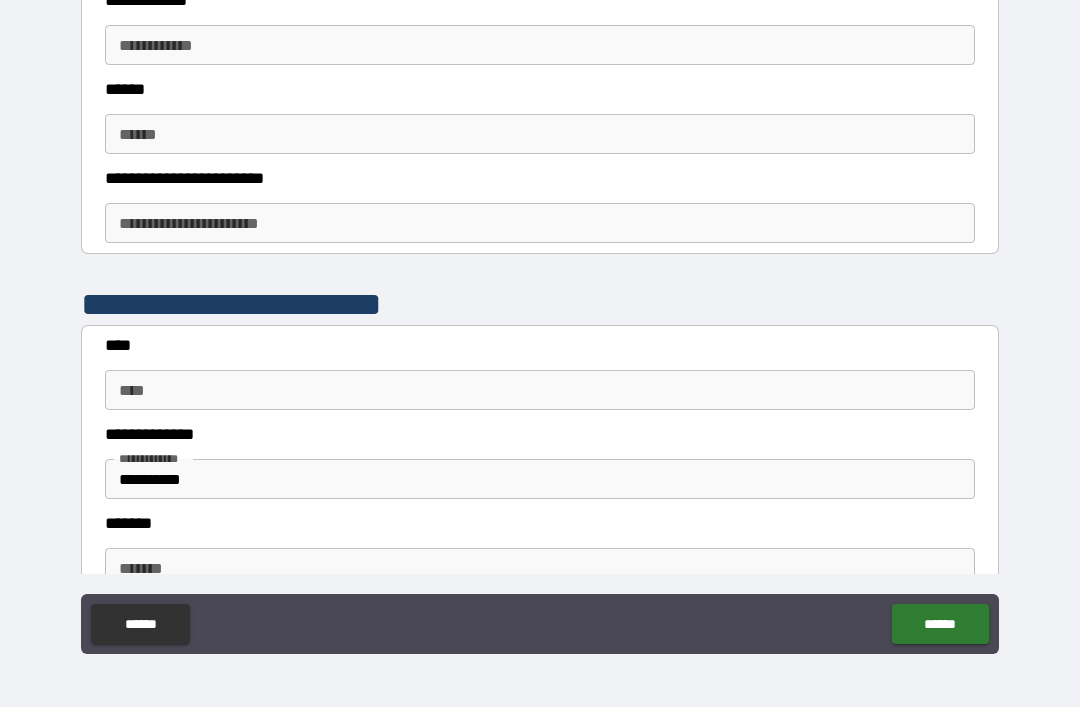 click on "**********" at bounding box center [540, 223] 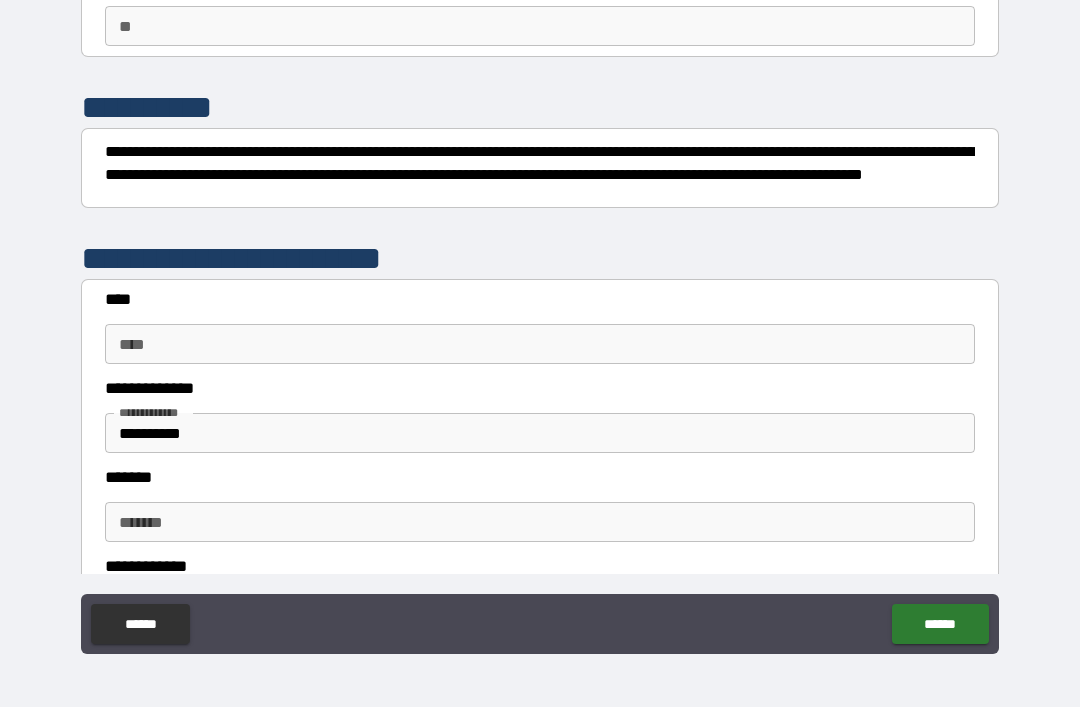 scroll, scrollTop: 127, scrollLeft: 0, axis: vertical 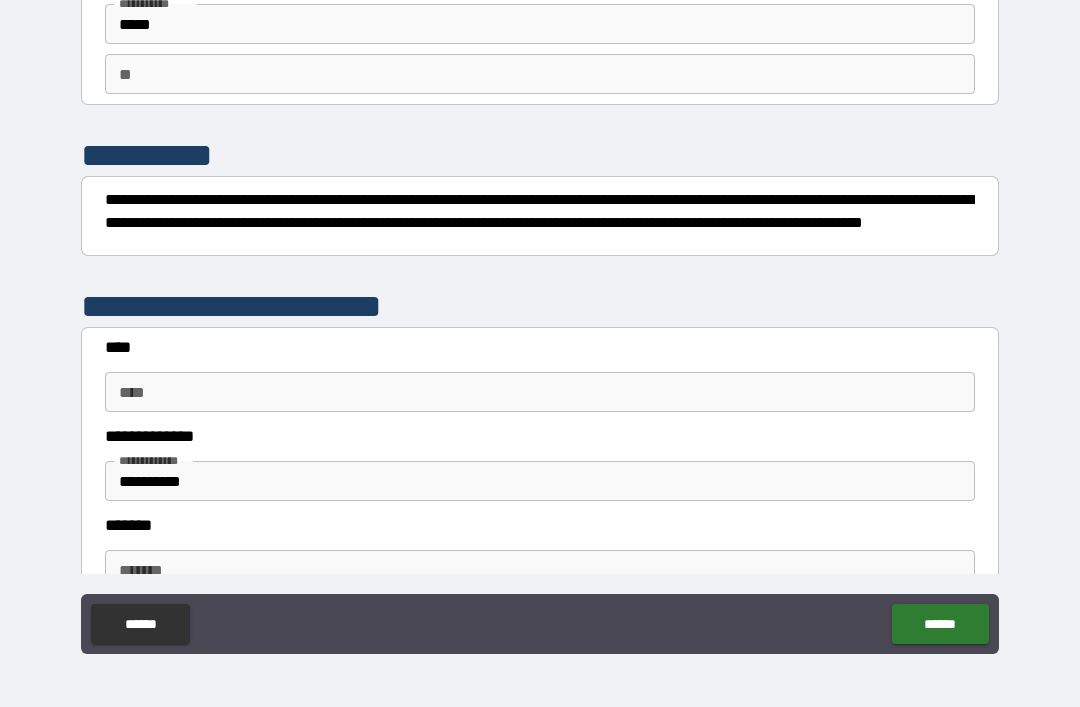 click on "****" at bounding box center (540, 392) 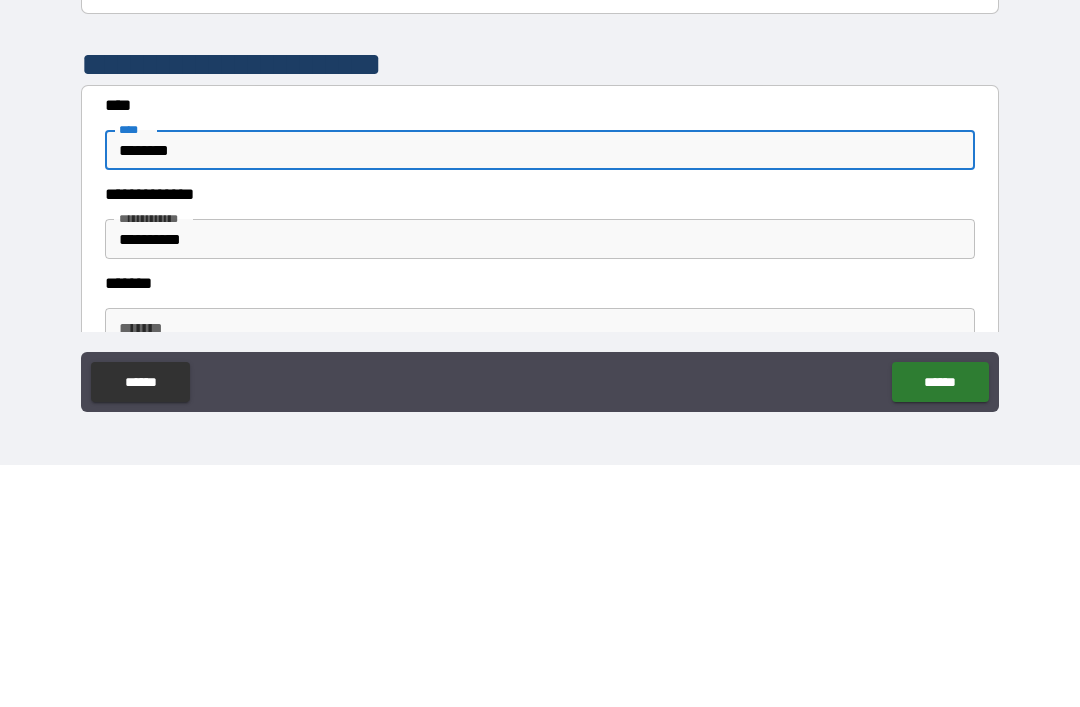 click on "**********" at bounding box center (540, 481) 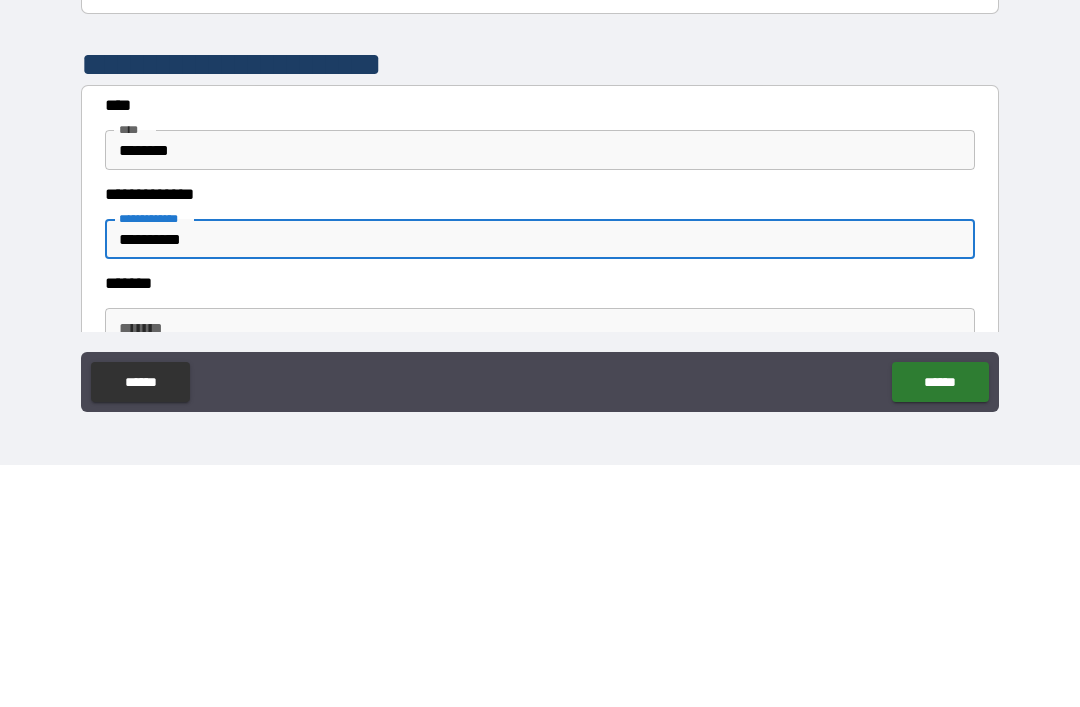 click on "**********" at bounding box center [540, 481] 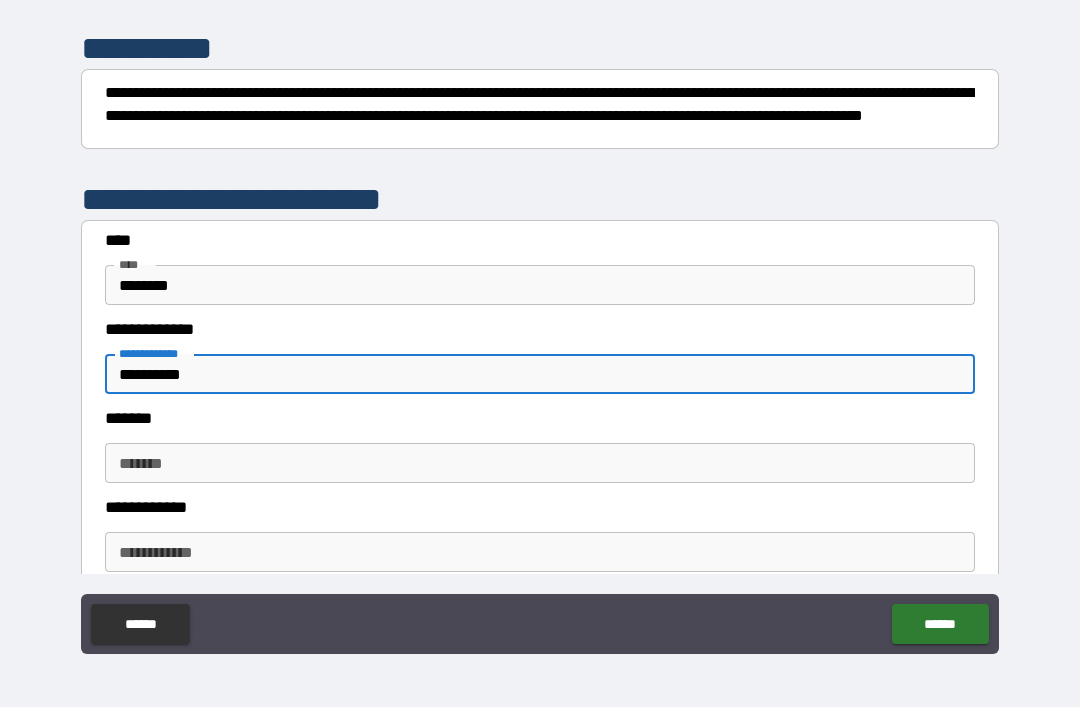 scroll, scrollTop: 372, scrollLeft: 0, axis: vertical 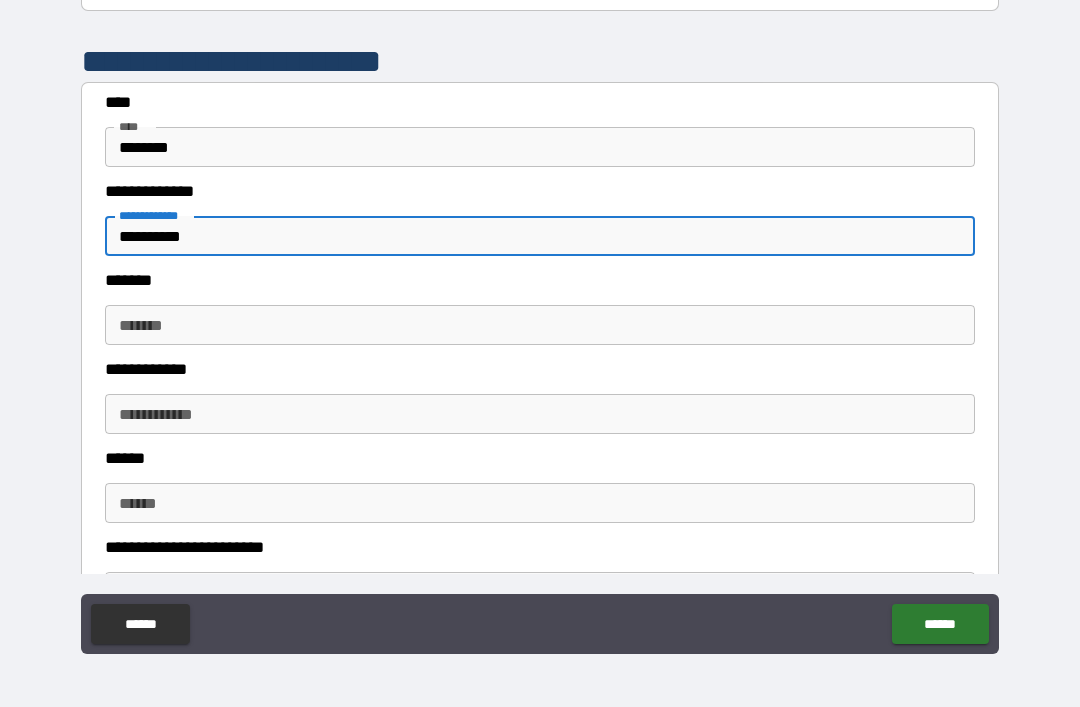 click on "*******" at bounding box center [540, 325] 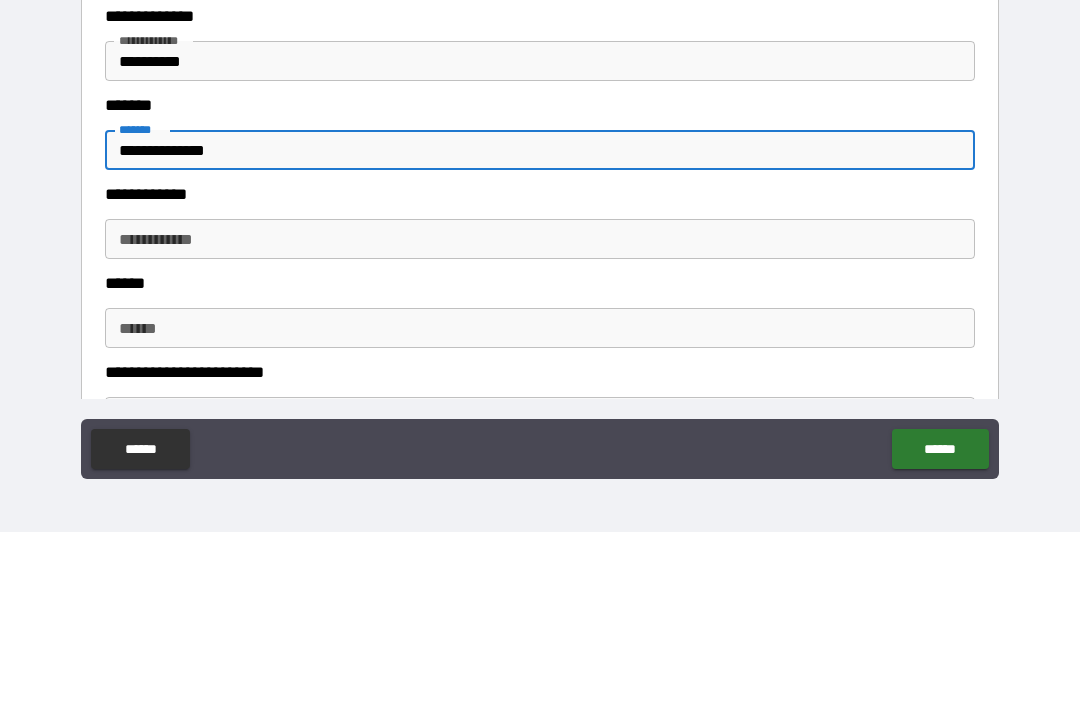 click on "**********" at bounding box center (540, 414) 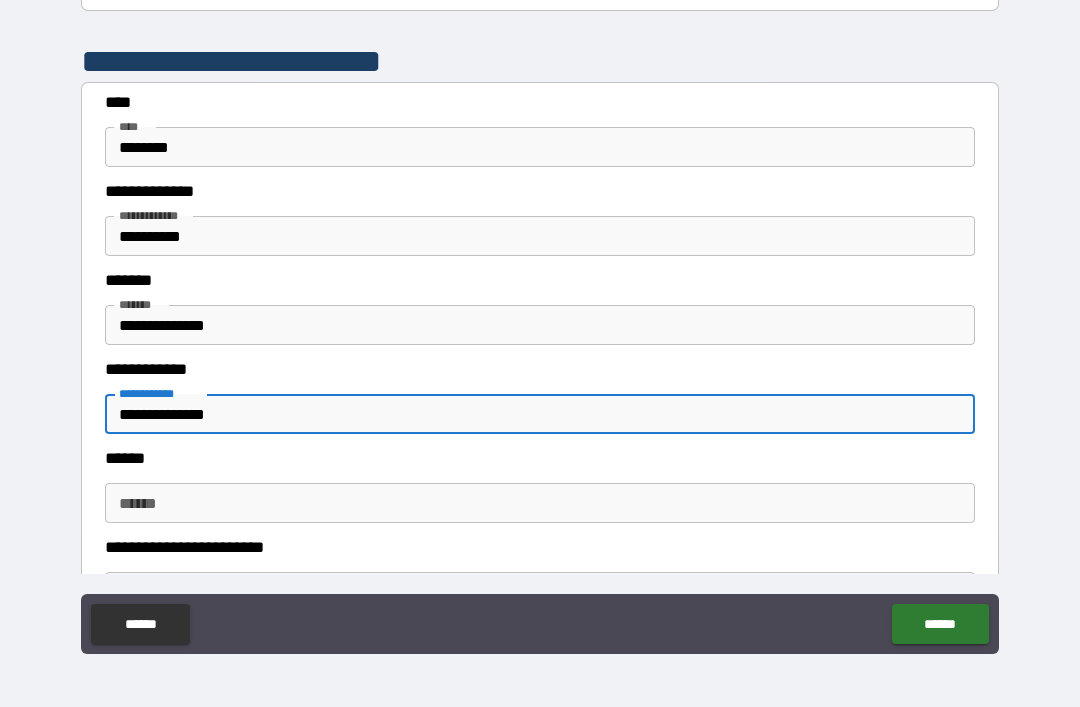 click on "******" at bounding box center (540, 503) 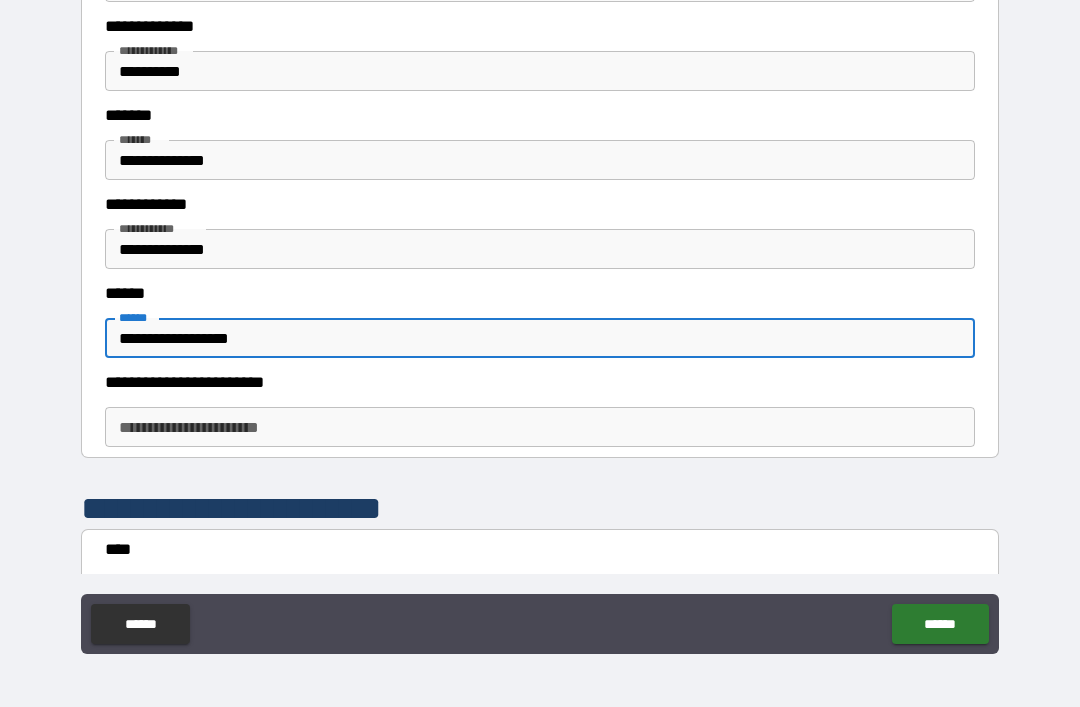 scroll, scrollTop: 542, scrollLeft: 0, axis: vertical 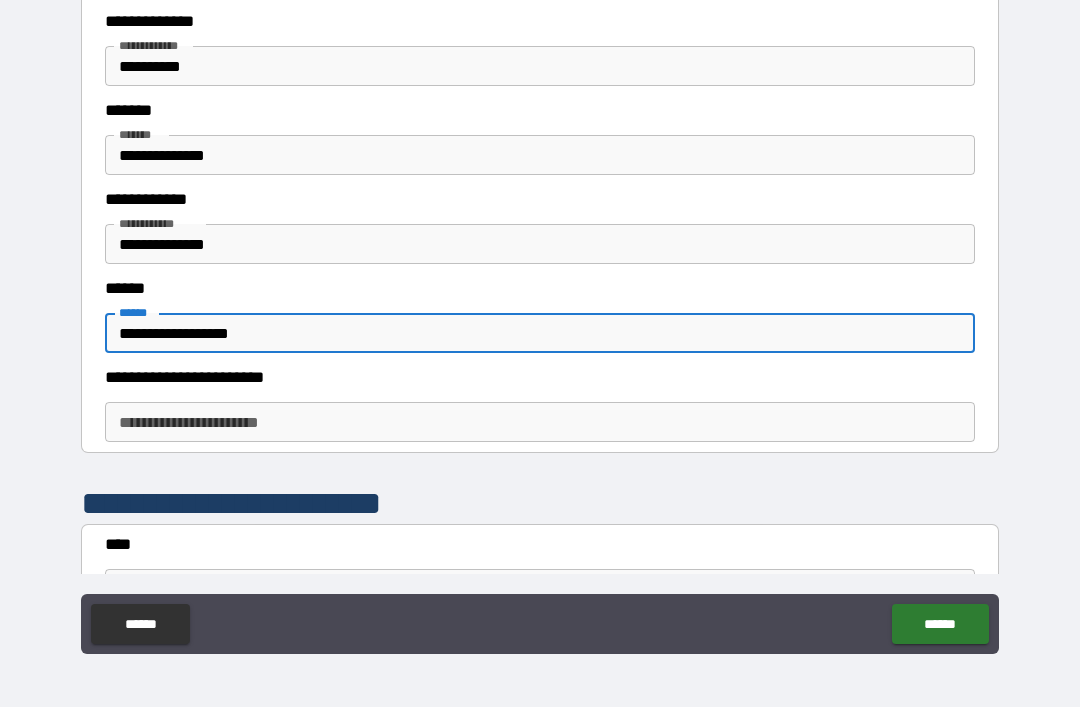 click on "**********" at bounding box center [540, 422] 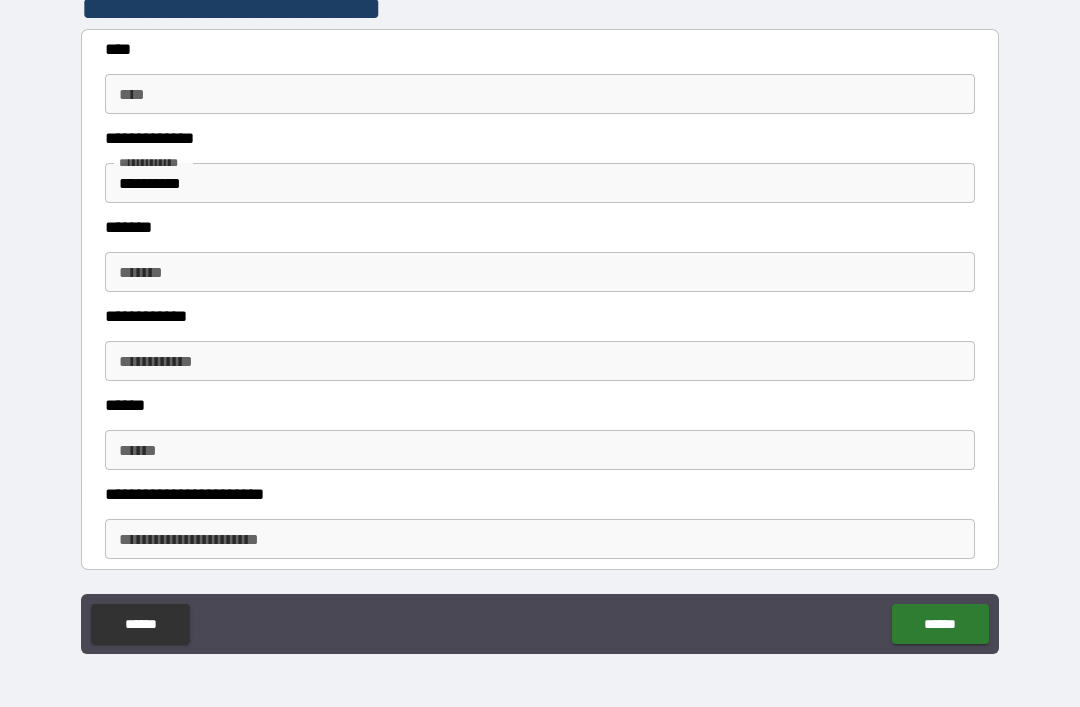 scroll, scrollTop: 1009, scrollLeft: 0, axis: vertical 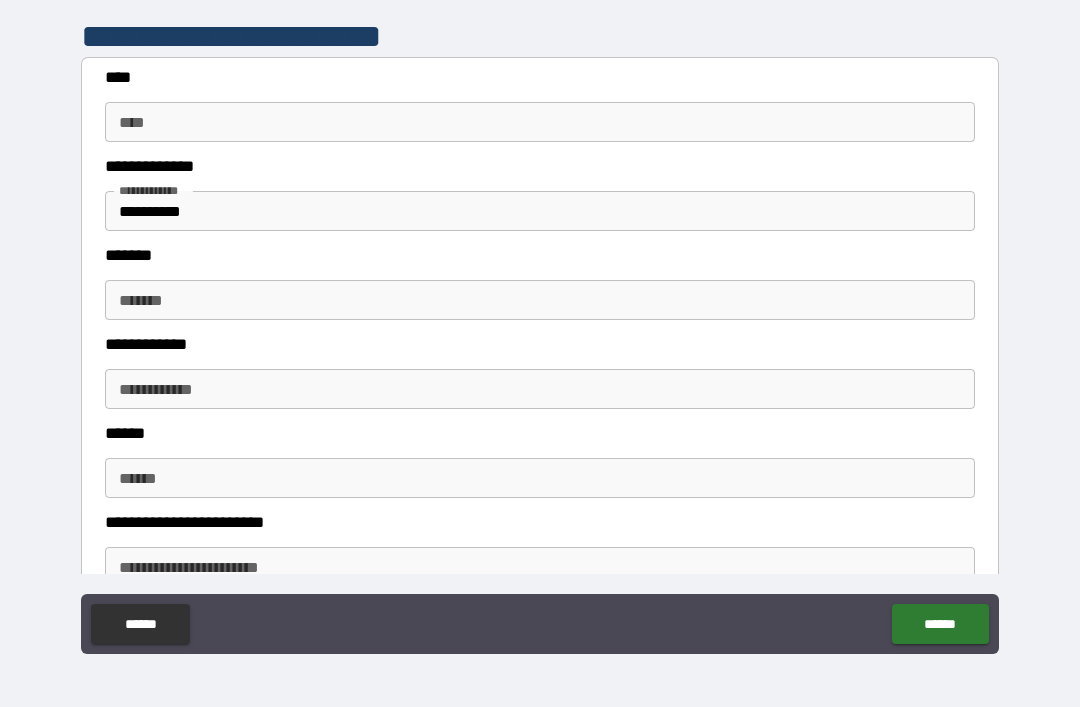 click on "**********" at bounding box center (540, 211) 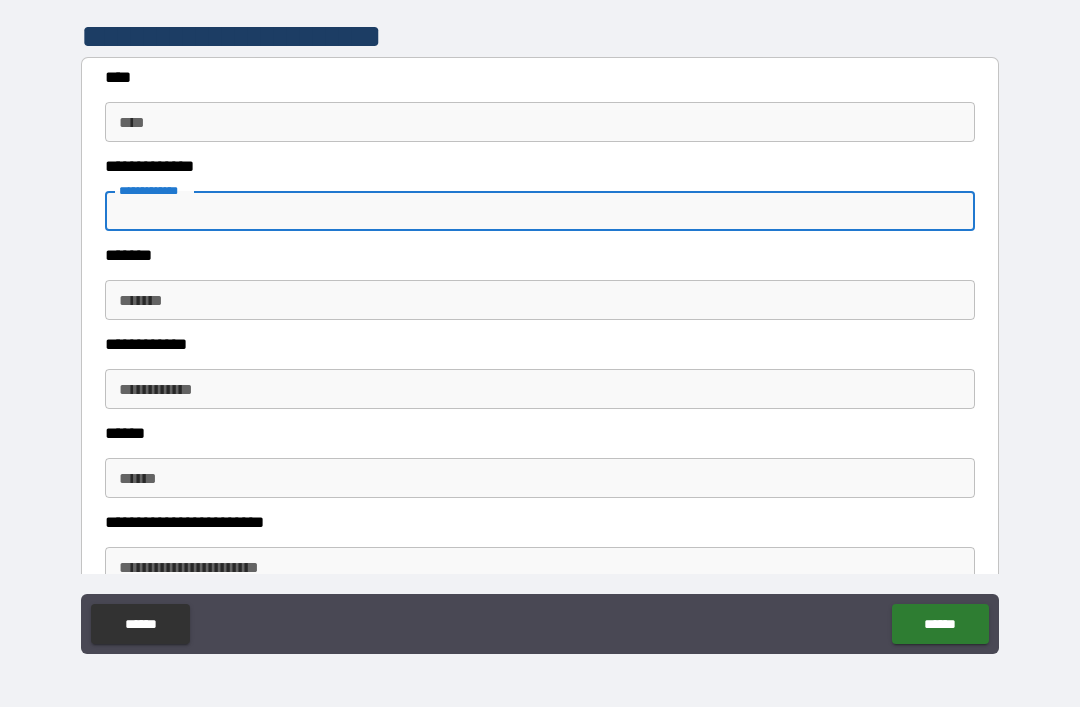 click on "*******" at bounding box center [540, 255] 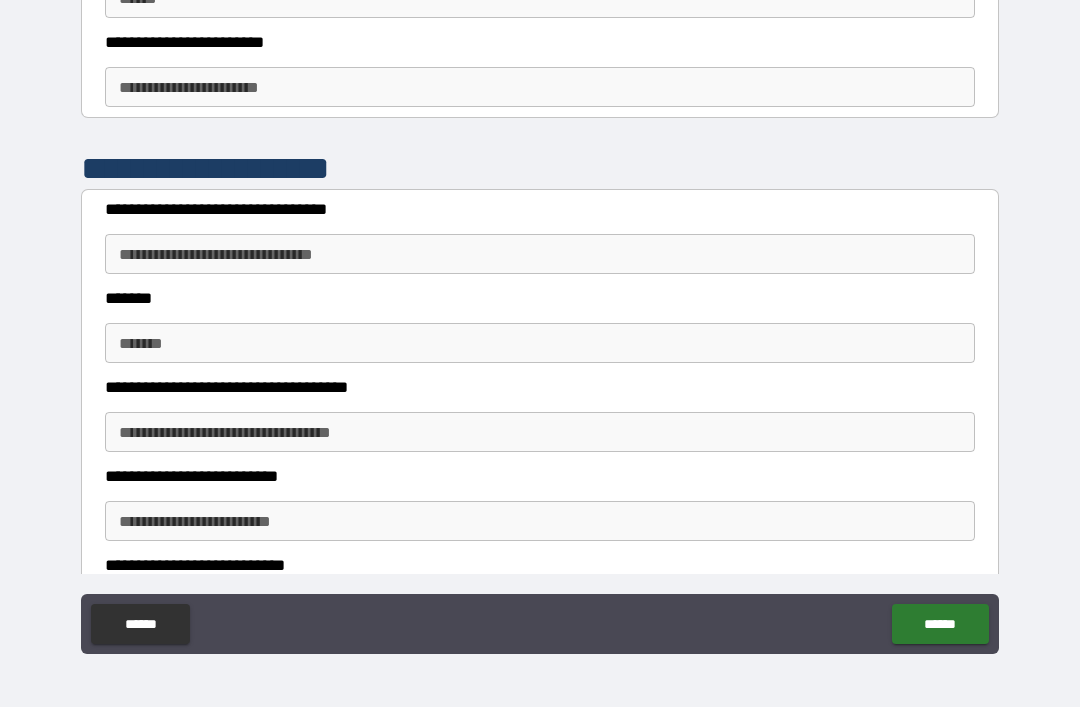 scroll, scrollTop: 1491, scrollLeft: 0, axis: vertical 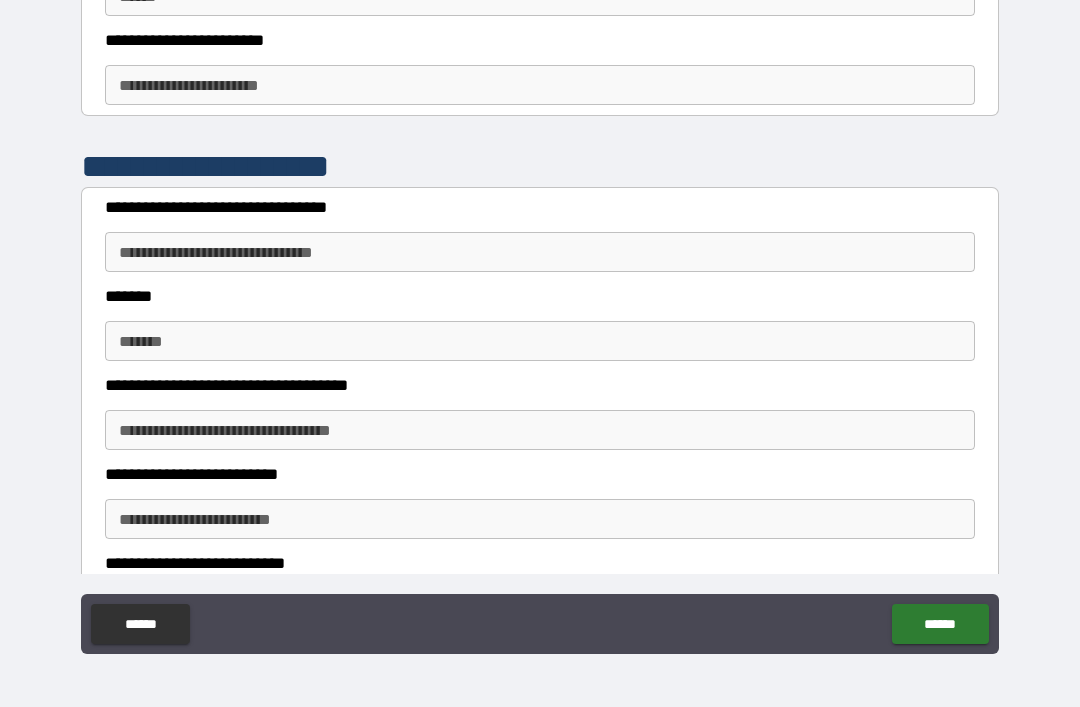 click on "**********" at bounding box center [540, 252] 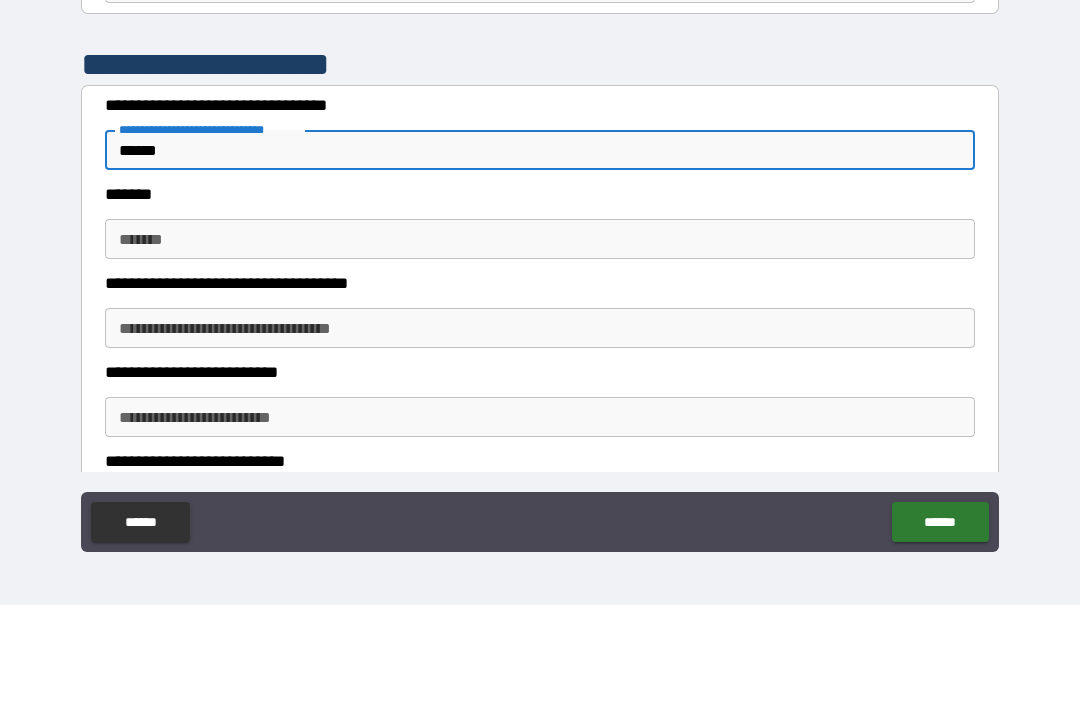 click on "*******" at bounding box center (540, 341) 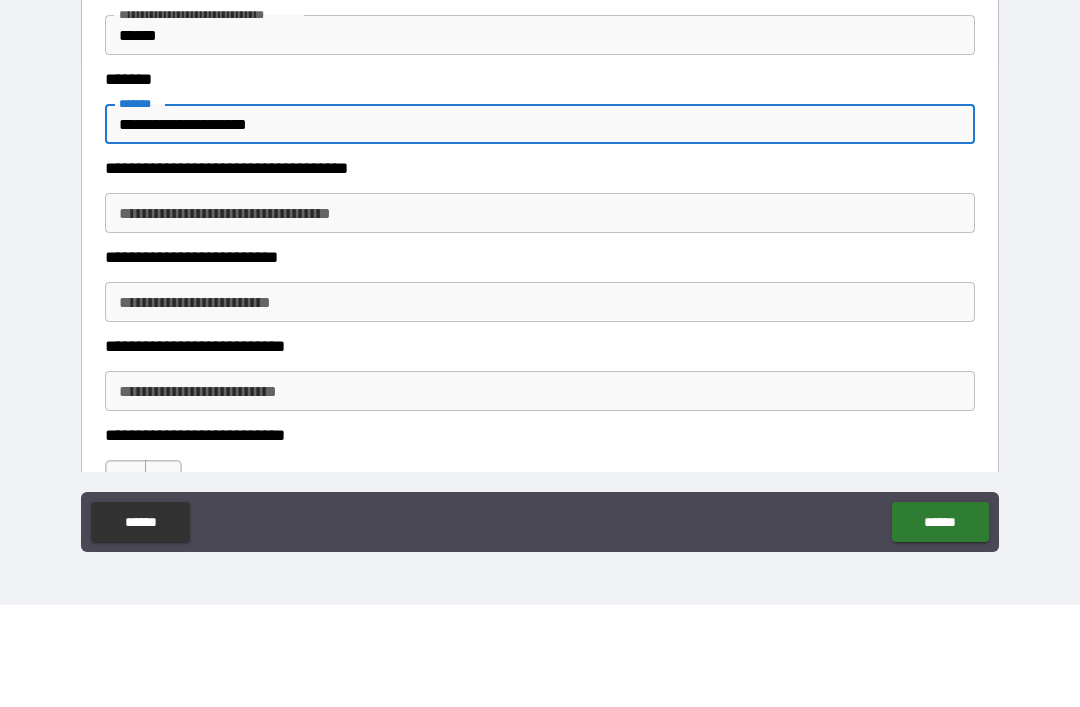 scroll, scrollTop: 1618, scrollLeft: 0, axis: vertical 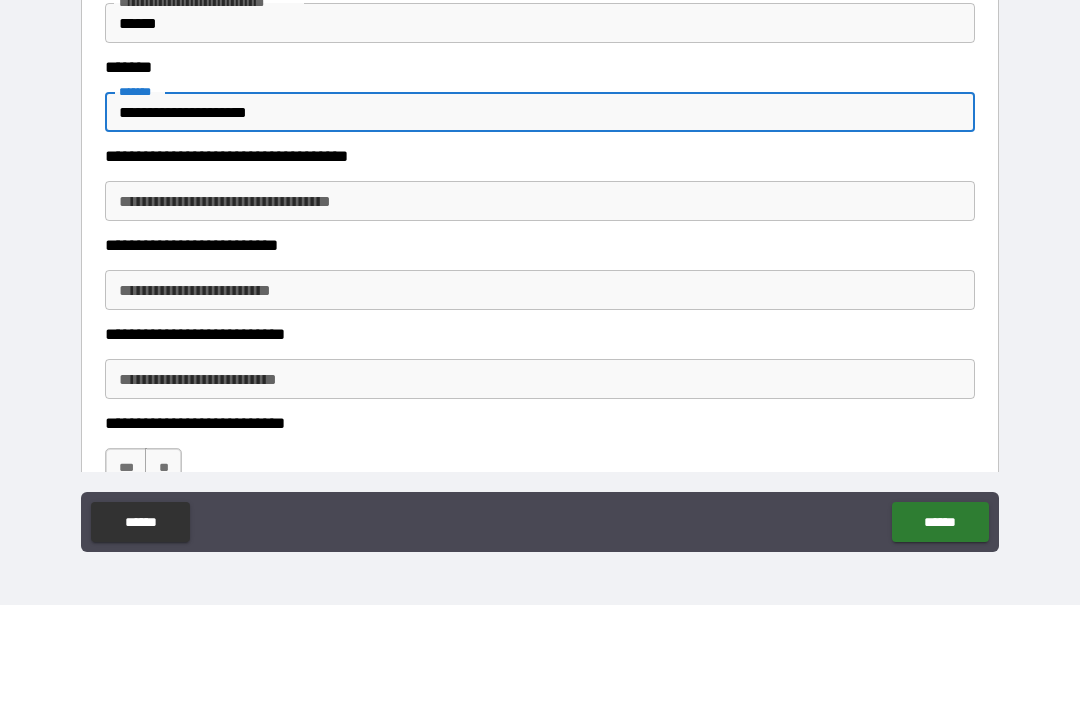 click on "**********" at bounding box center (540, 303) 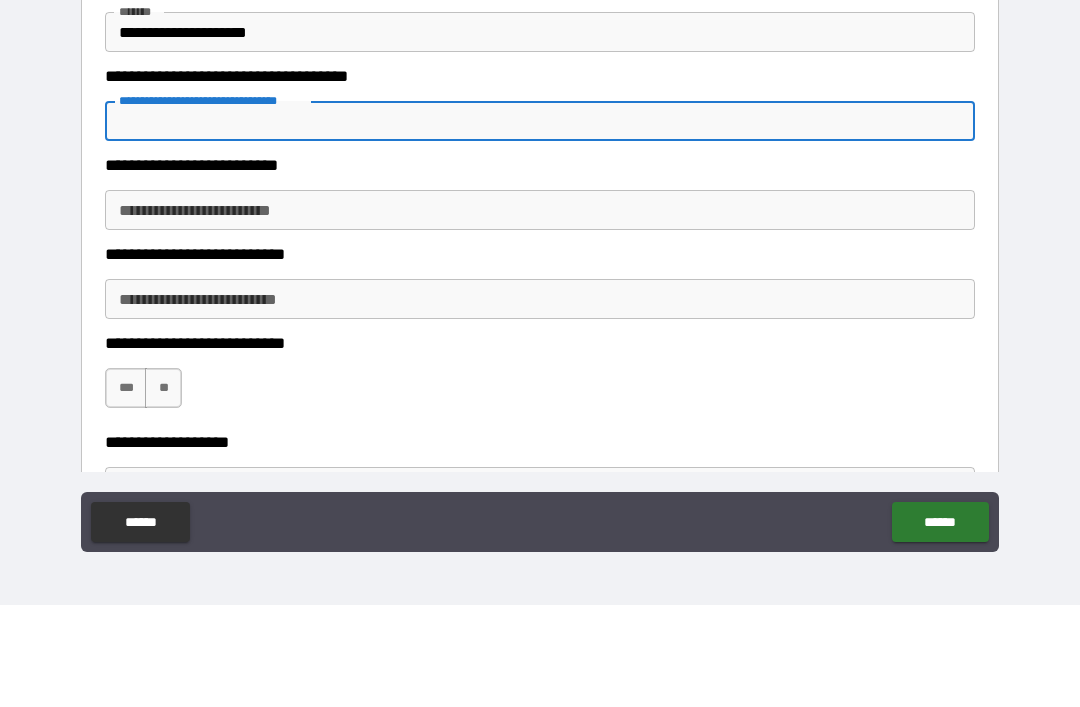 click on "**********" at bounding box center [540, 312] 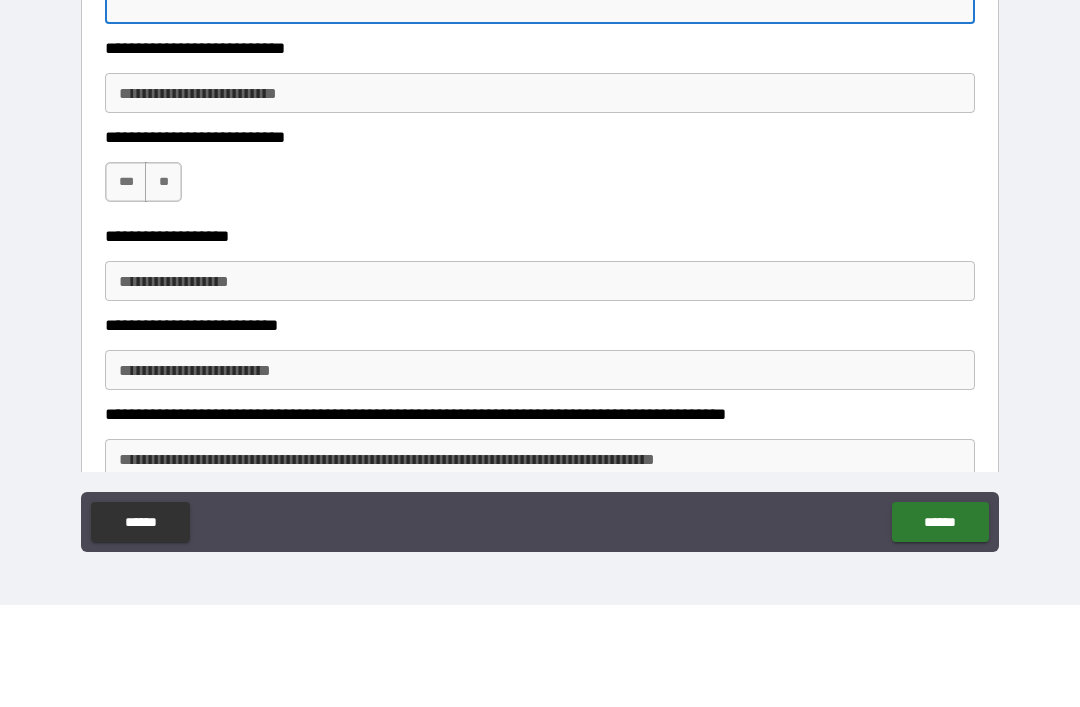scroll, scrollTop: 1905, scrollLeft: 0, axis: vertical 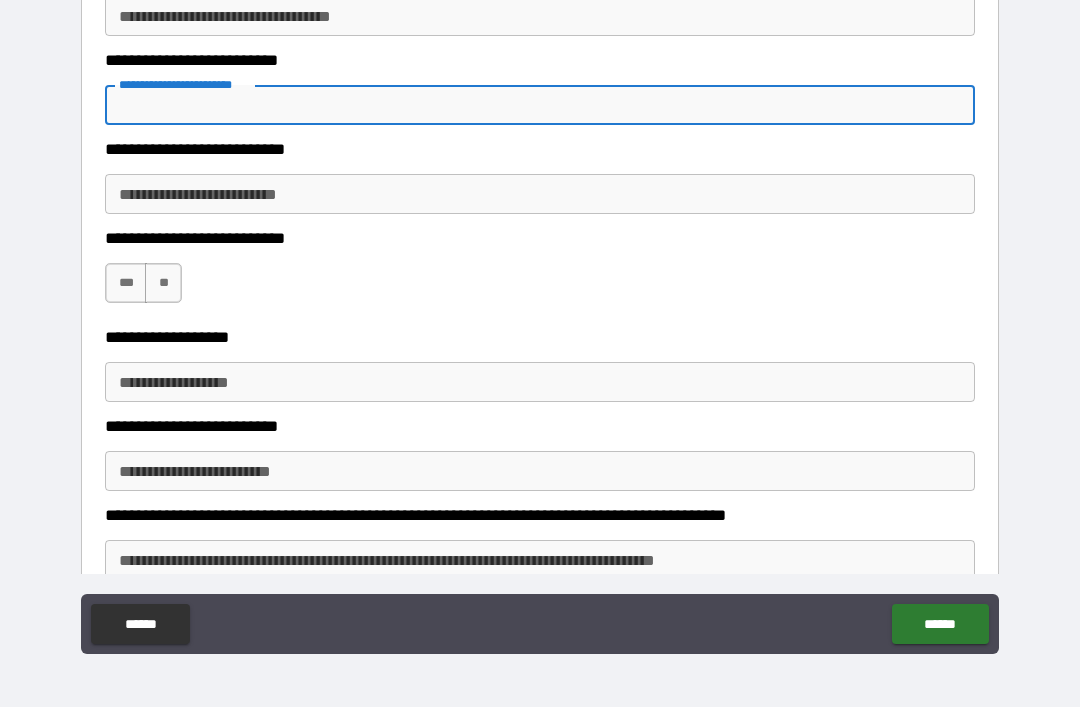 click on "**" at bounding box center [163, 283] 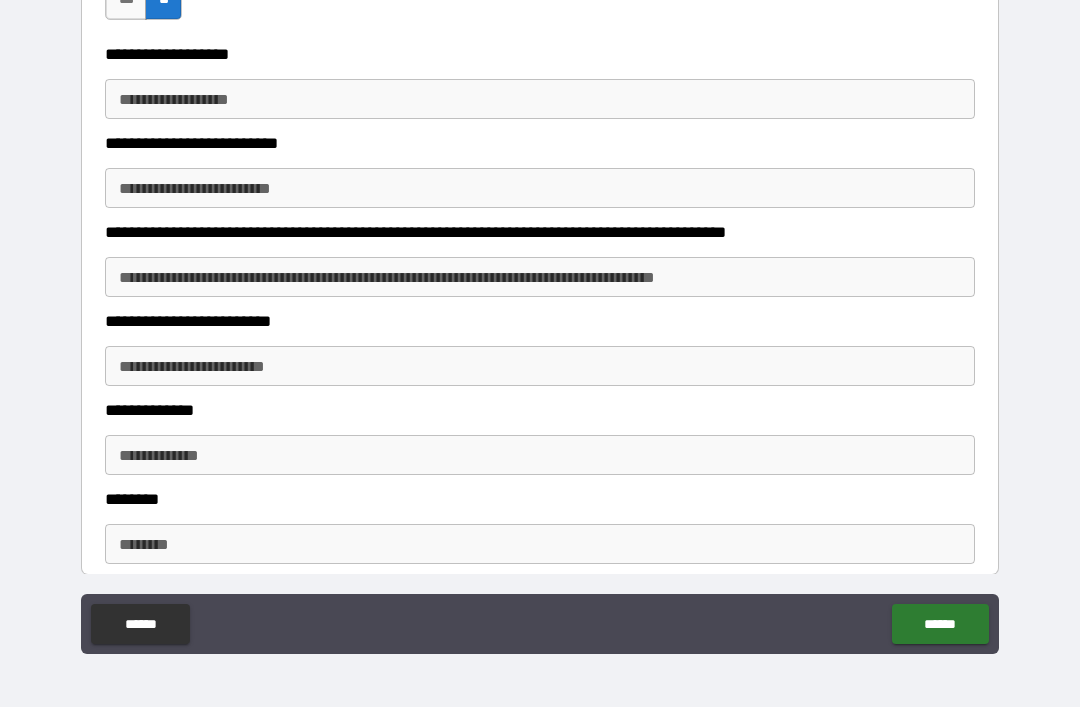 scroll, scrollTop: 2177, scrollLeft: 0, axis: vertical 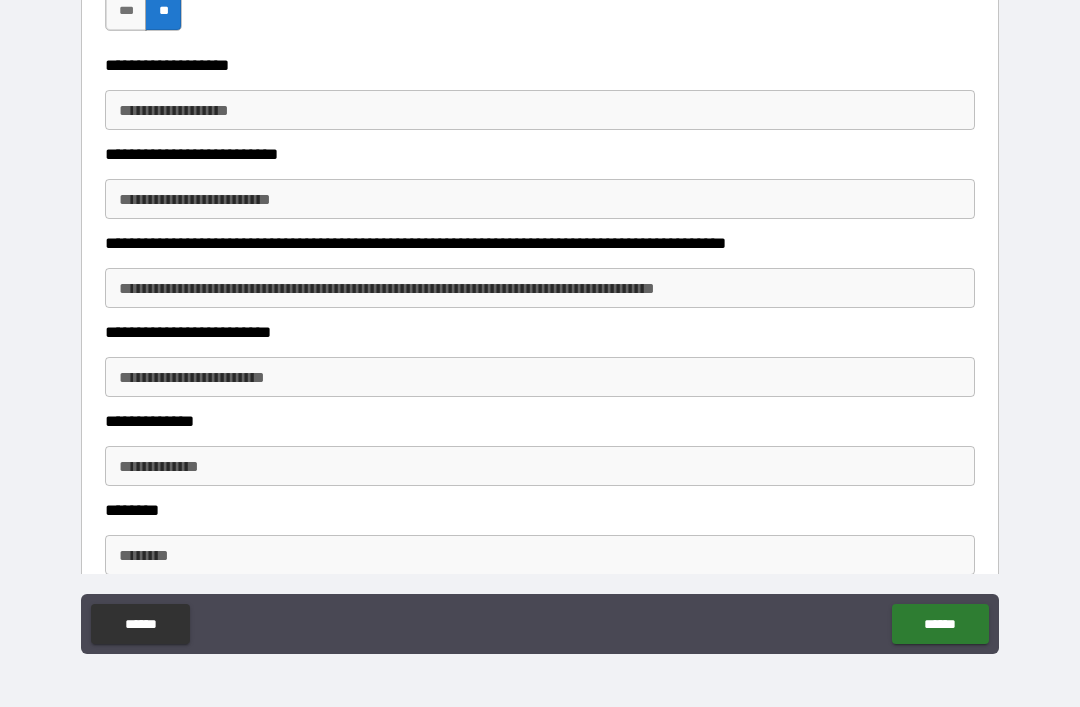 click on "**********" at bounding box center [540, 110] 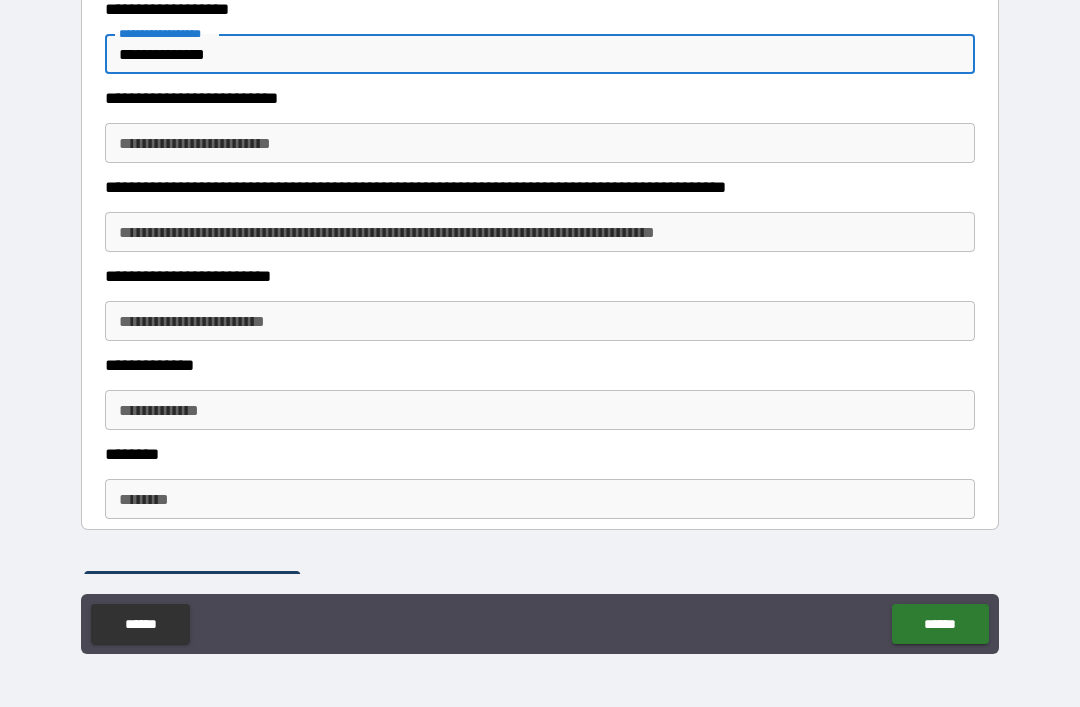 scroll, scrollTop: 2236, scrollLeft: 0, axis: vertical 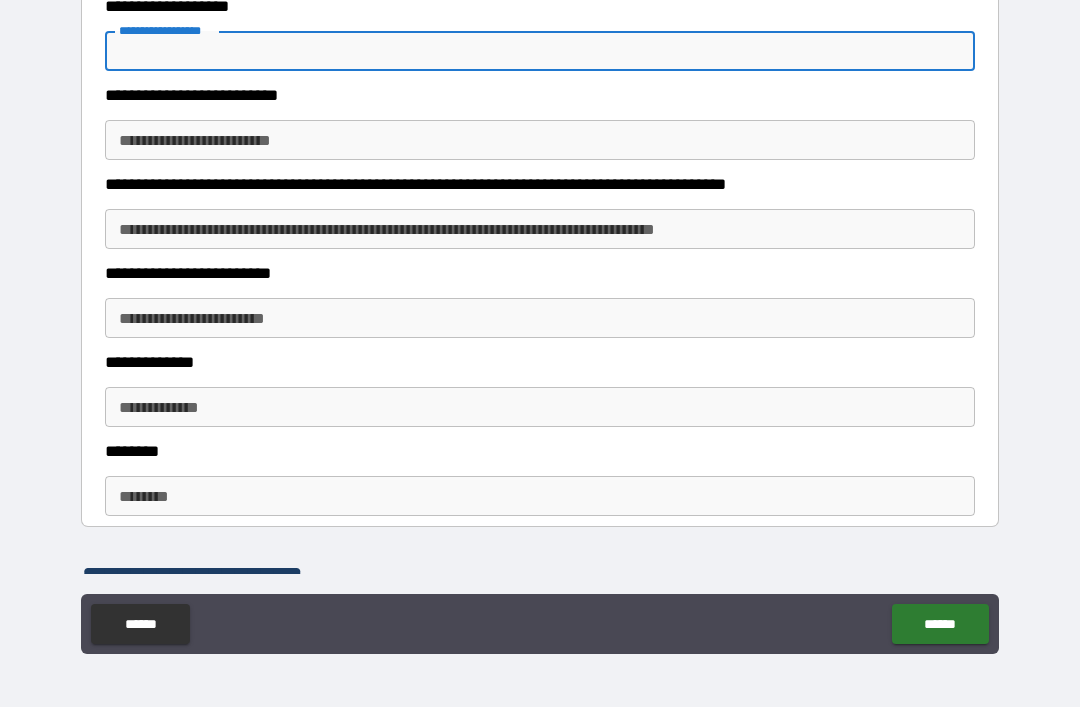 click on "**********" at bounding box center [540, 362] 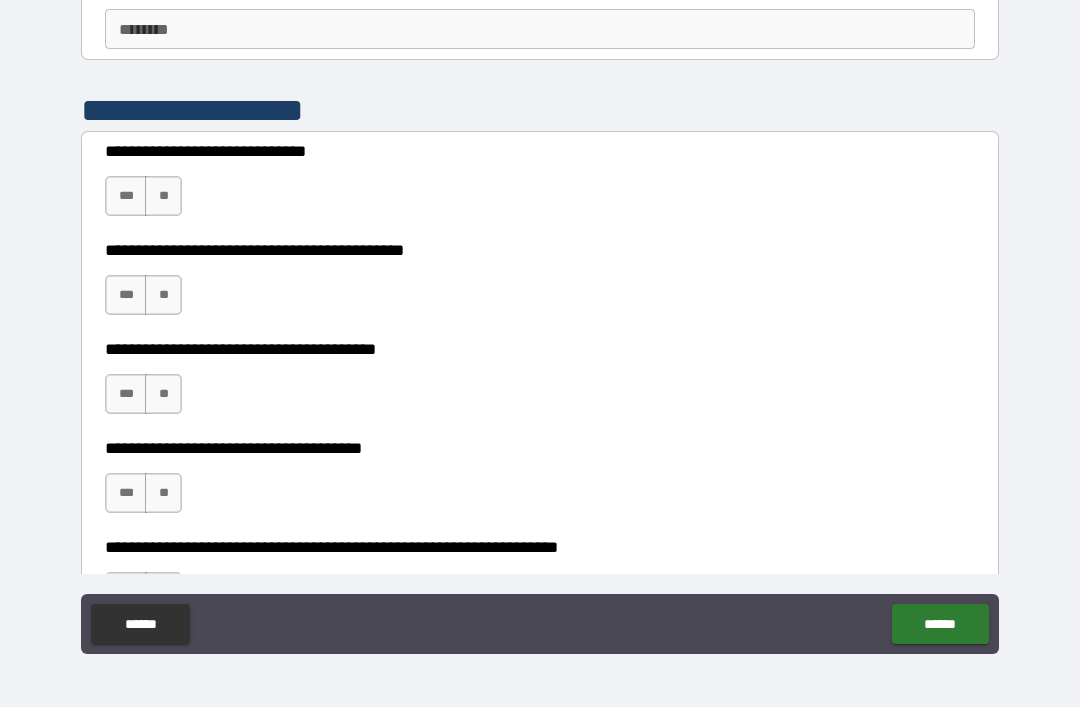 scroll, scrollTop: 2707, scrollLeft: 0, axis: vertical 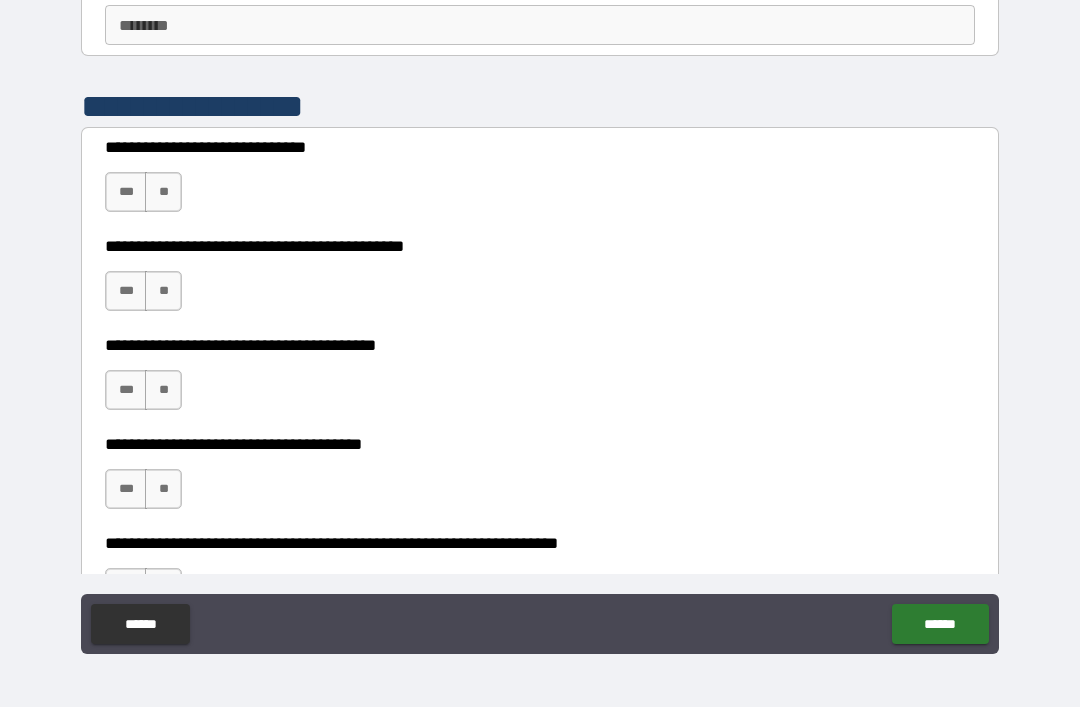 click on "***" at bounding box center (126, 192) 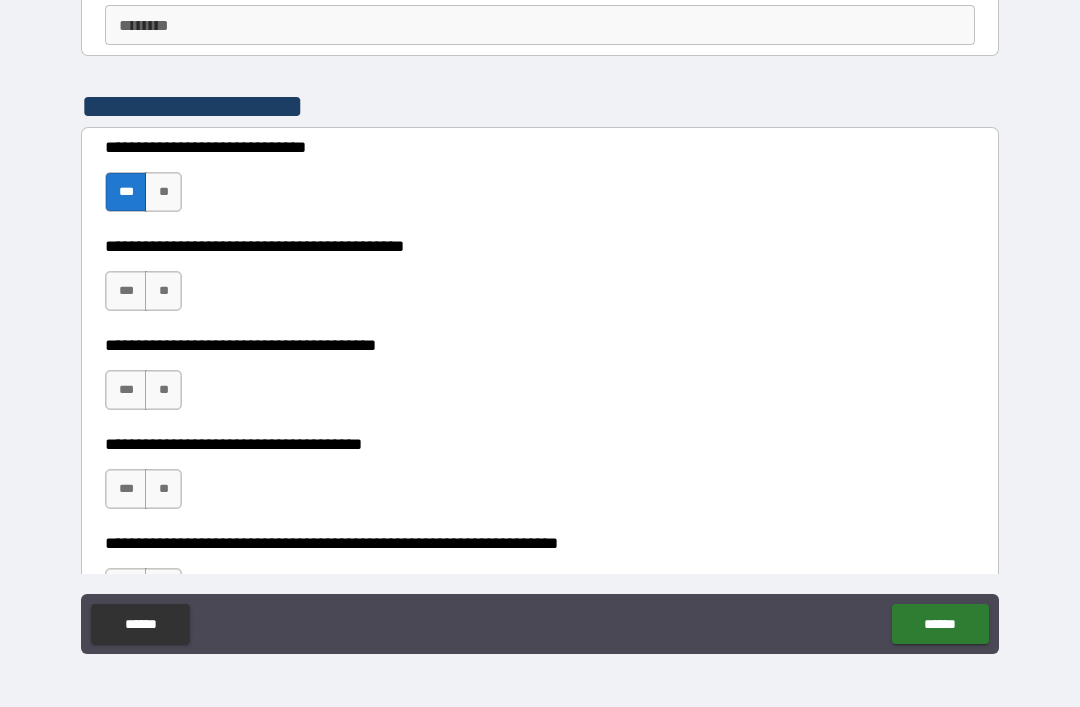 click on "***" at bounding box center (126, 291) 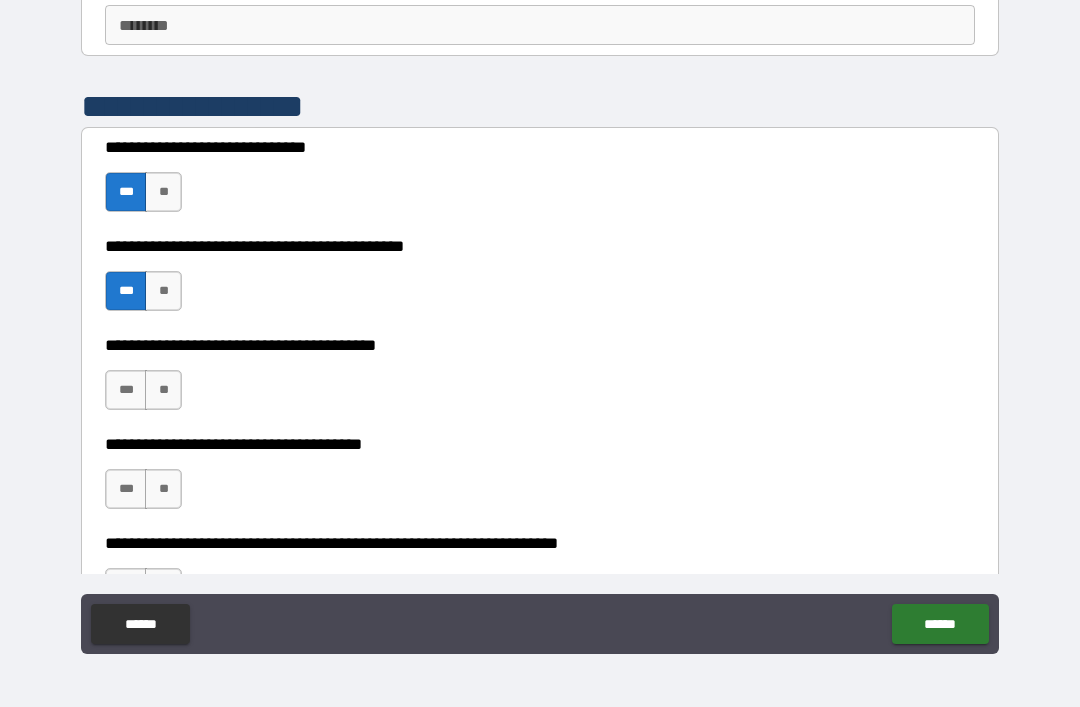 click on "***" at bounding box center [126, 390] 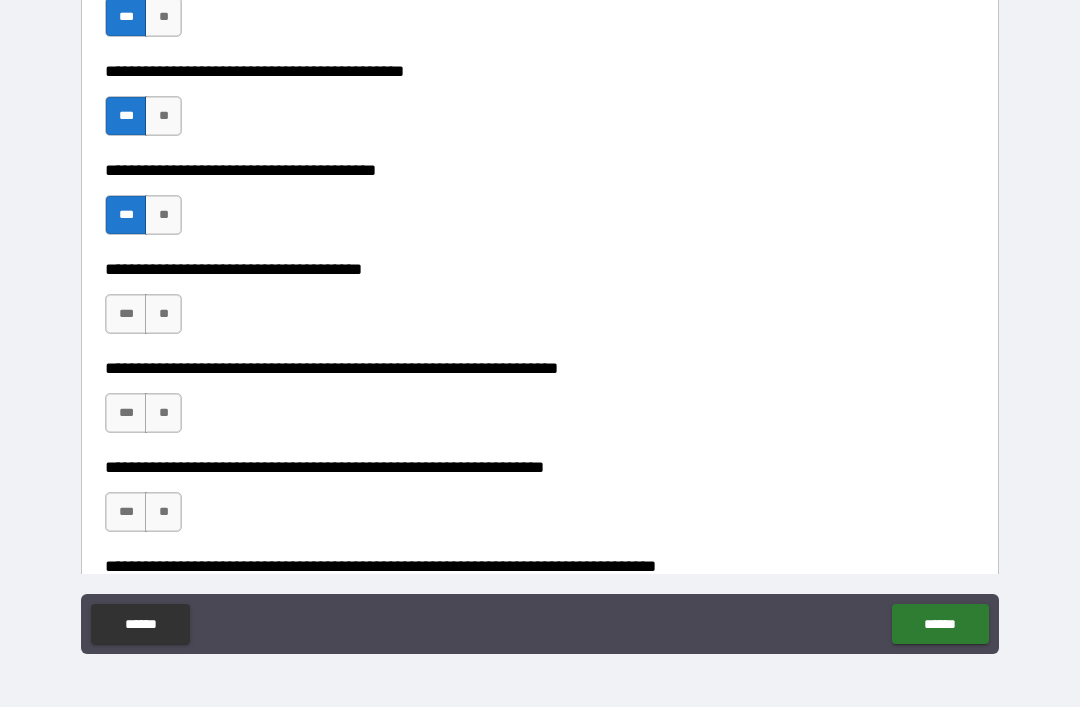 scroll, scrollTop: 2885, scrollLeft: 0, axis: vertical 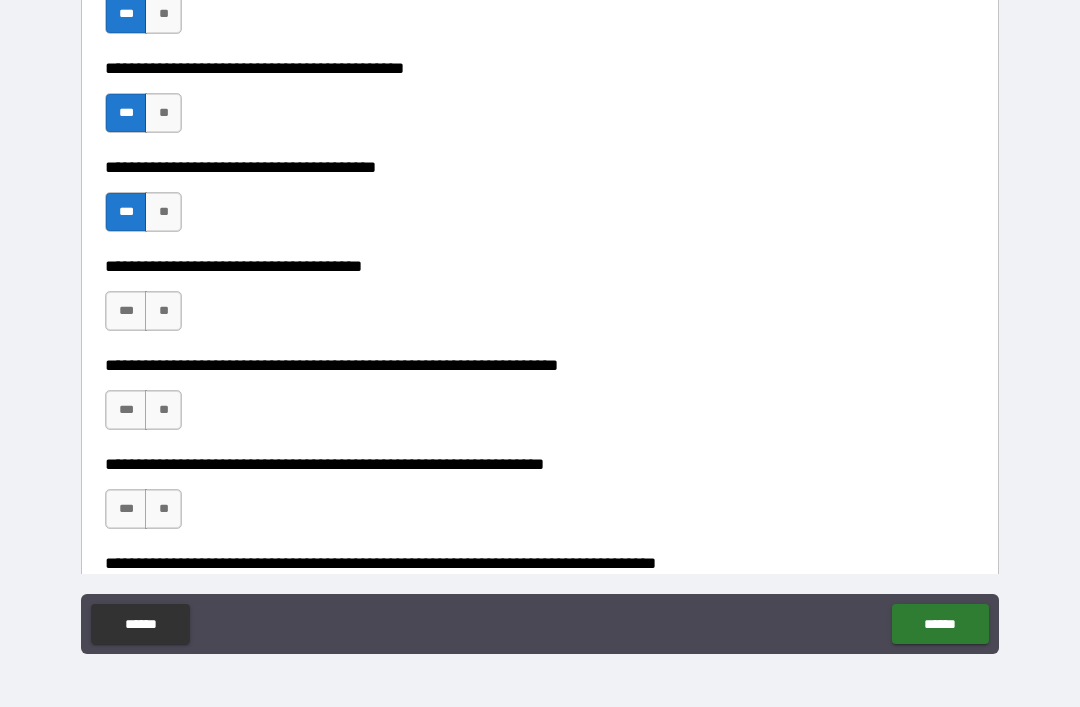 click on "**" at bounding box center (163, 311) 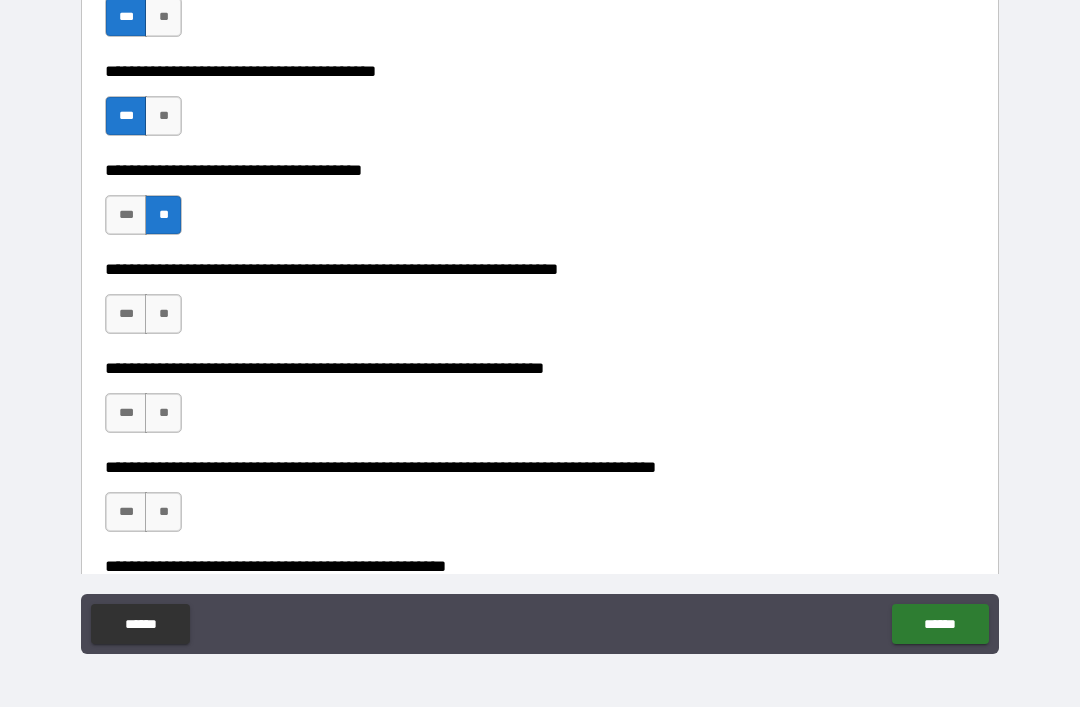 scroll, scrollTop: 2992, scrollLeft: 0, axis: vertical 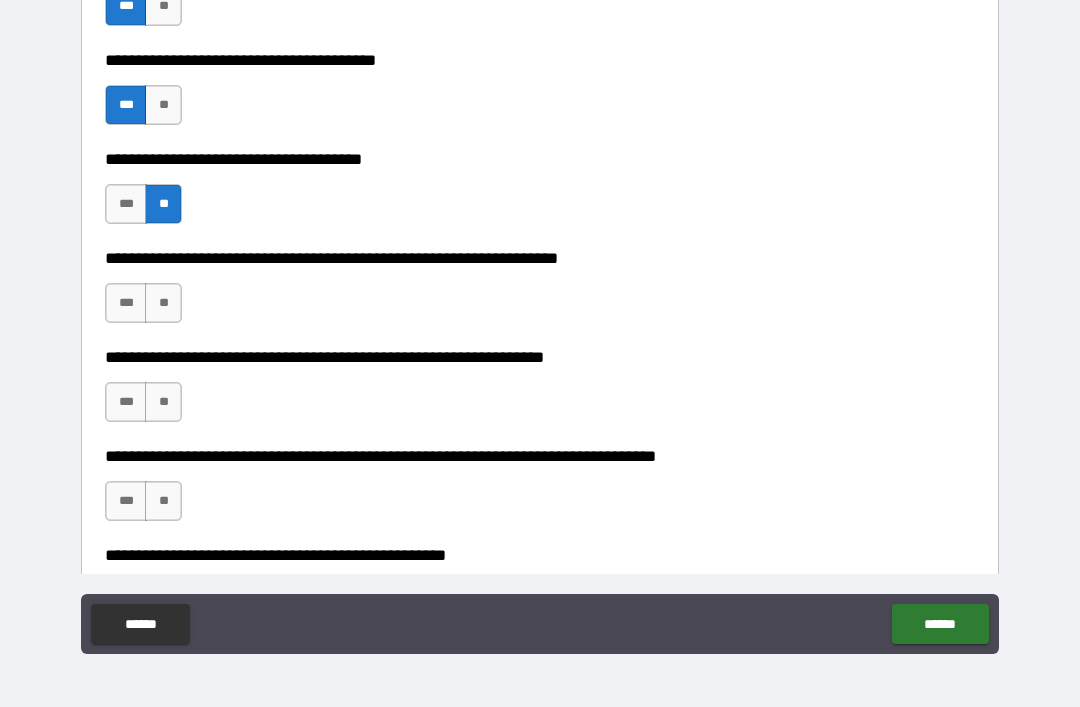 click on "**" at bounding box center (163, 303) 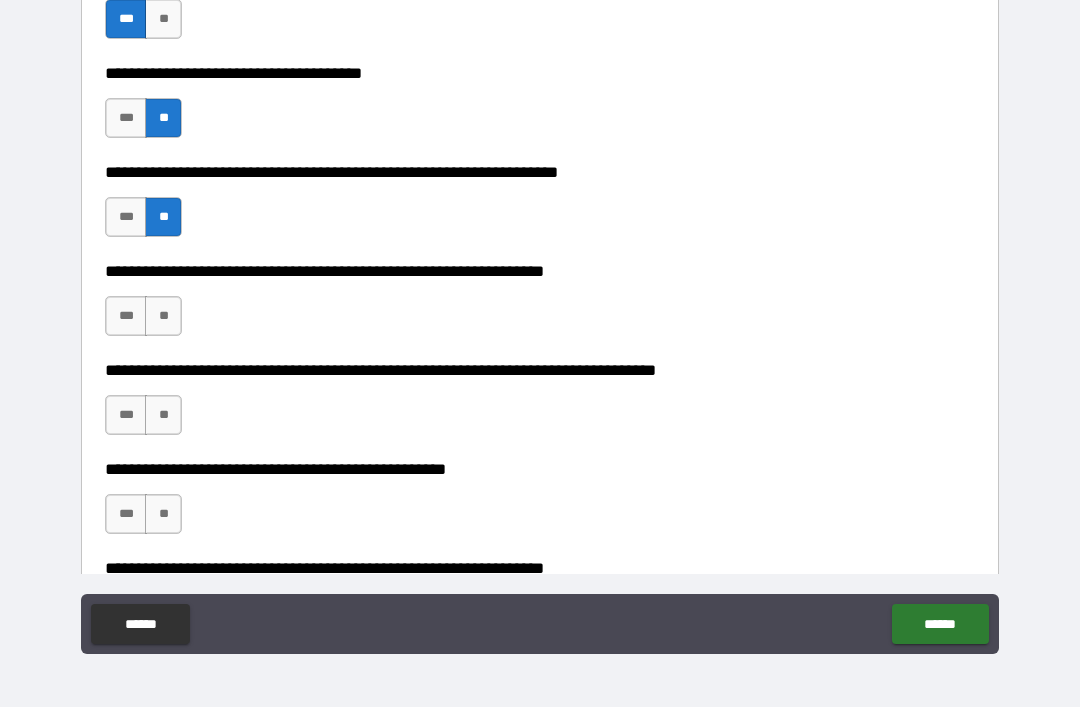 scroll, scrollTop: 3081, scrollLeft: 0, axis: vertical 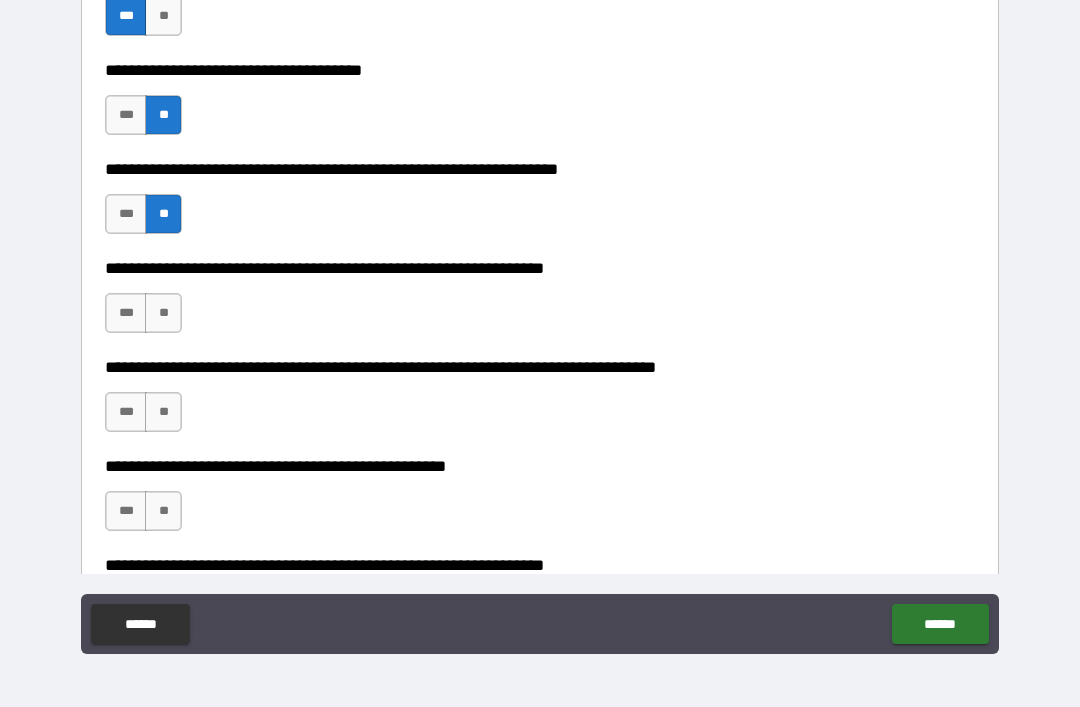 click on "**" at bounding box center (163, 313) 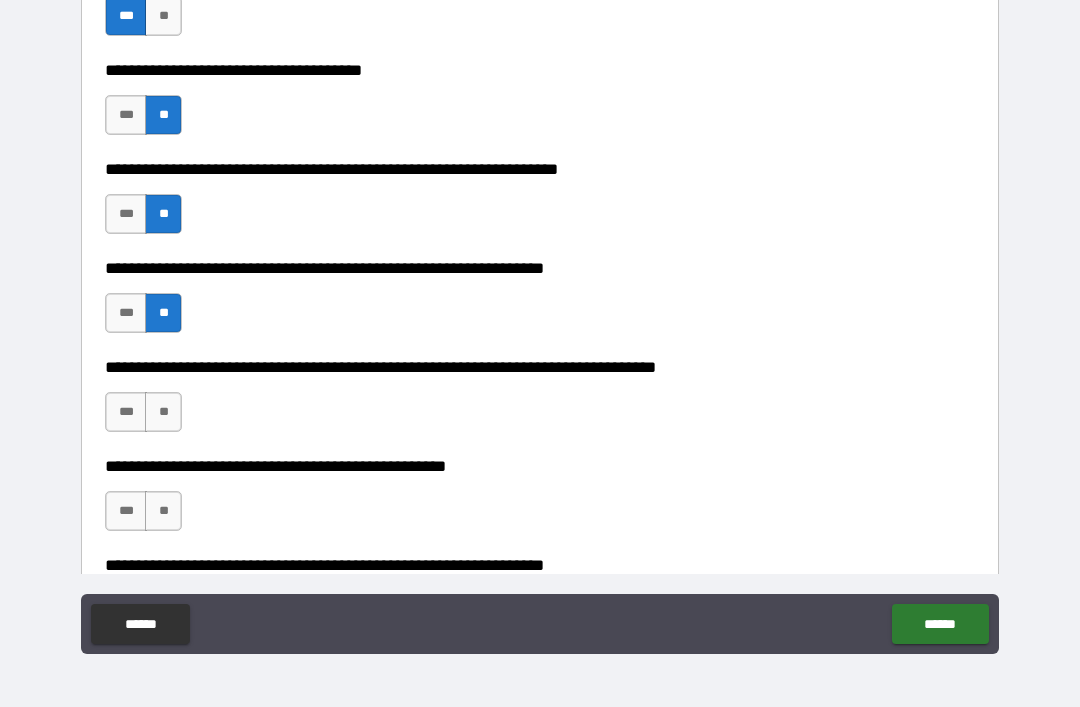 click on "**" at bounding box center [163, 412] 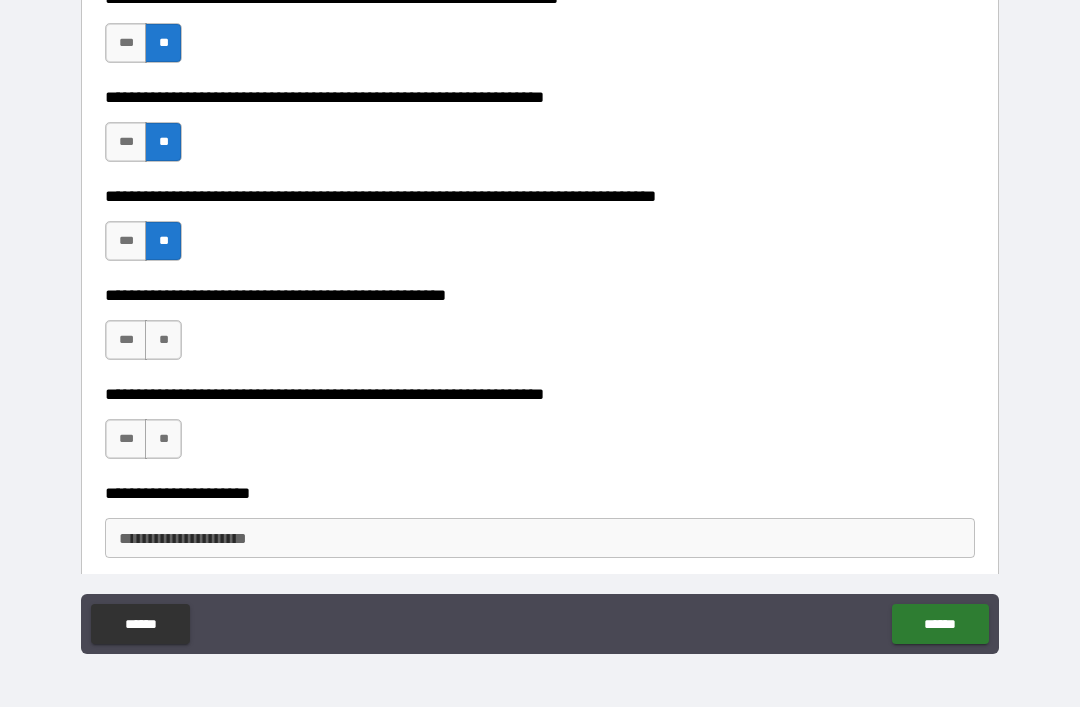scroll, scrollTop: 3265, scrollLeft: 0, axis: vertical 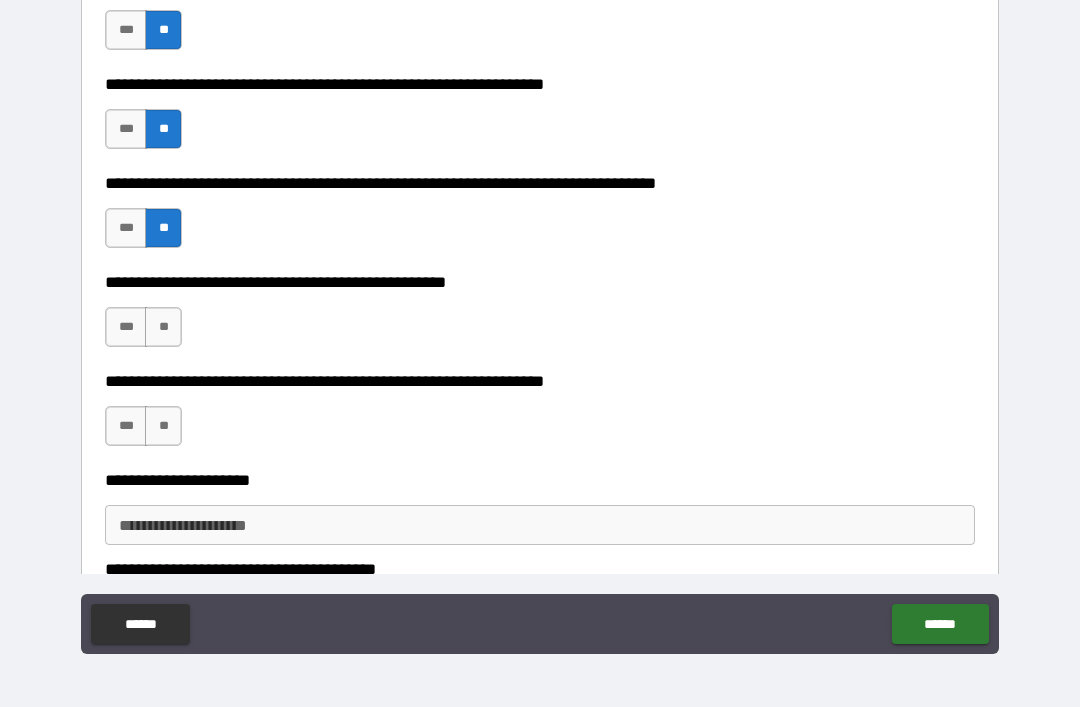 click on "***" at bounding box center [126, 327] 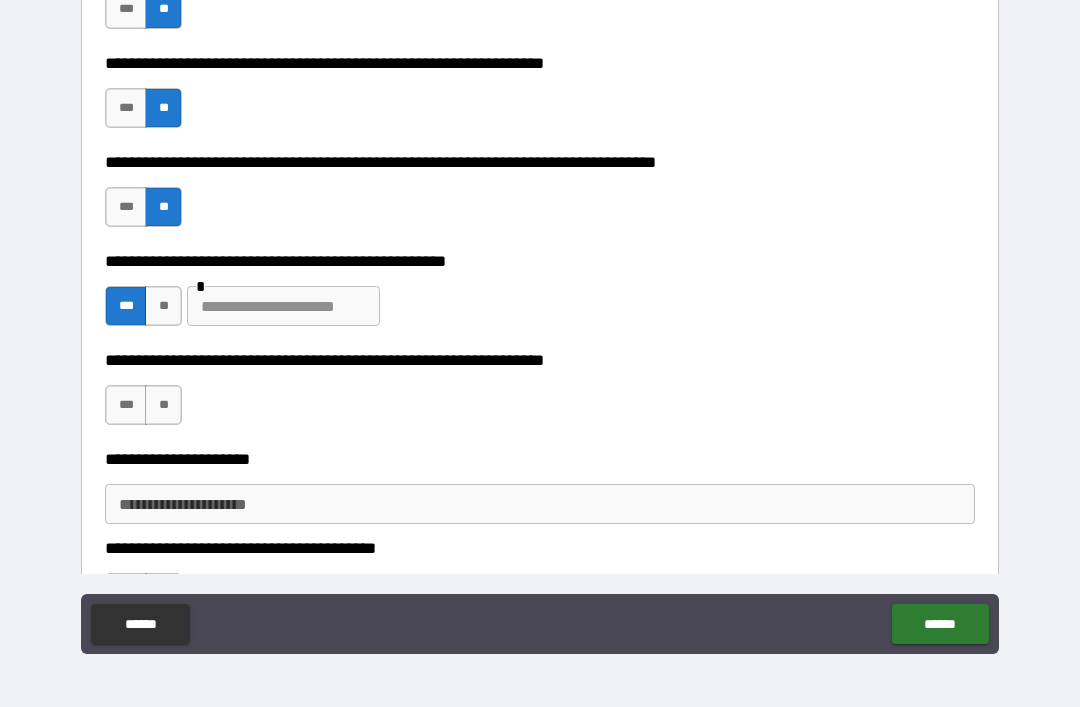 scroll, scrollTop: 3287, scrollLeft: 0, axis: vertical 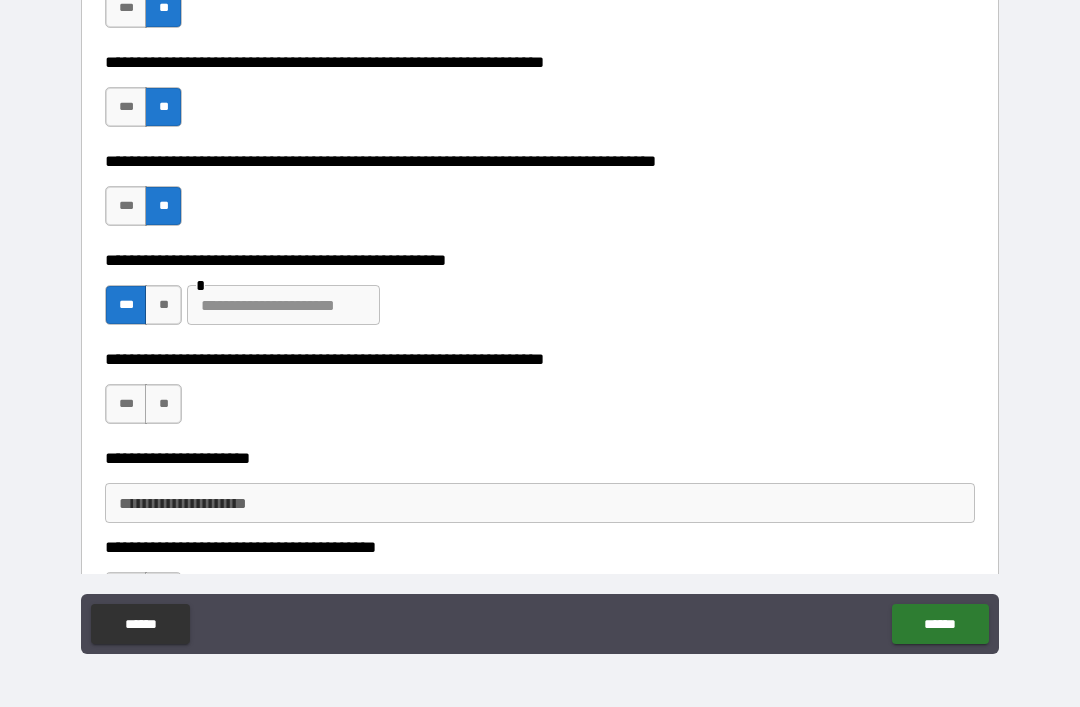 click at bounding box center (283, 305) 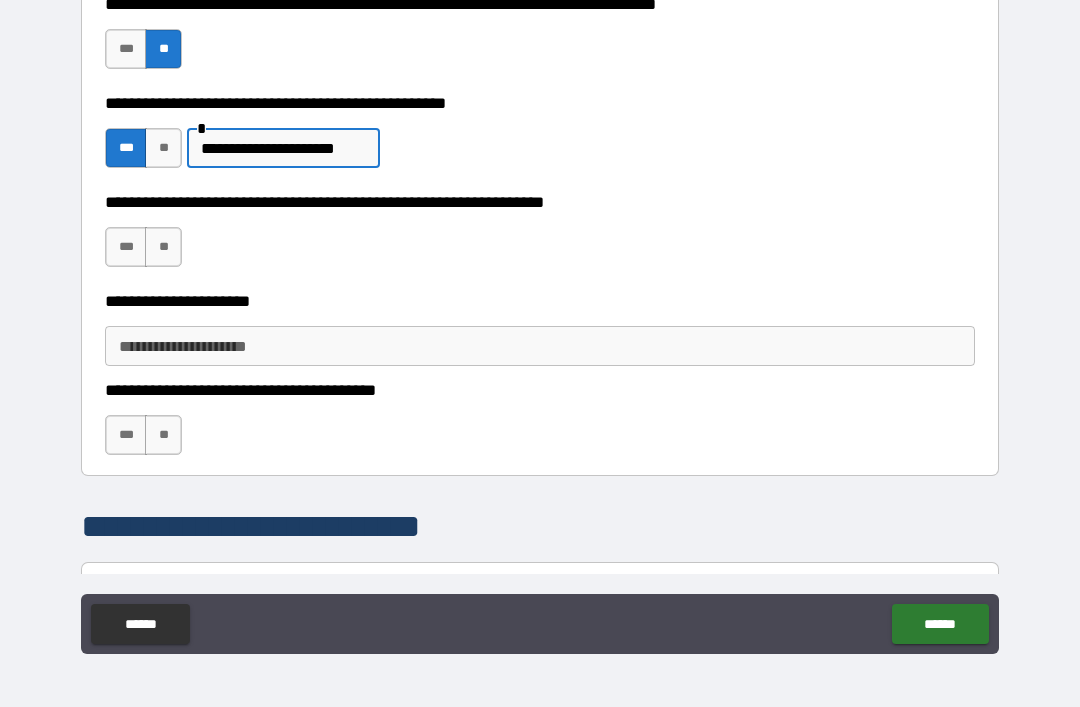 scroll, scrollTop: 3445, scrollLeft: 0, axis: vertical 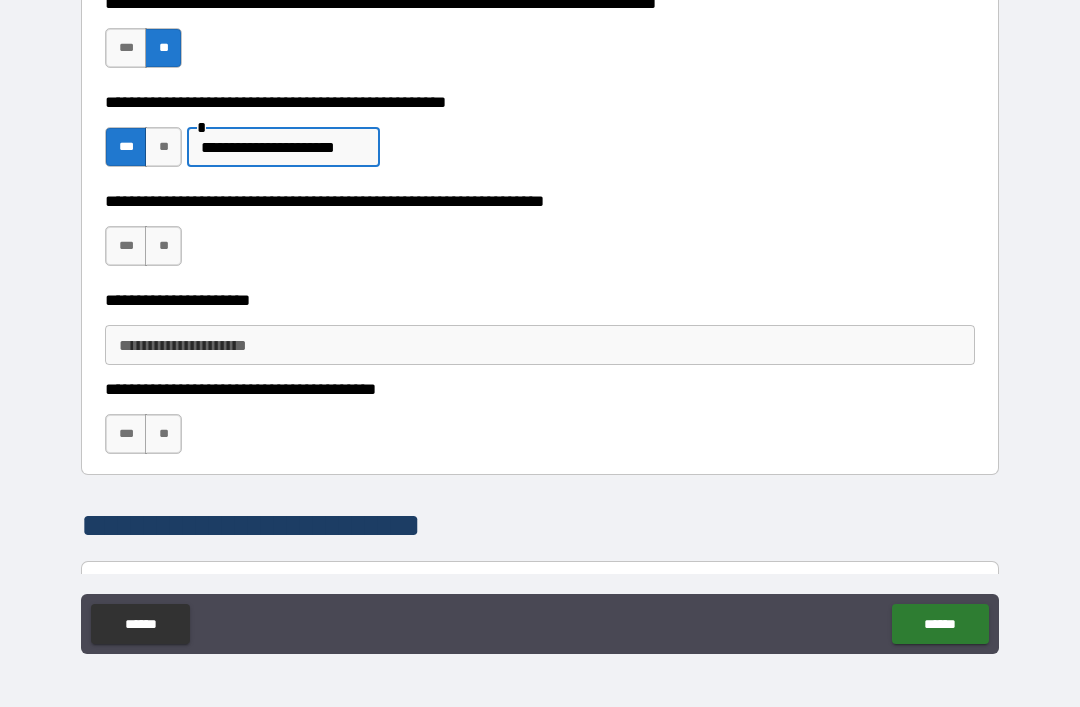 click on "**" at bounding box center [163, 246] 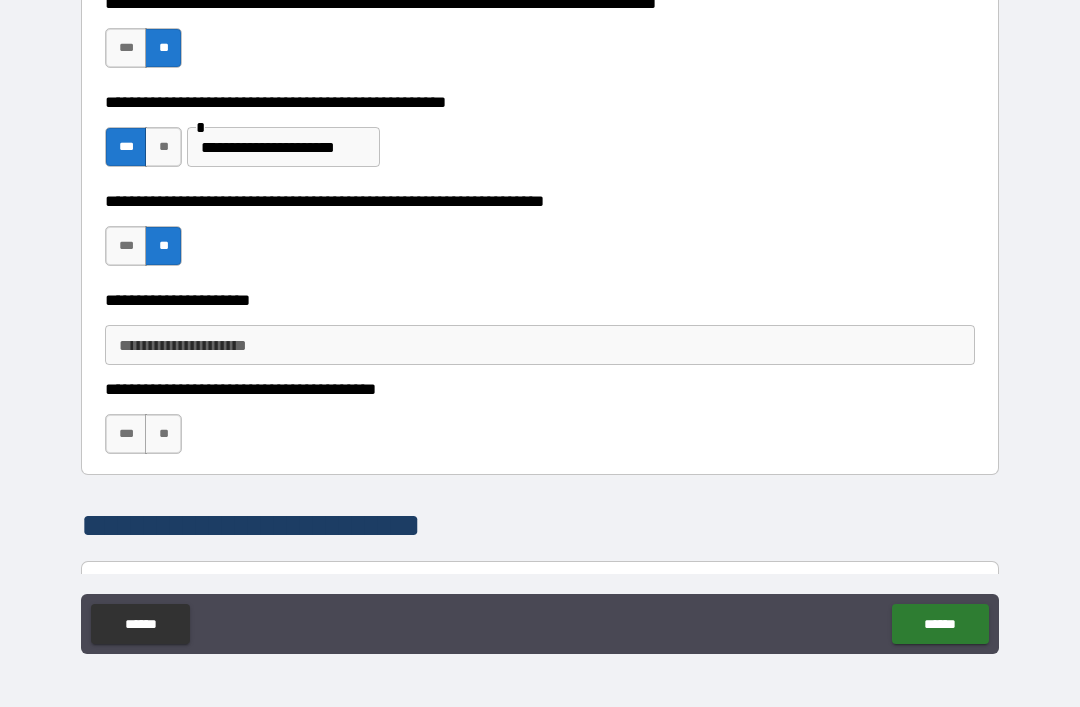 click on "**" at bounding box center (163, 434) 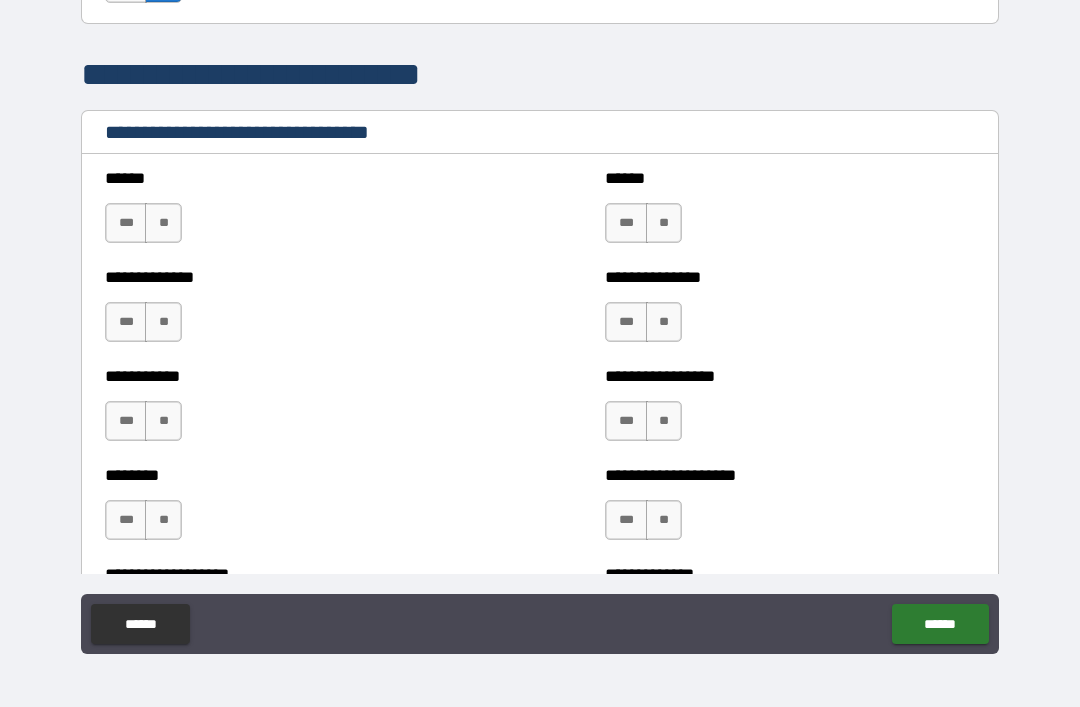 scroll, scrollTop: 3885, scrollLeft: 0, axis: vertical 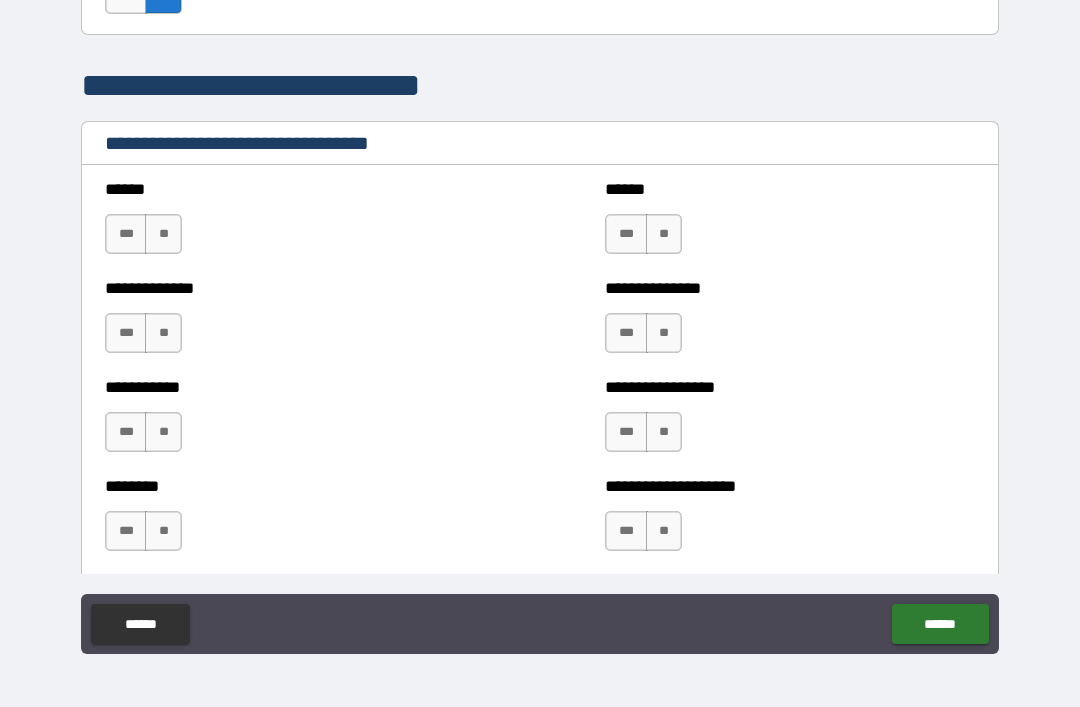 click on "**" at bounding box center (163, 234) 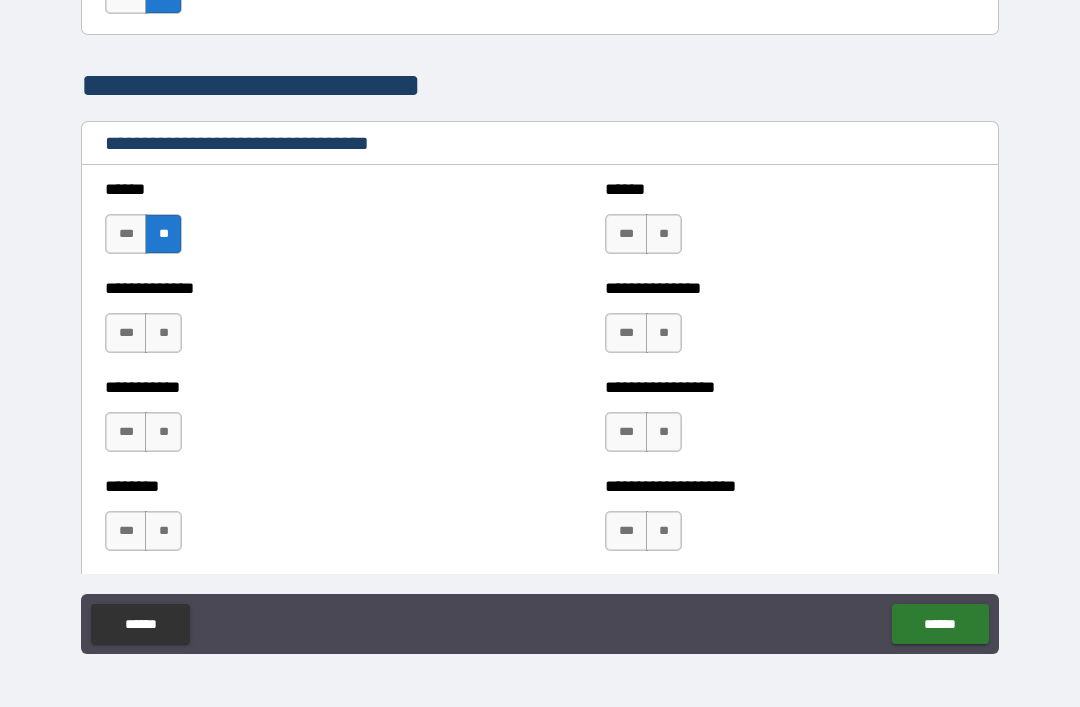 click on "**" at bounding box center [664, 234] 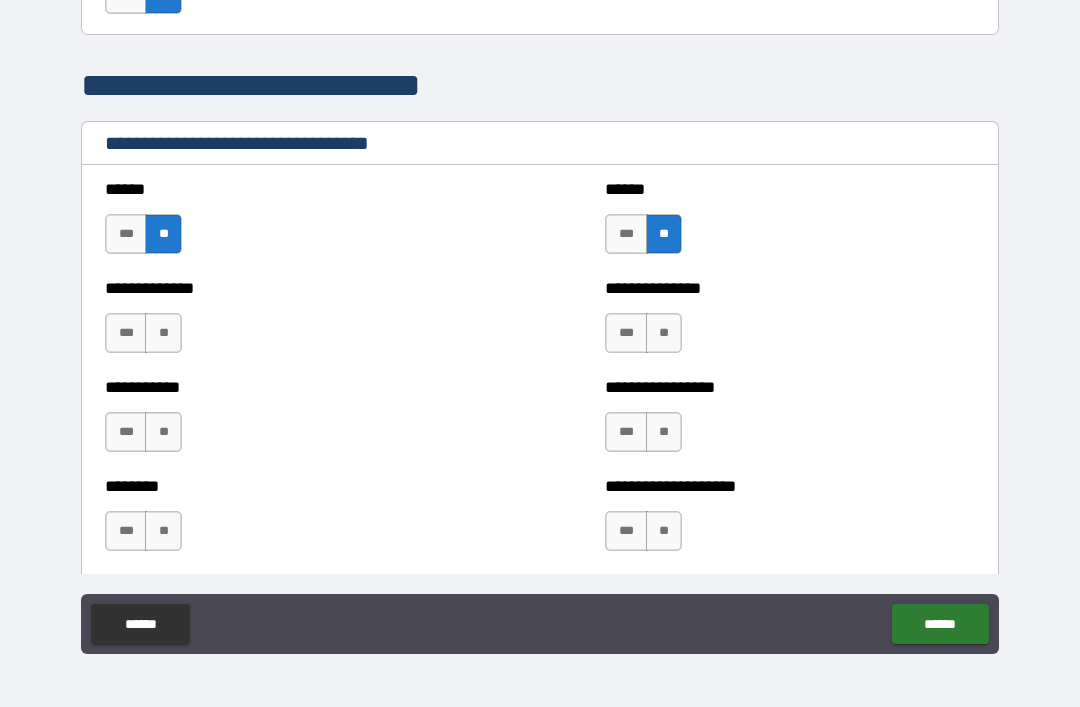 click on "**" at bounding box center (163, 333) 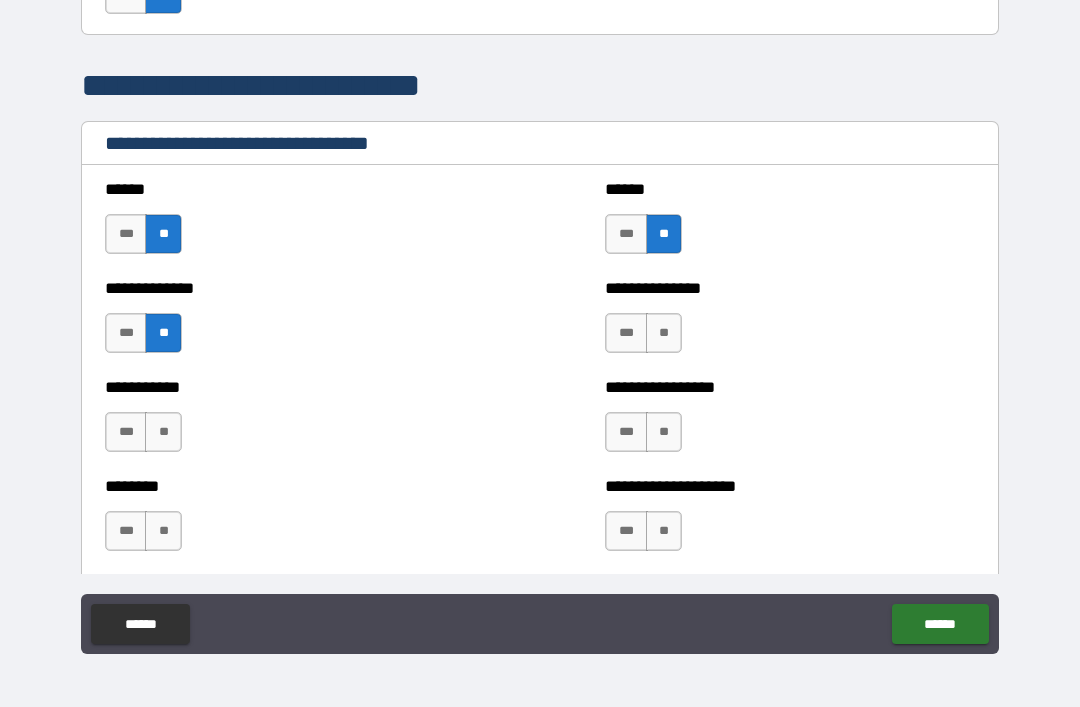 click on "**" at bounding box center (664, 333) 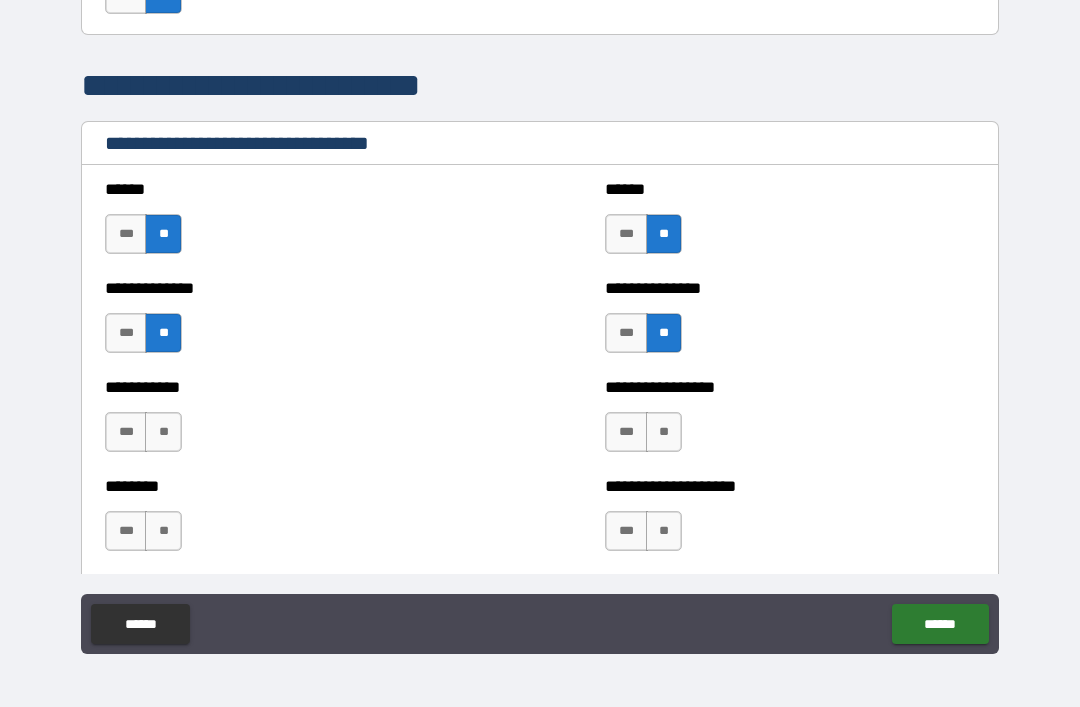 click on "**" at bounding box center [664, 432] 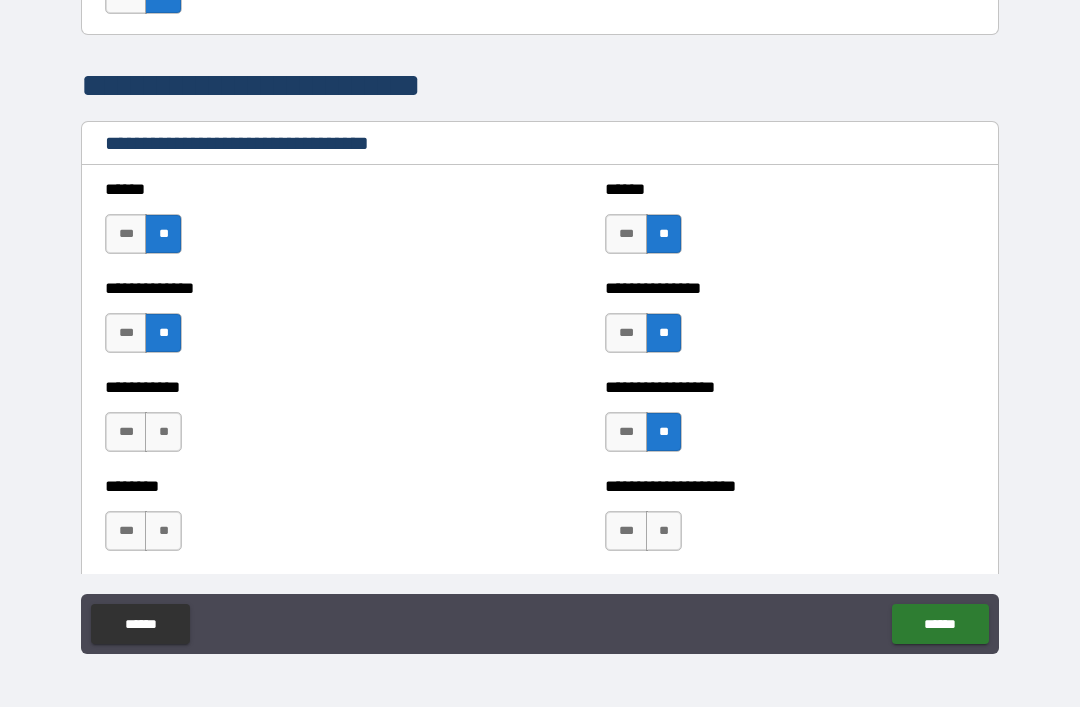click on "**" at bounding box center (163, 432) 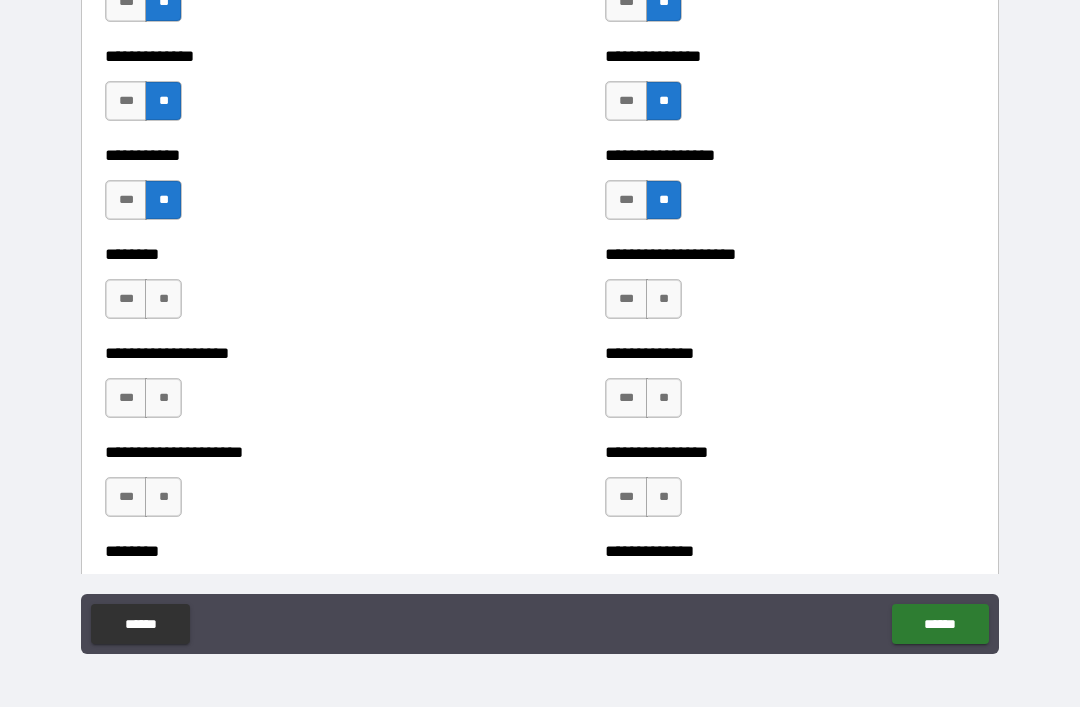 scroll, scrollTop: 4118, scrollLeft: 0, axis: vertical 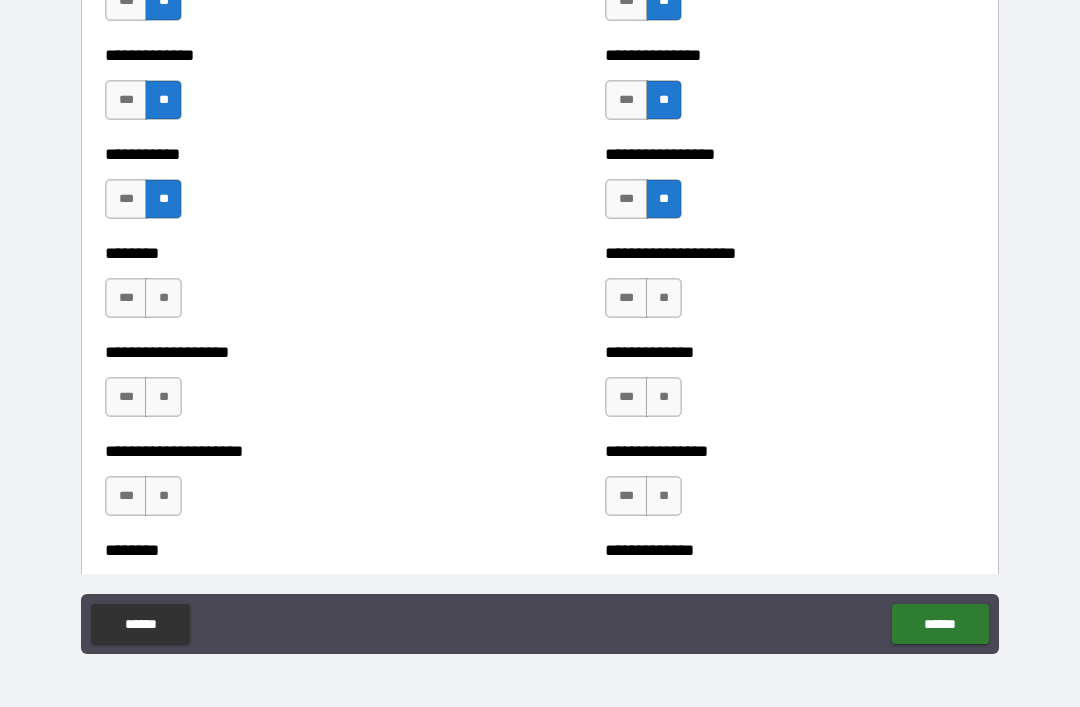 click on "**" at bounding box center (163, 298) 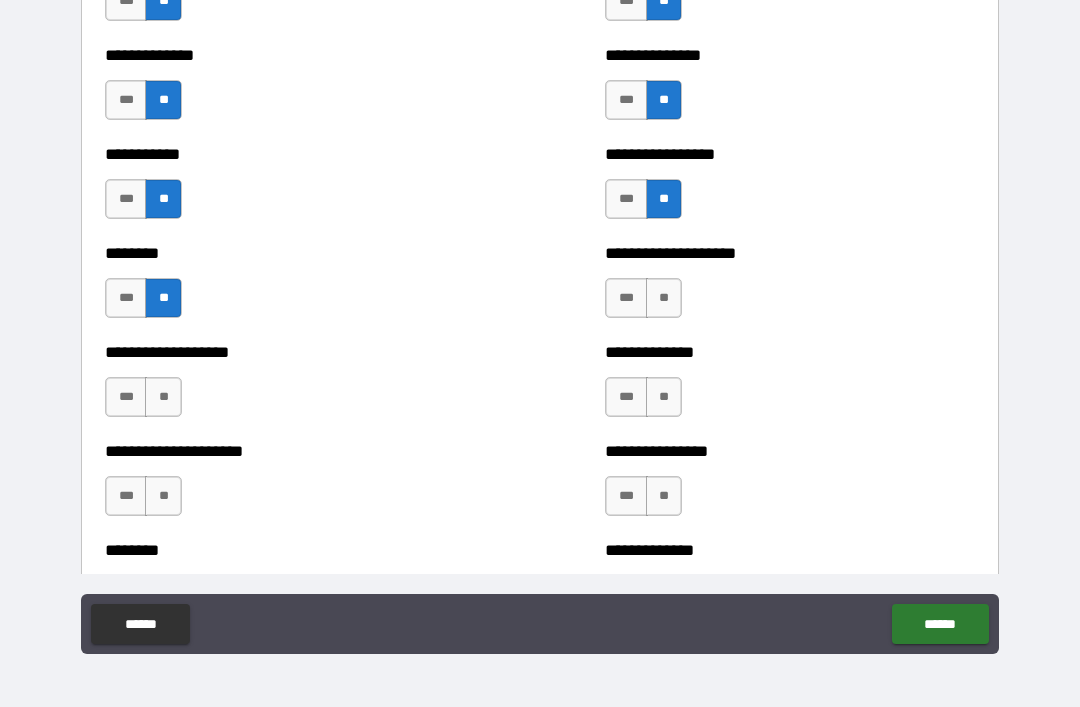 click on "**" at bounding box center (664, 298) 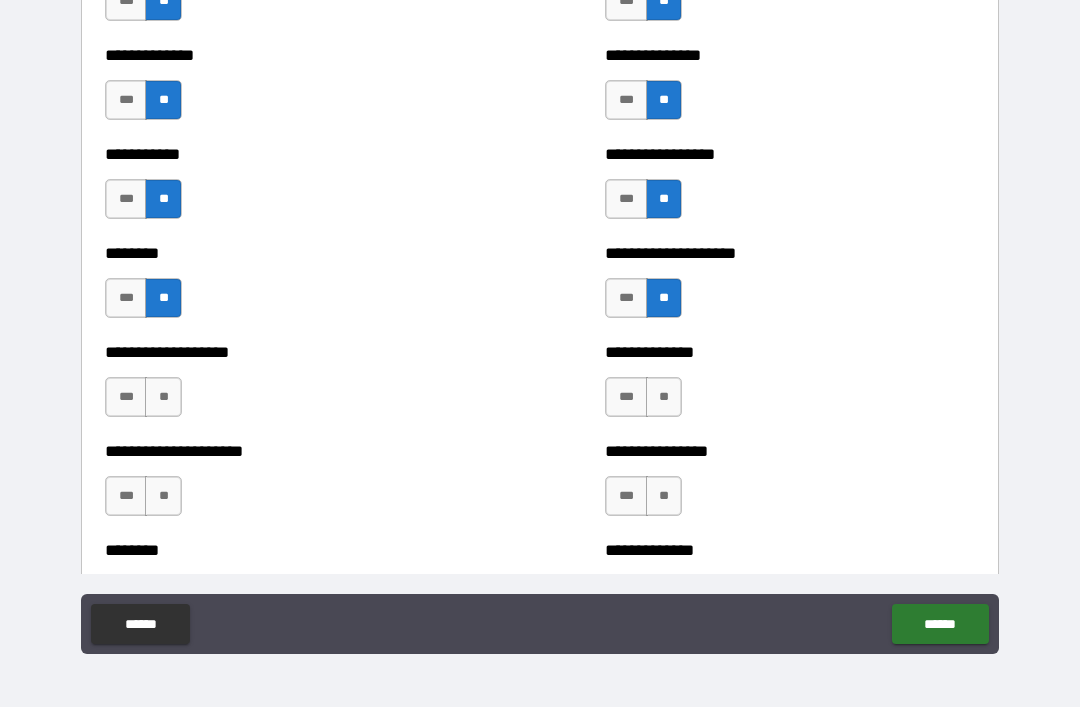 click on "**" at bounding box center [163, 397] 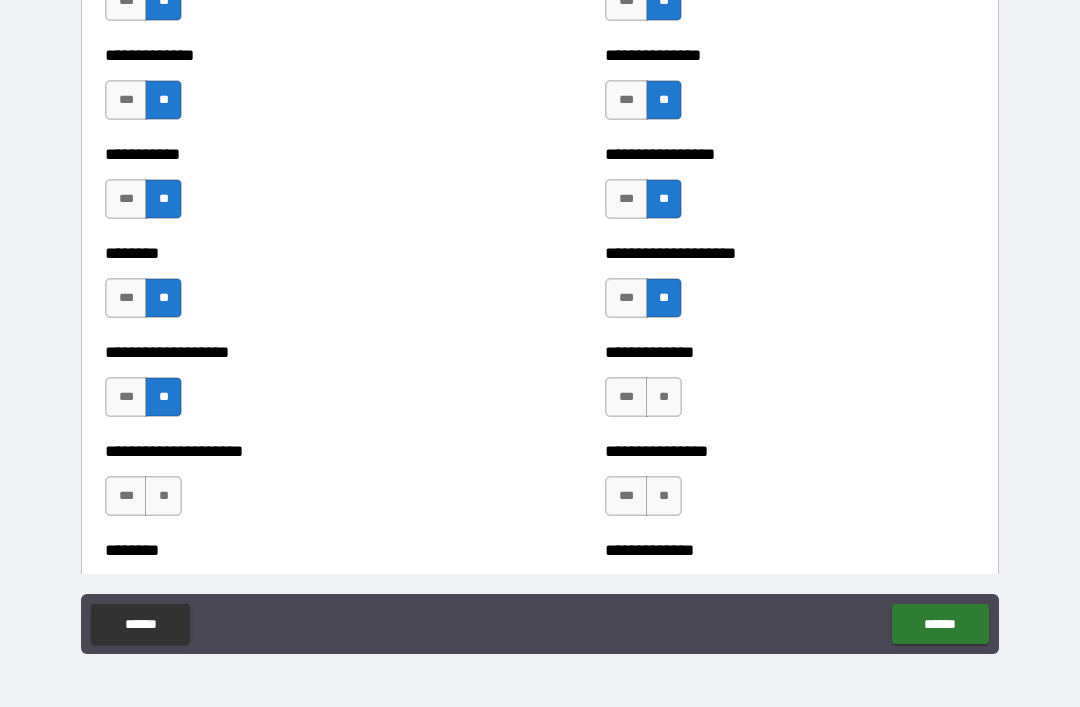 click on "**" at bounding box center [664, 397] 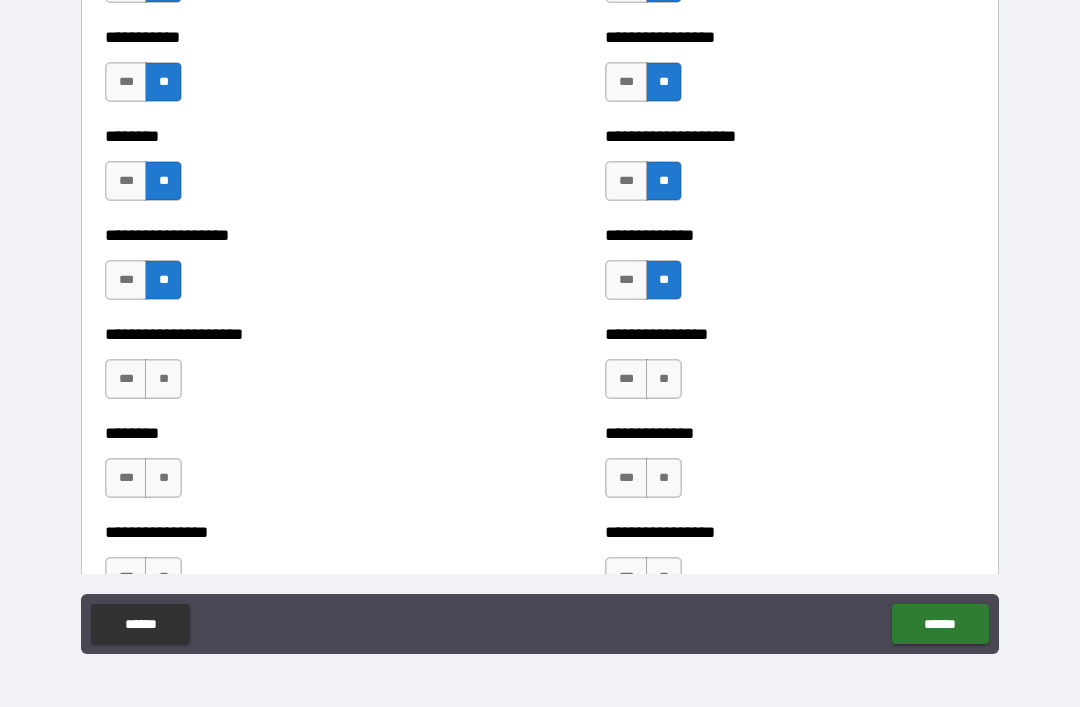 scroll, scrollTop: 4254, scrollLeft: 0, axis: vertical 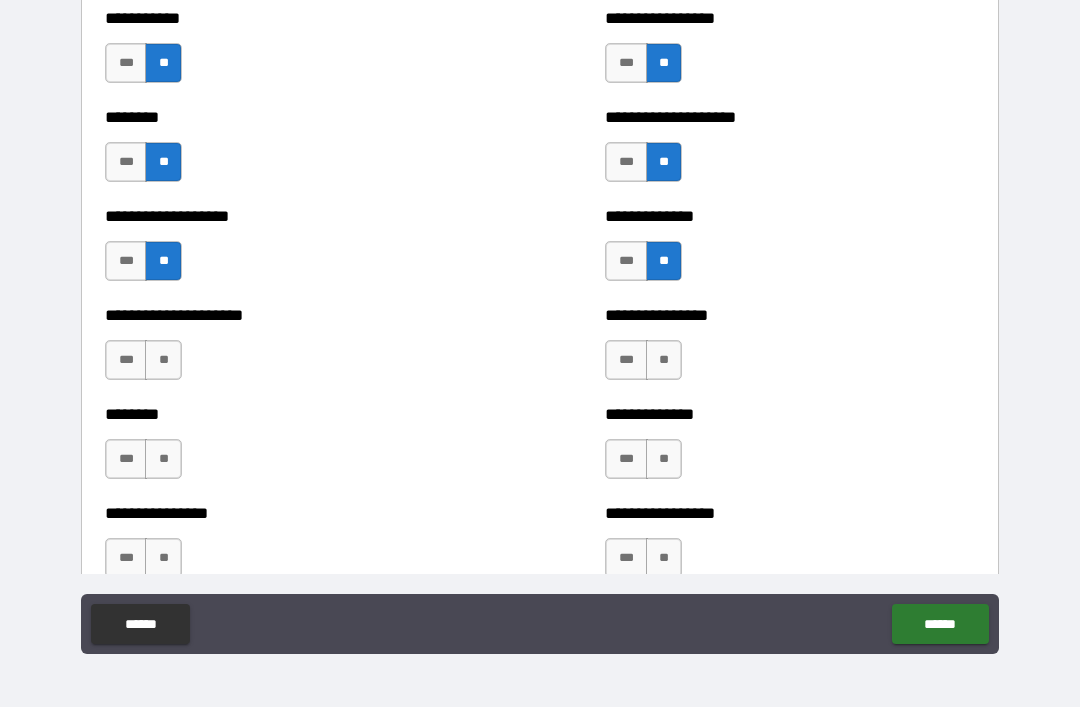 click on "**" at bounding box center (163, 360) 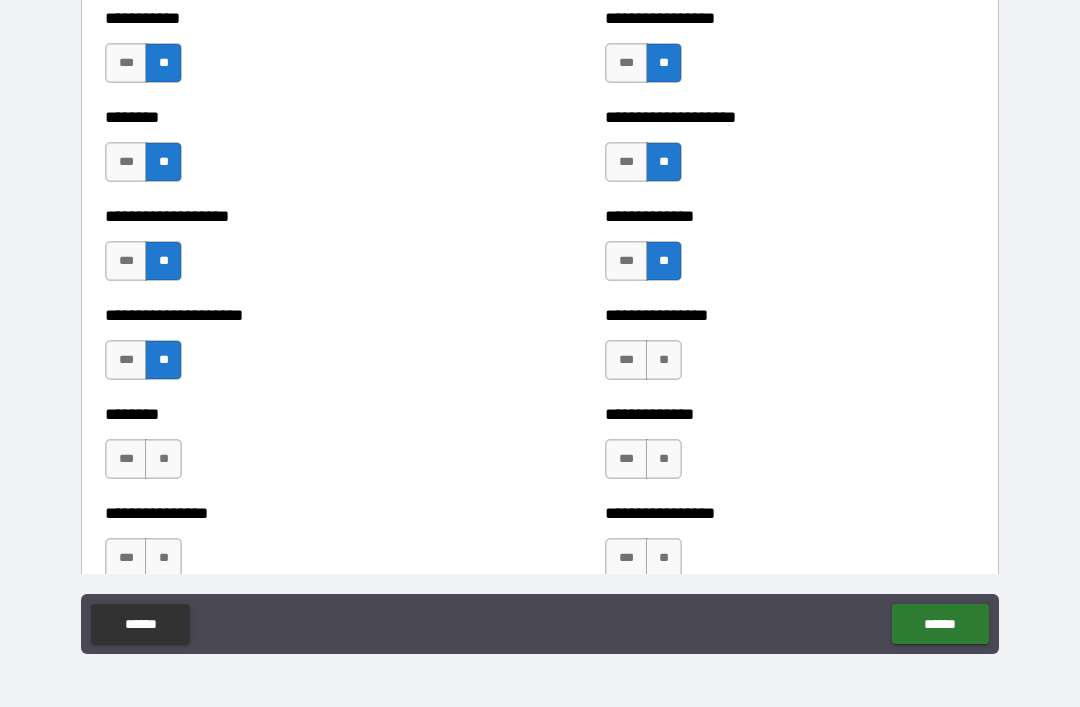 click on "**" at bounding box center (163, 459) 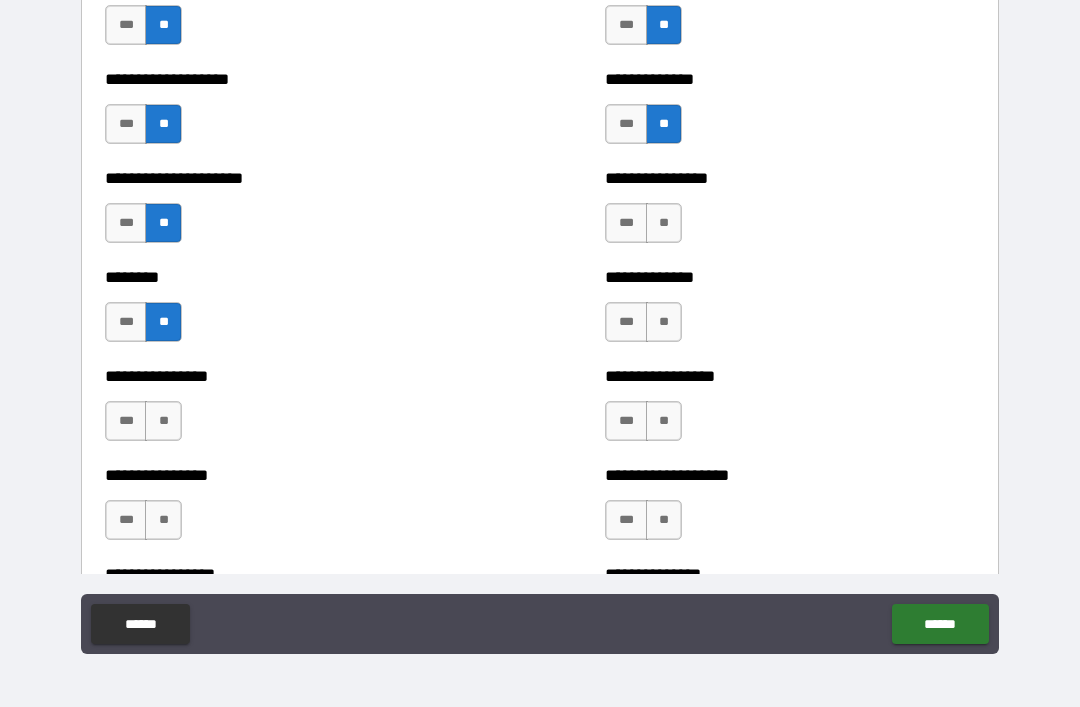 scroll, scrollTop: 4447, scrollLeft: 0, axis: vertical 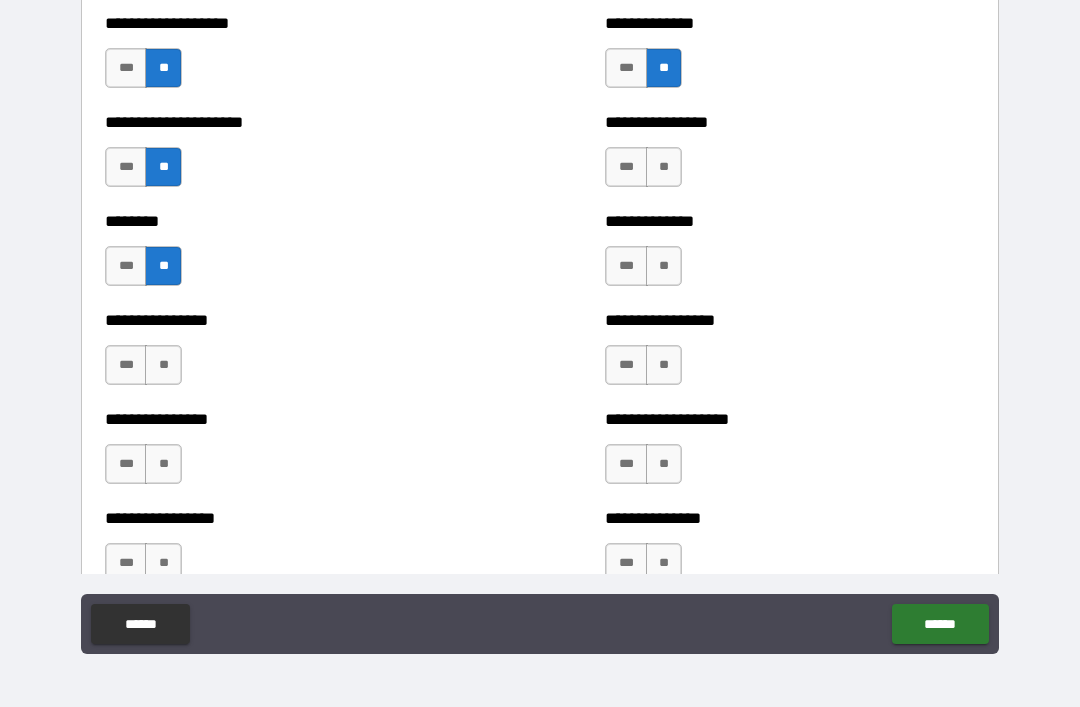 click on "**" at bounding box center (163, 365) 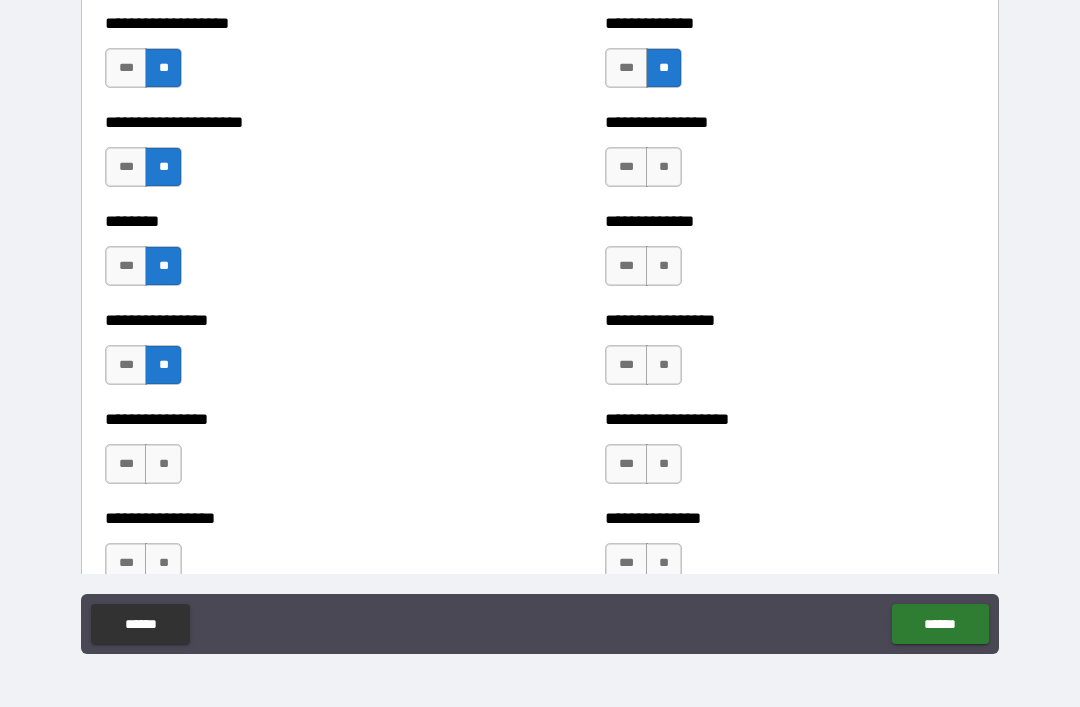 click on "**" at bounding box center [664, 365] 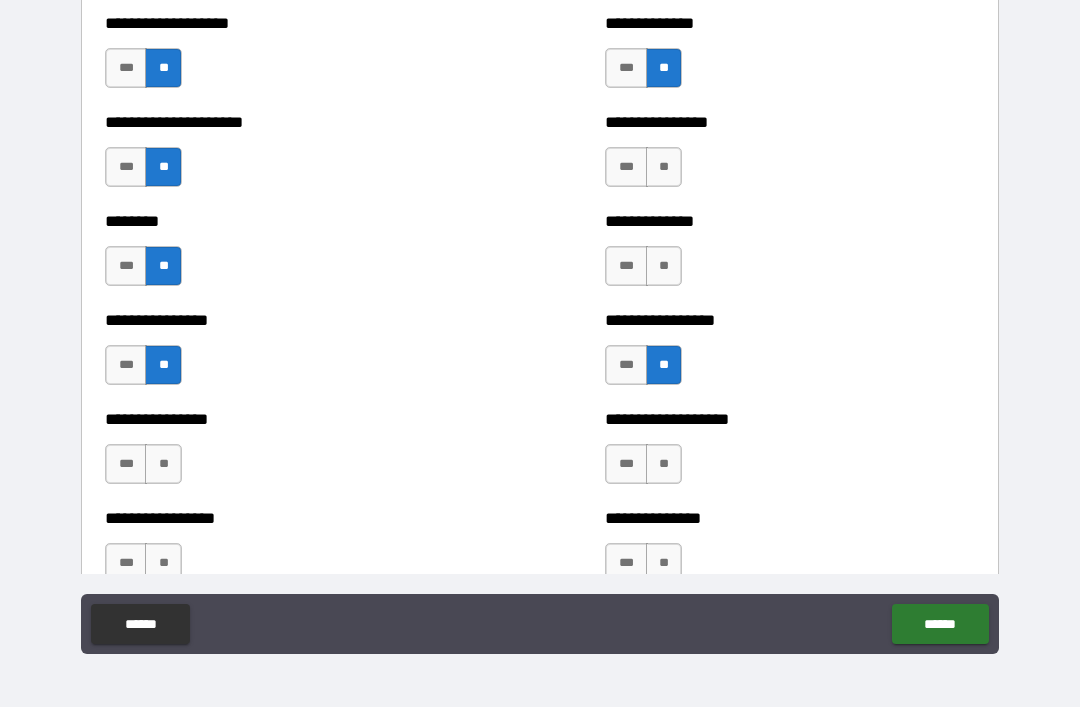 click on "**" at bounding box center (664, 266) 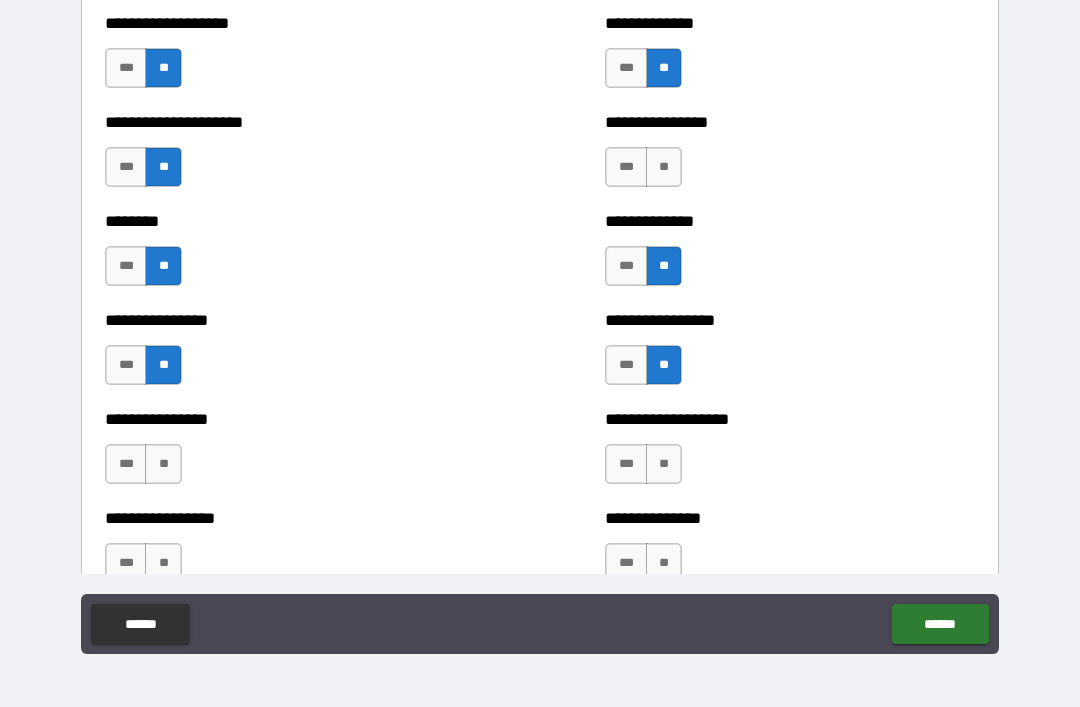 click on "**" at bounding box center (664, 167) 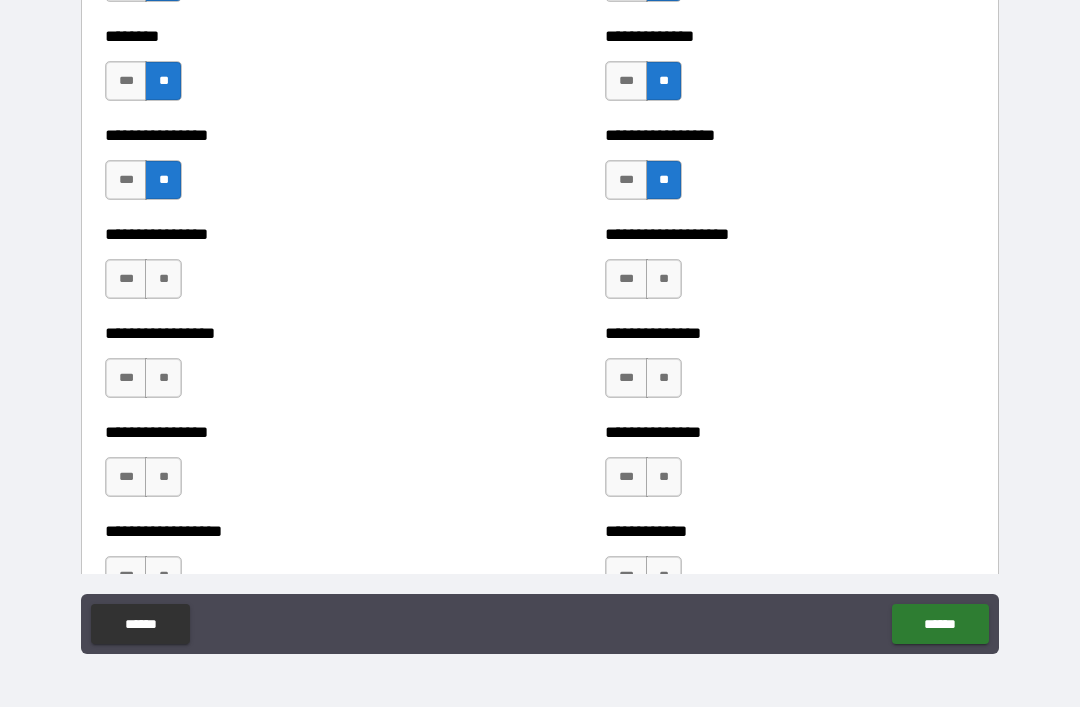scroll, scrollTop: 4634, scrollLeft: 0, axis: vertical 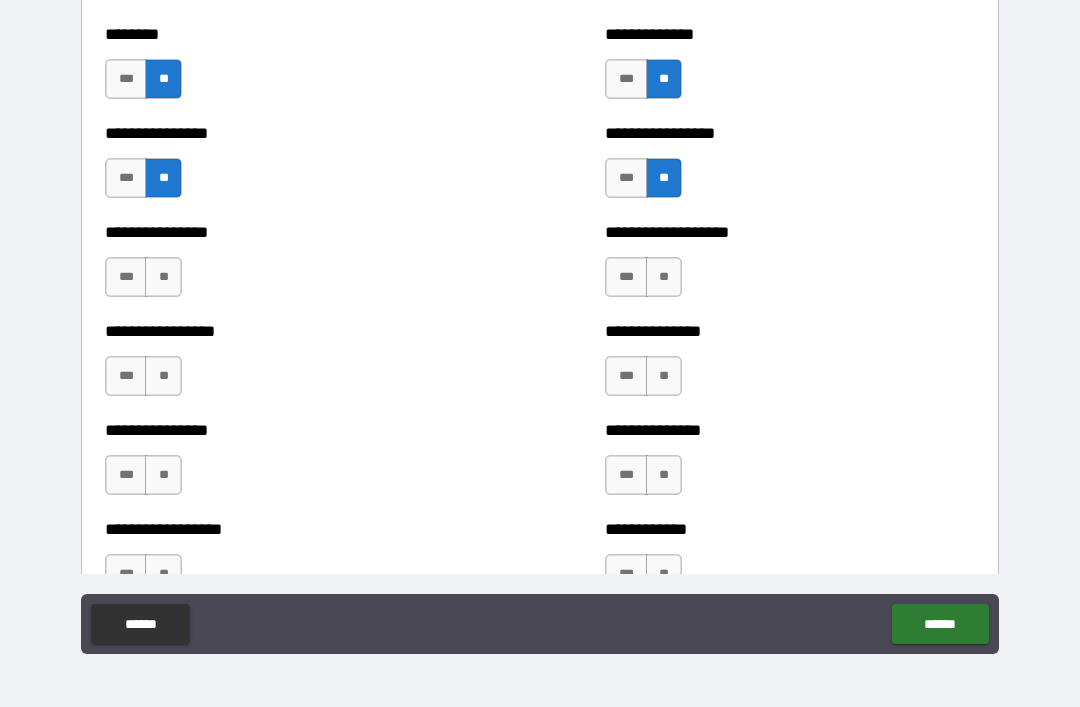 click on "**" at bounding box center [664, 277] 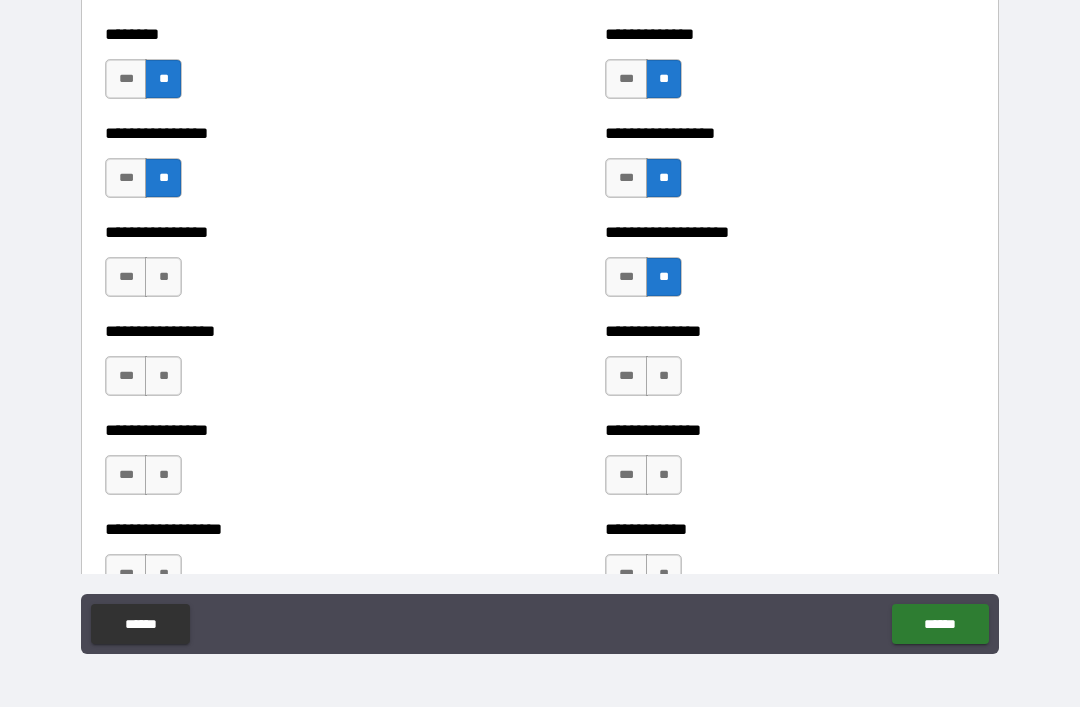 click on "**" at bounding box center [163, 277] 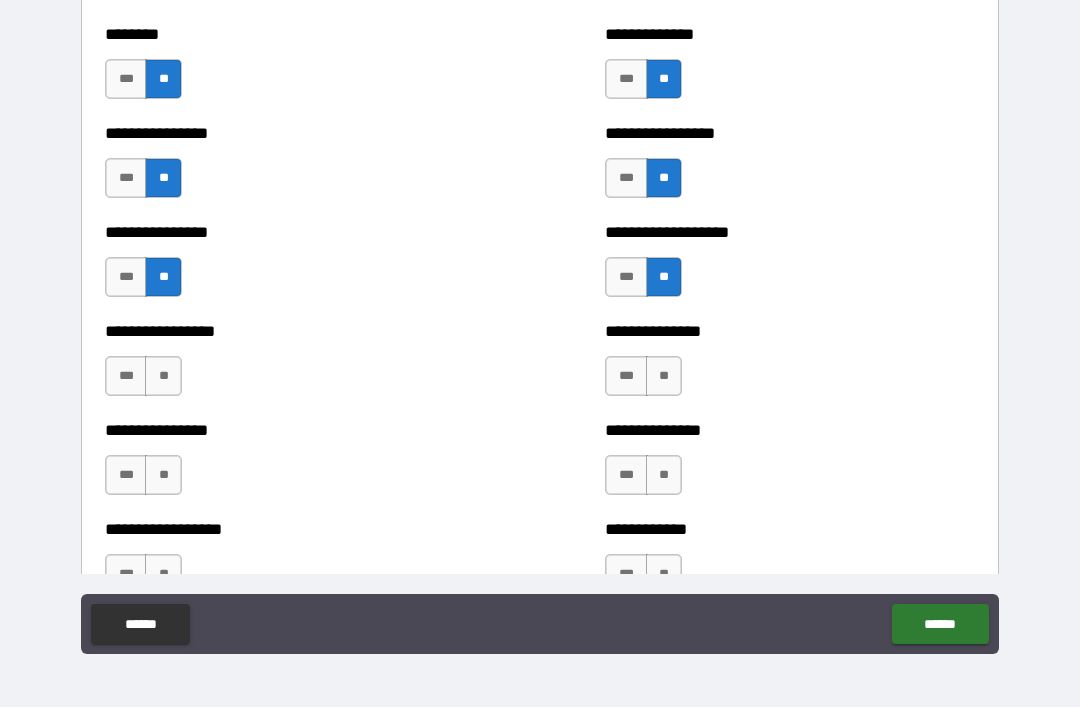 click on "**" at bounding box center (163, 376) 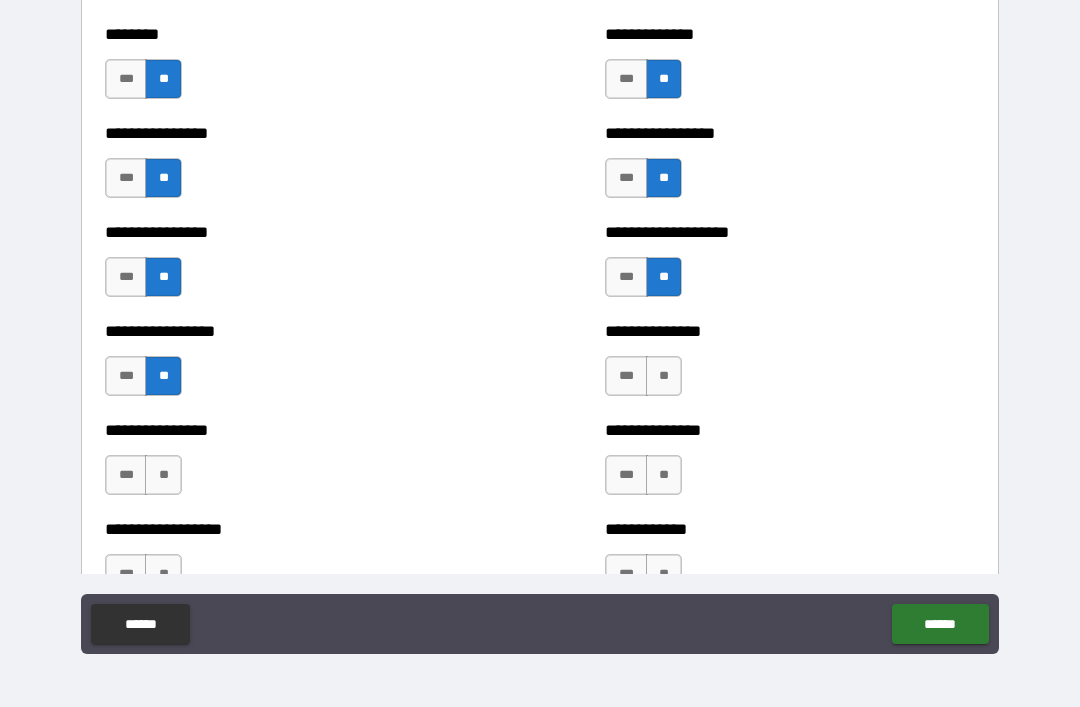 click on "**" at bounding box center (664, 376) 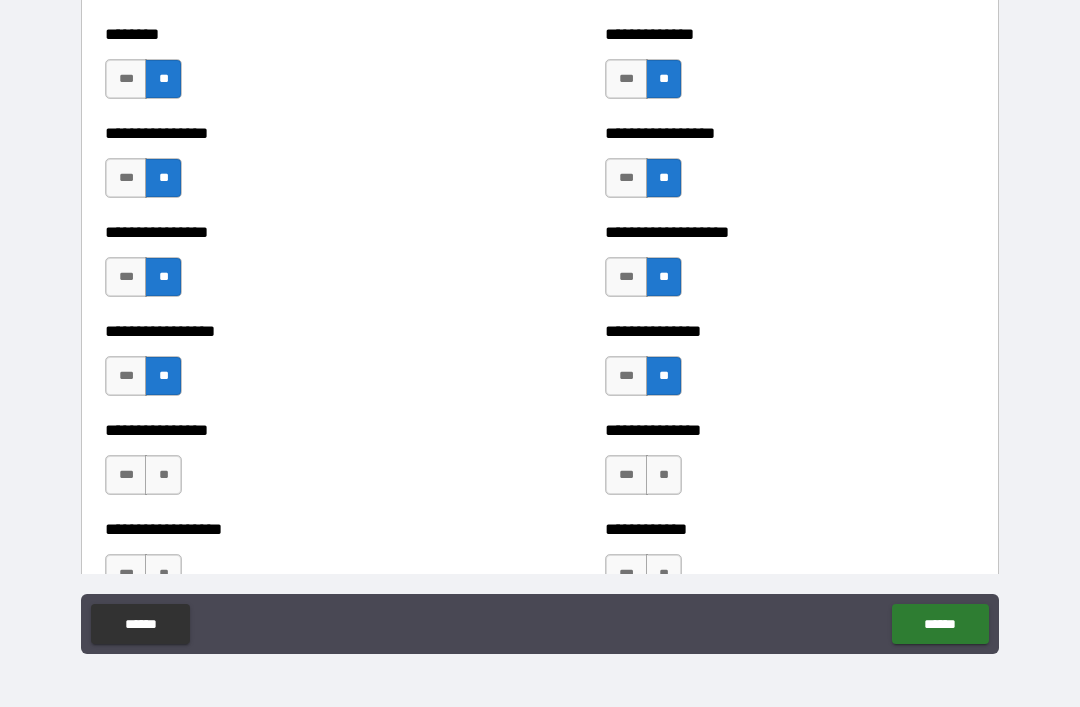 click on "**" at bounding box center [664, 475] 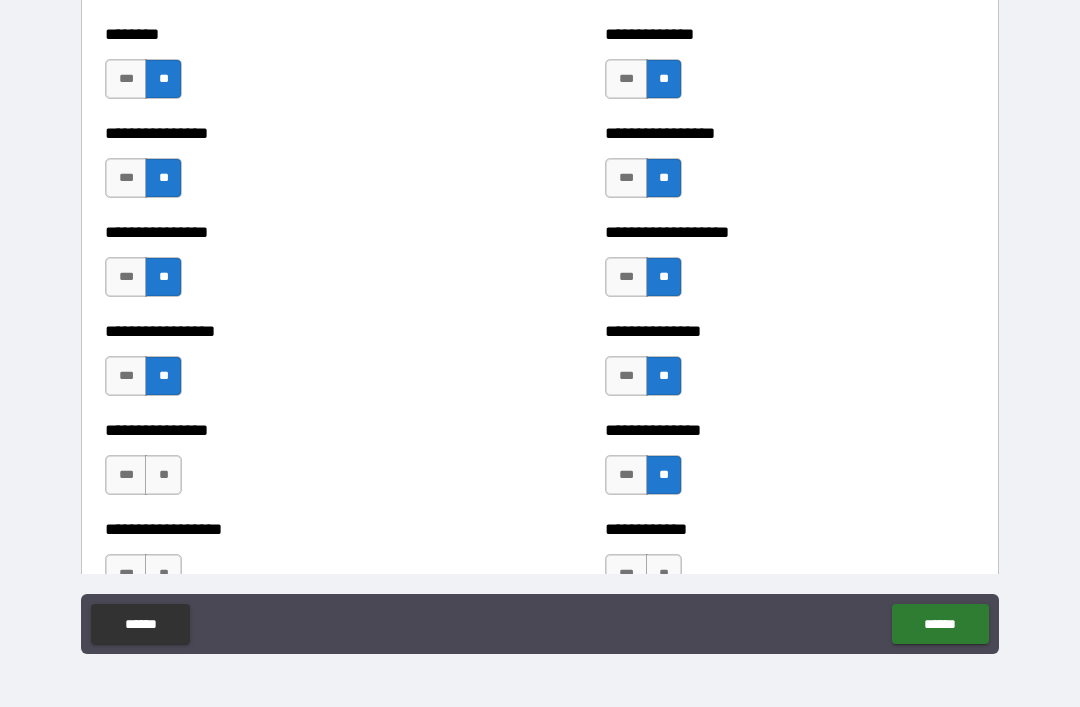 click on "**" at bounding box center (163, 475) 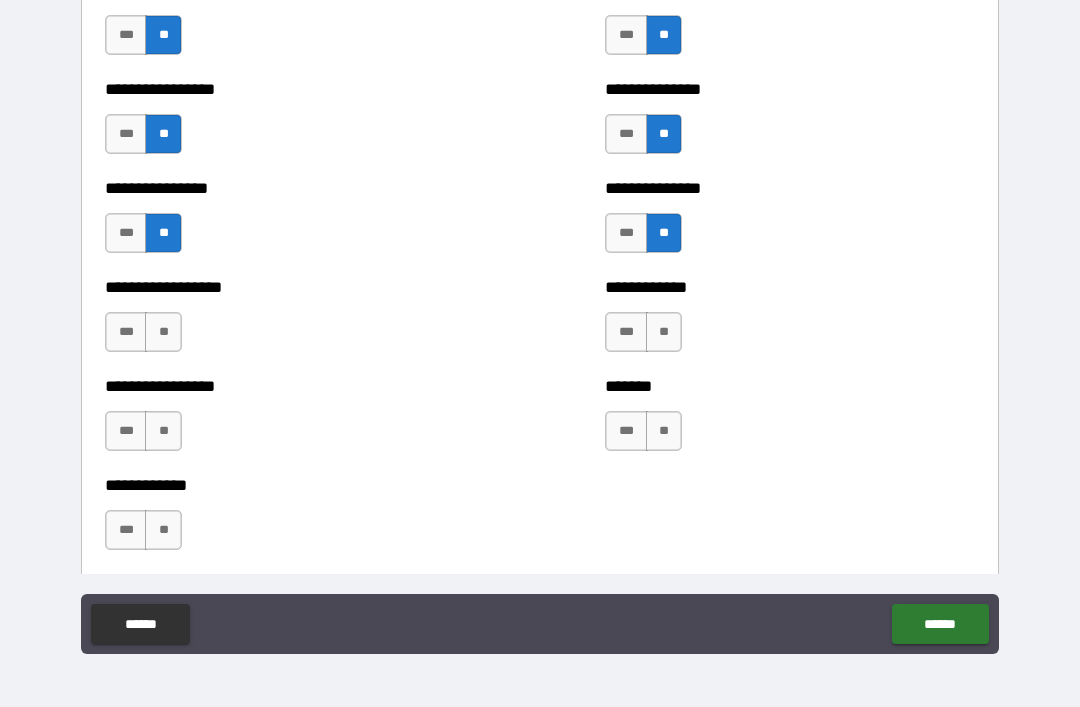 scroll, scrollTop: 4896, scrollLeft: 0, axis: vertical 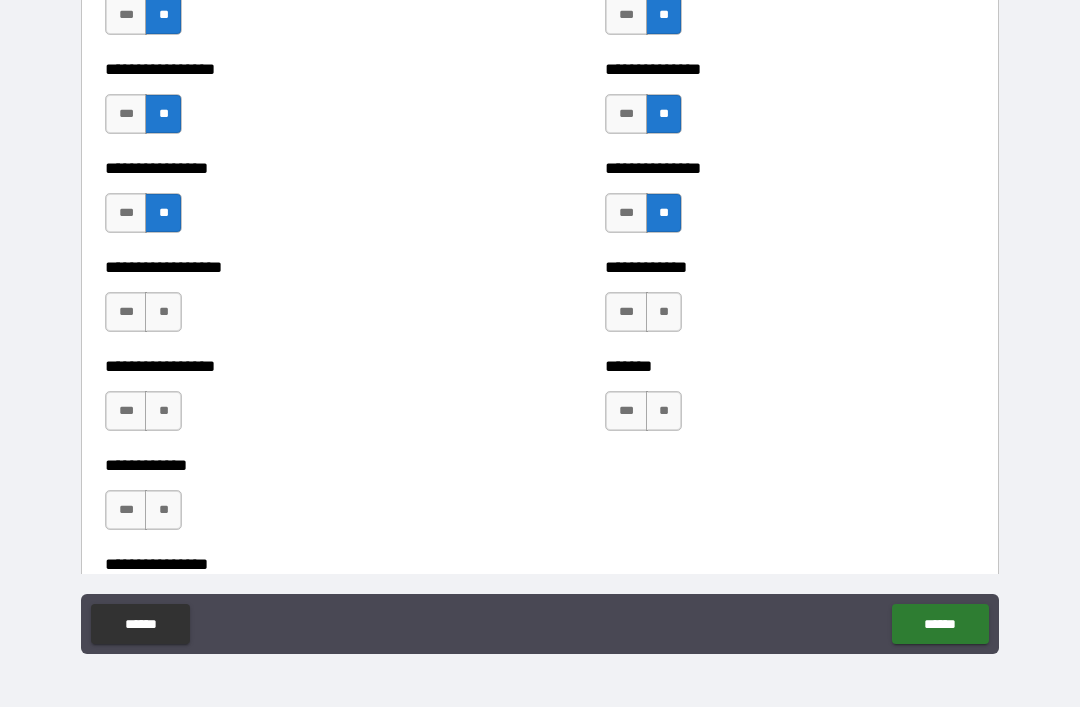 click on "**" at bounding box center (163, 312) 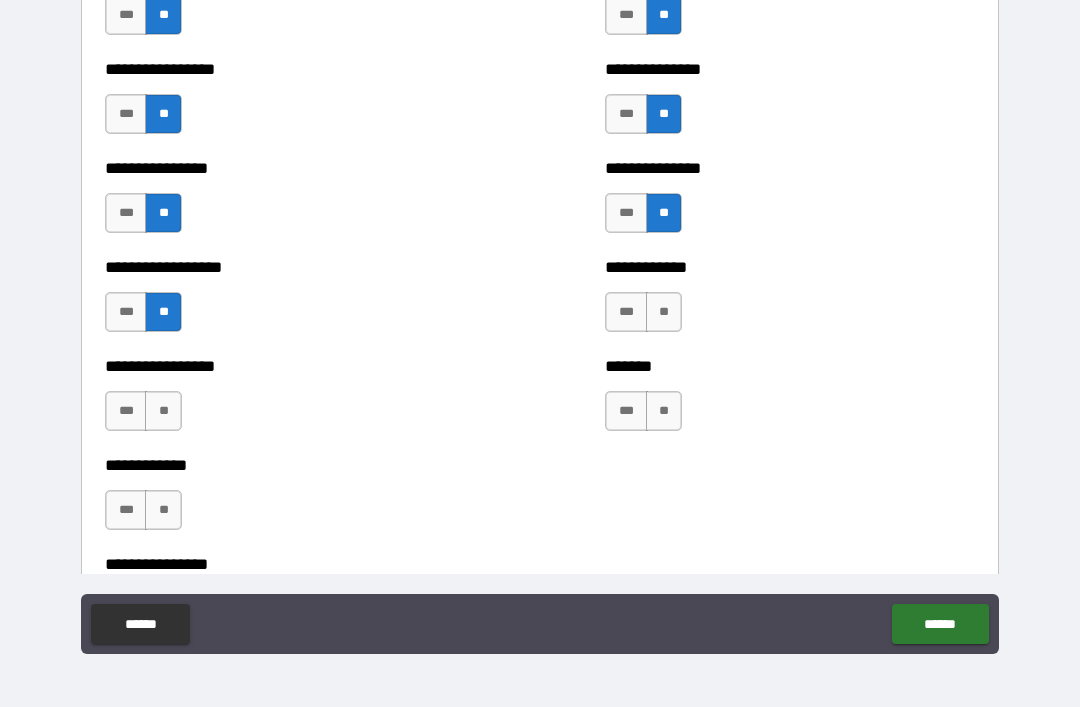 click on "**" at bounding box center (664, 312) 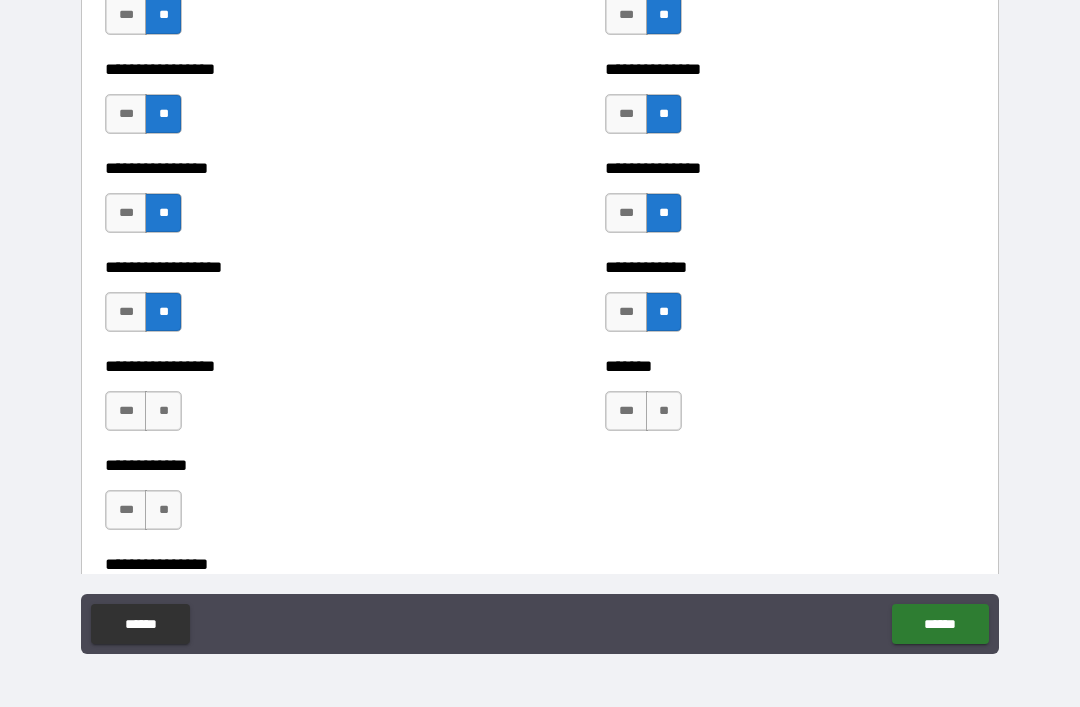 click on "**" at bounding box center [664, 411] 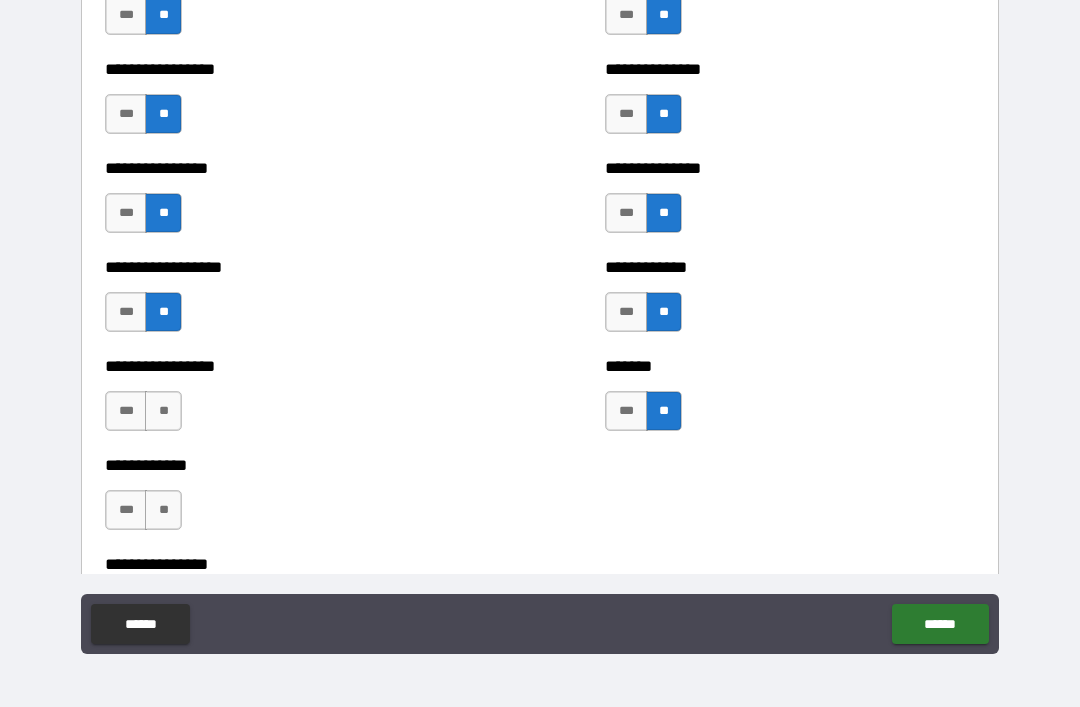 click on "***" at bounding box center [626, 312] 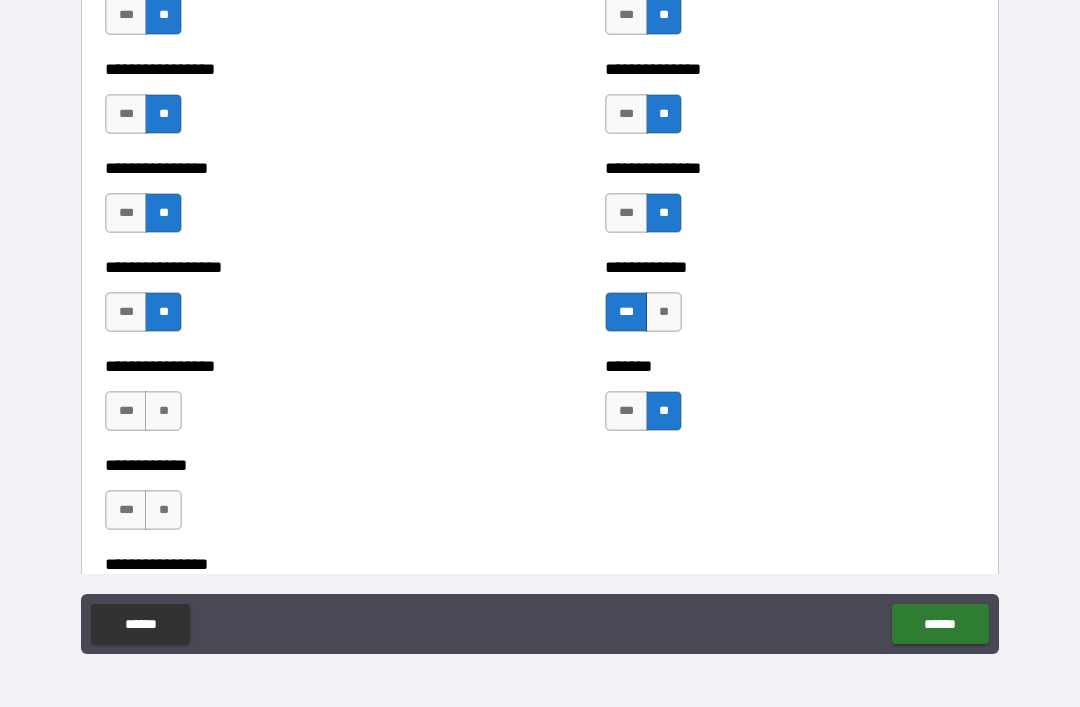 click on "**" at bounding box center (163, 411) 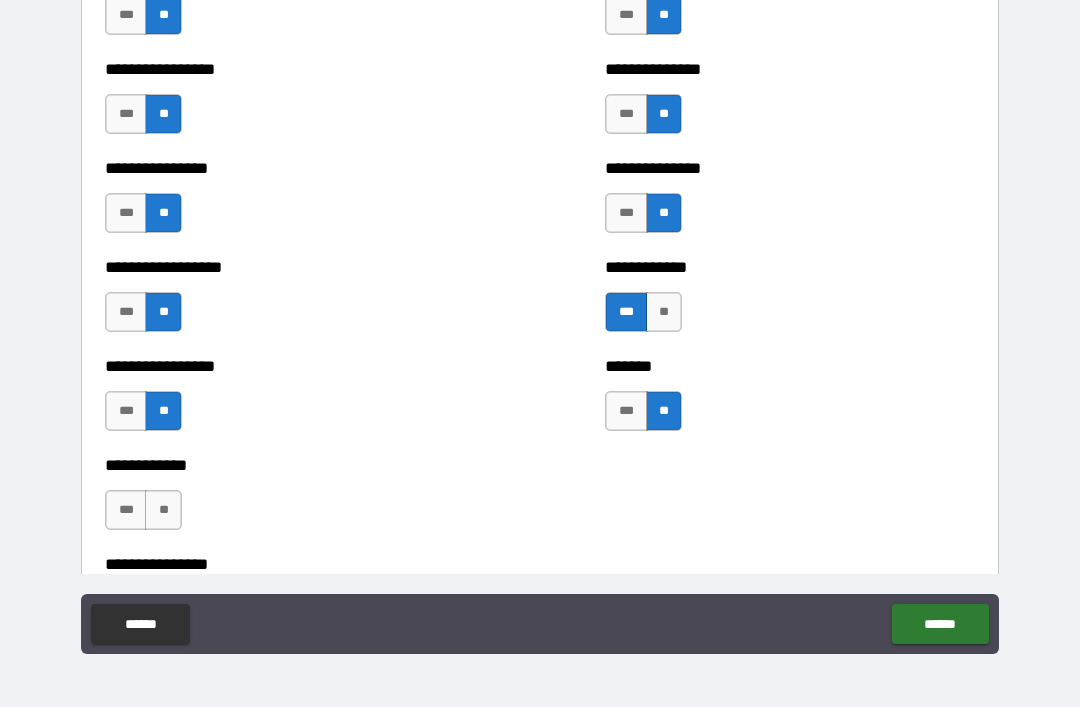 click on "**" at bounding box center [163, 510] 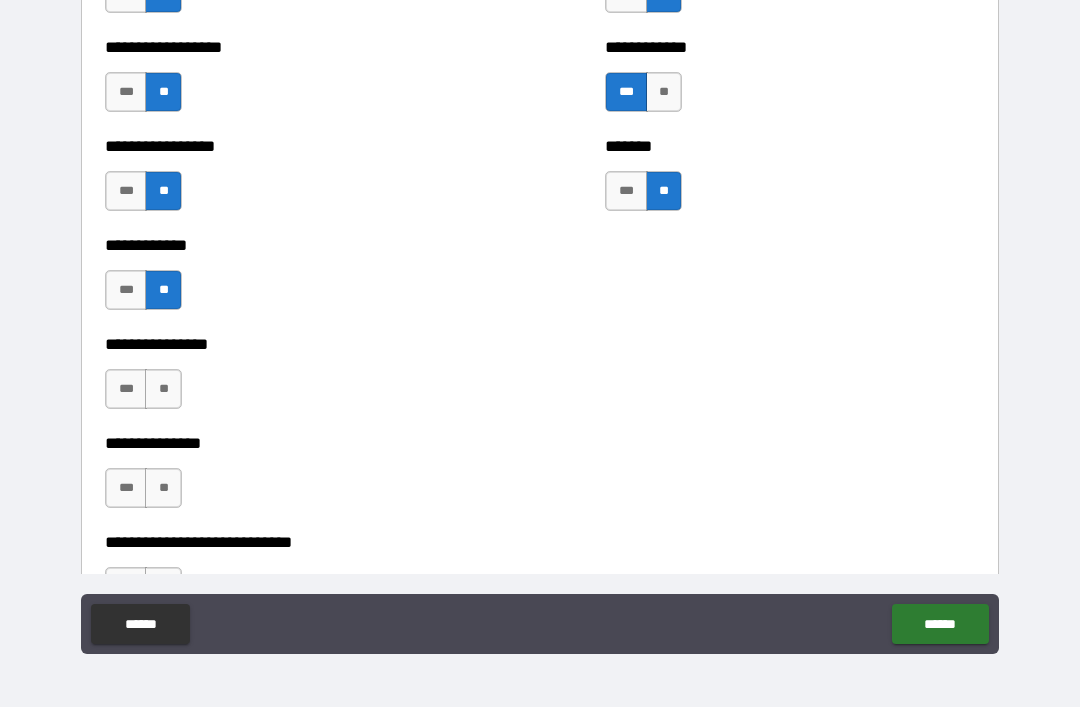 scroll, scrollTop: 5118, scrollLeft: 0, axis: vertical 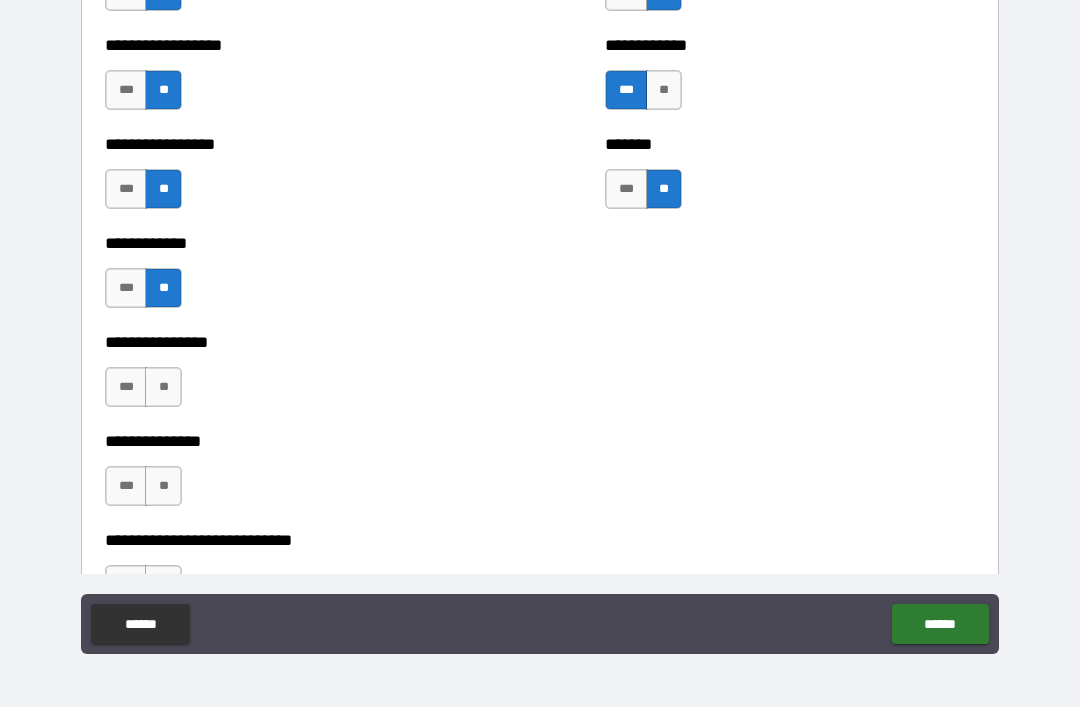 click on "**" at bounding box center (163, 387) 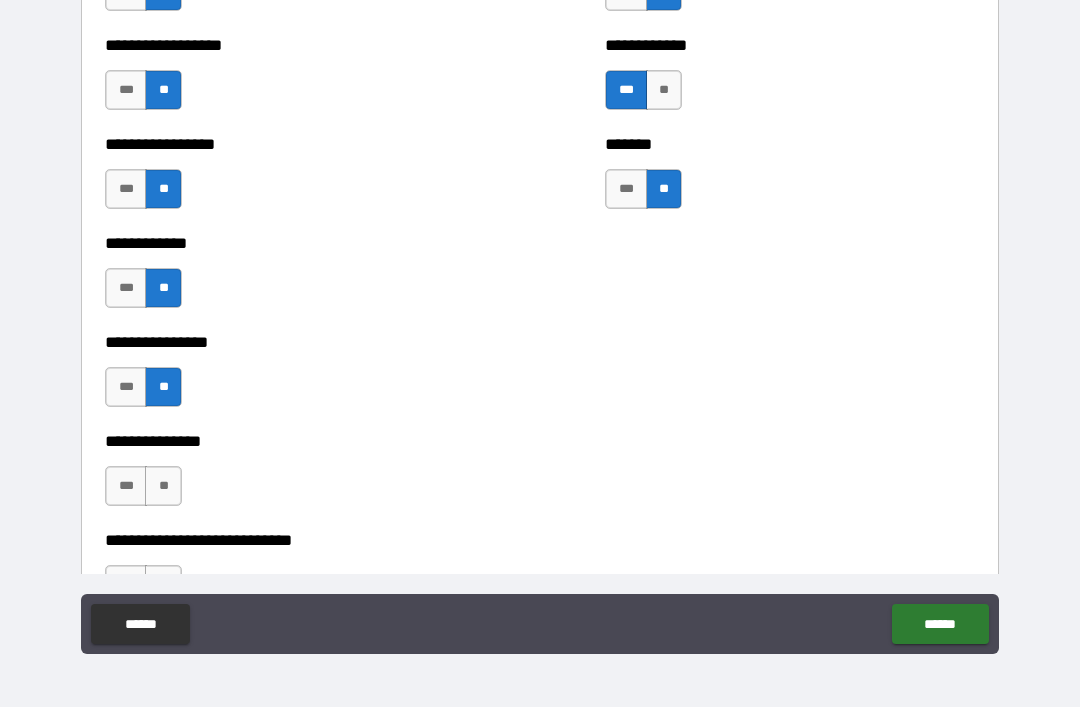 click on "**" at bounding box center [163, 486] 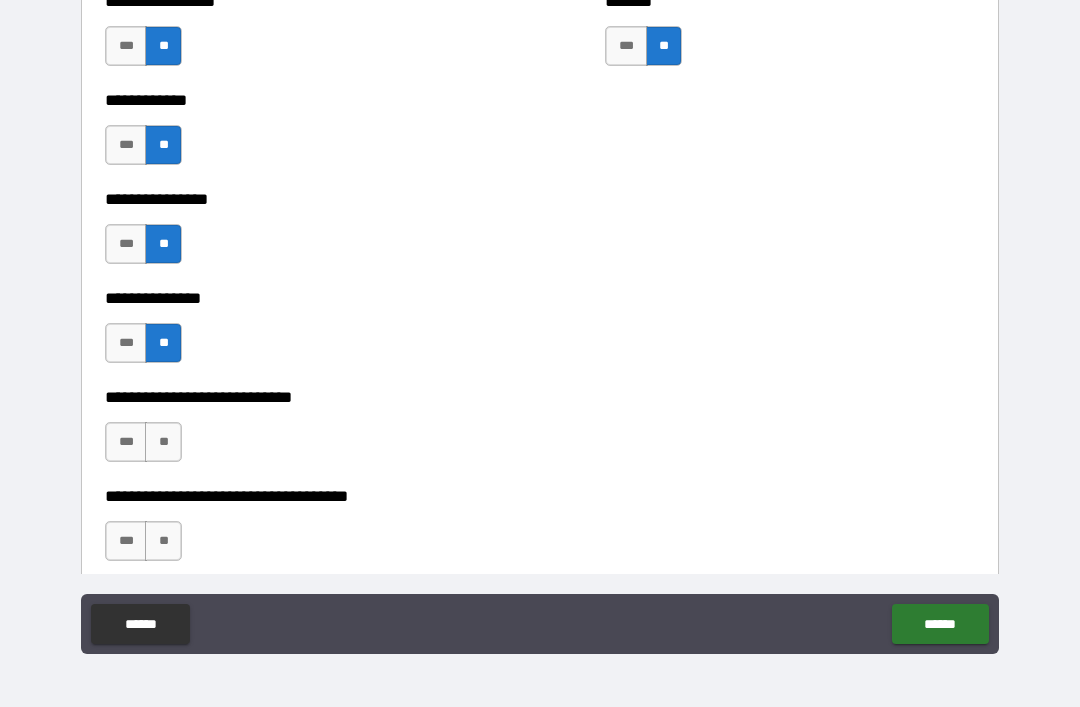 scroll, scrollTop: 5264, scrollLeft: 0, axis: vertical 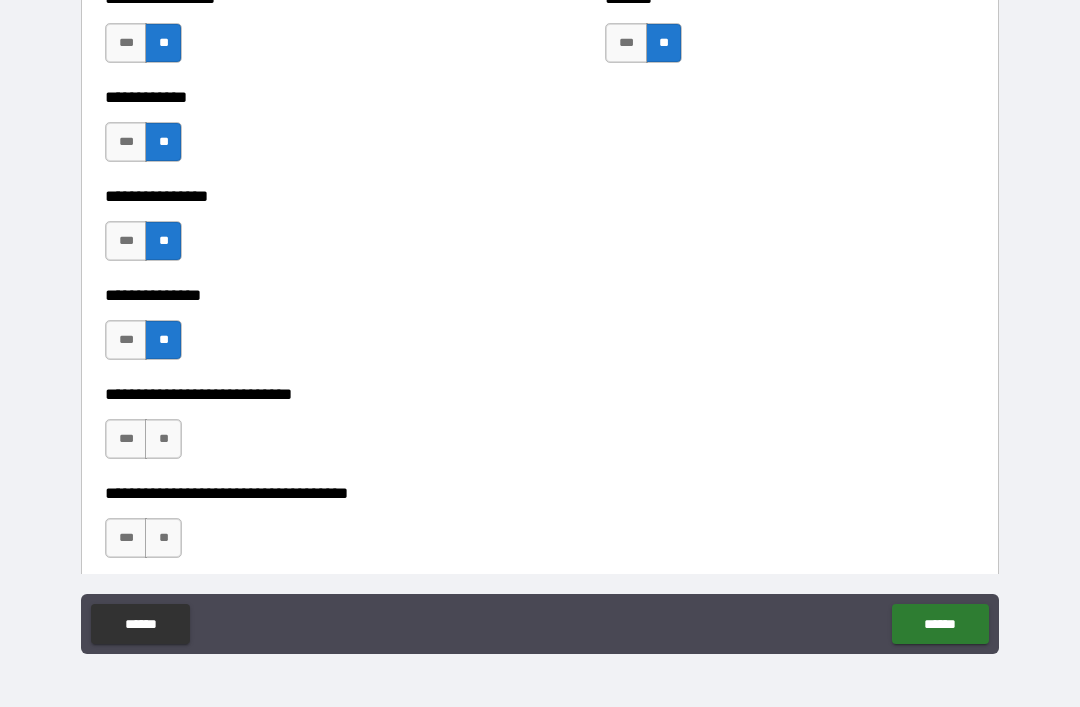 click on "***" at bounding box center (126, 340) 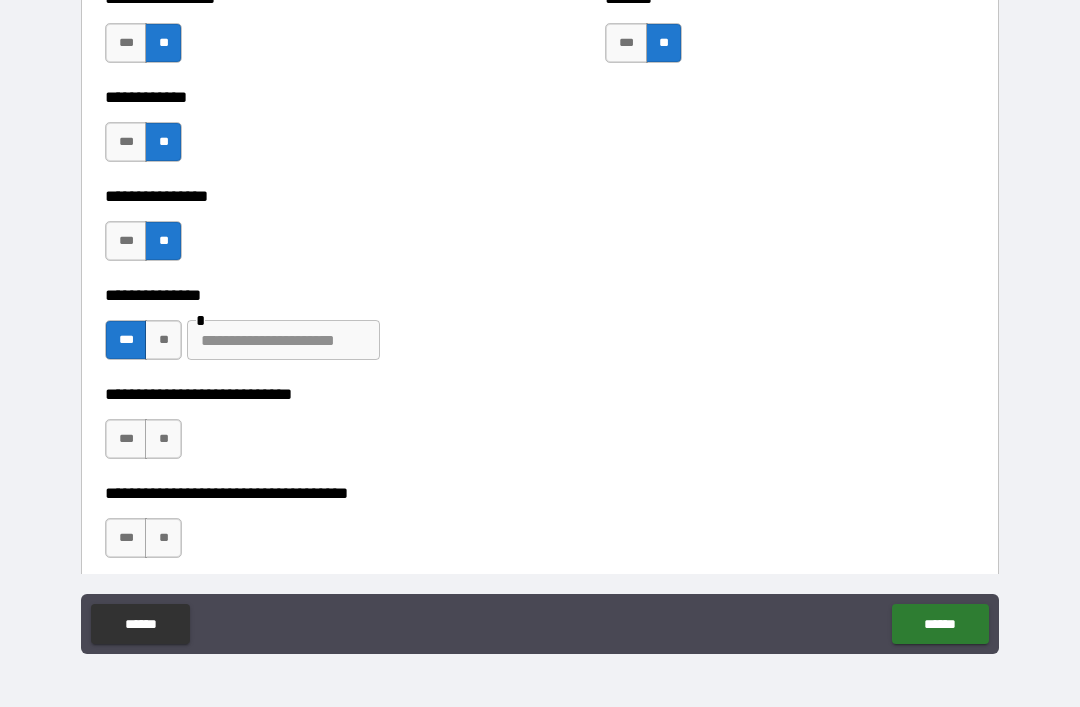 click on "***" at bounding box center (126, 439) 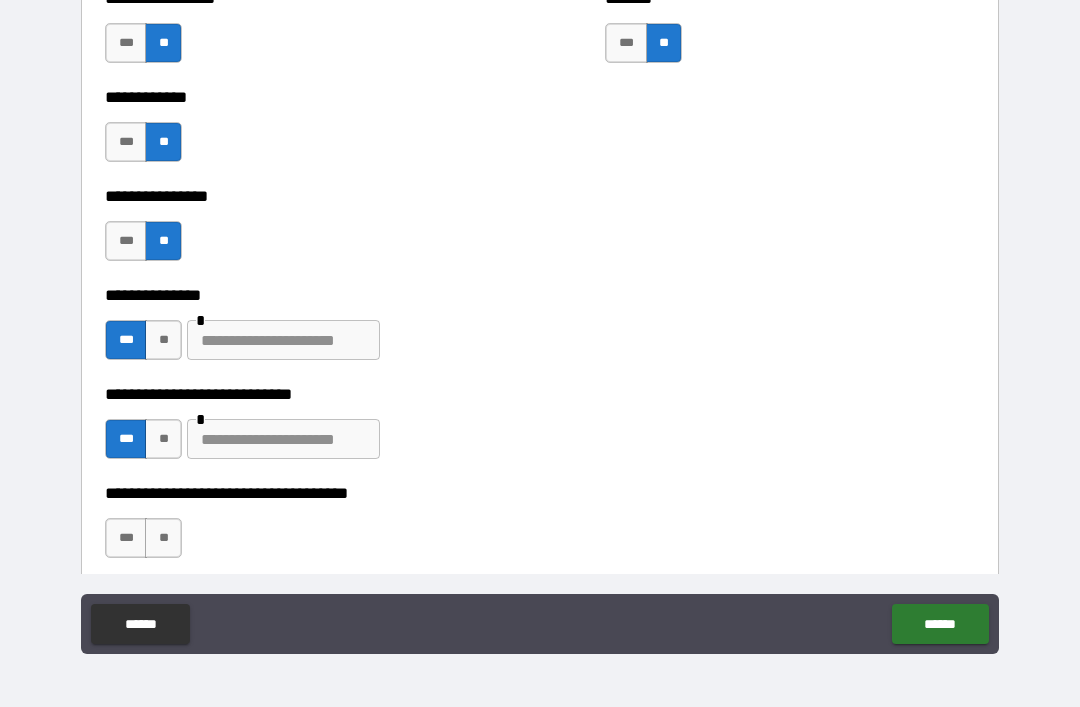 click at bounding box center (283, 340) 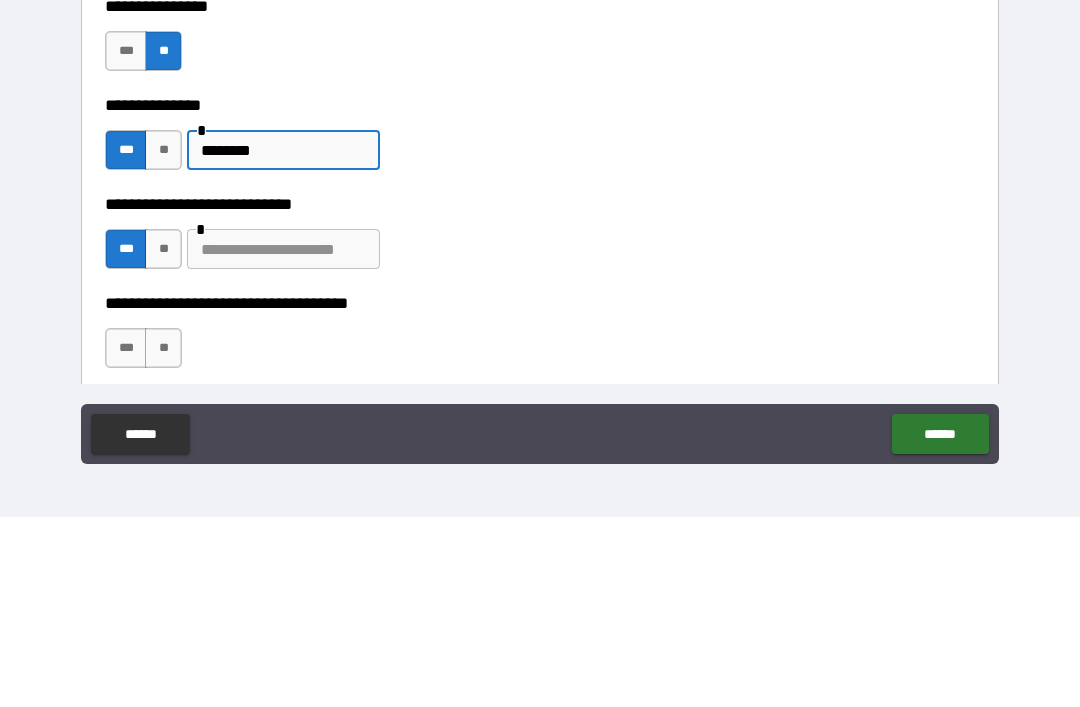 click at bounding box center (283, 439) 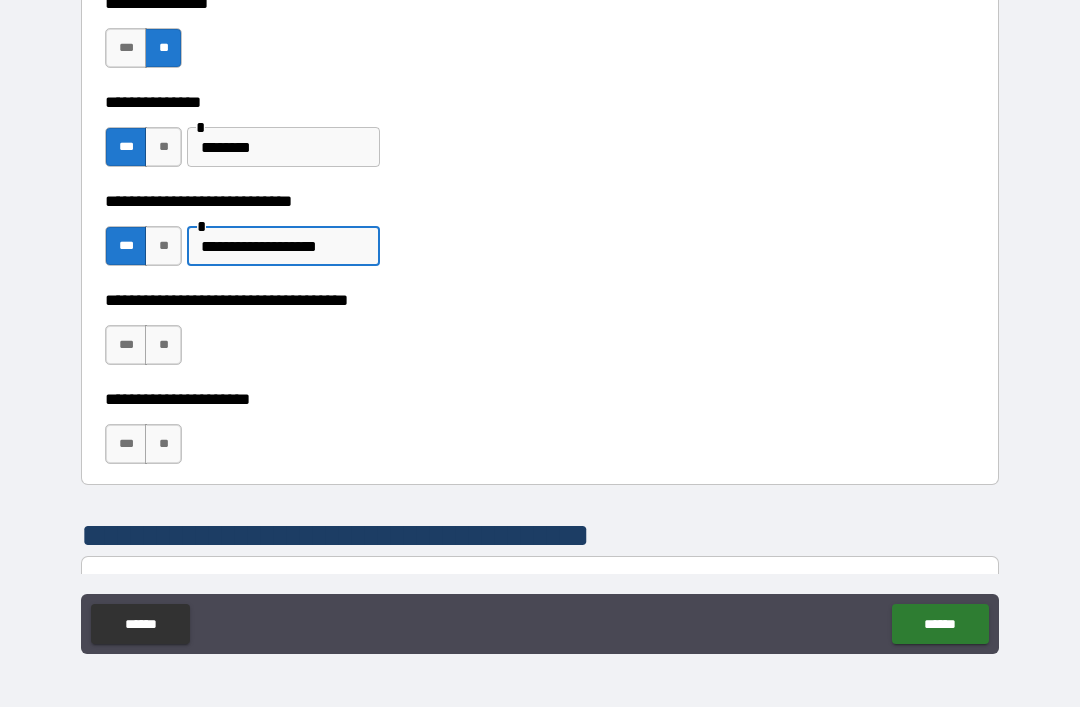 scroll, scrollTop: 5459, scrollLeft: 0, axis: vertical 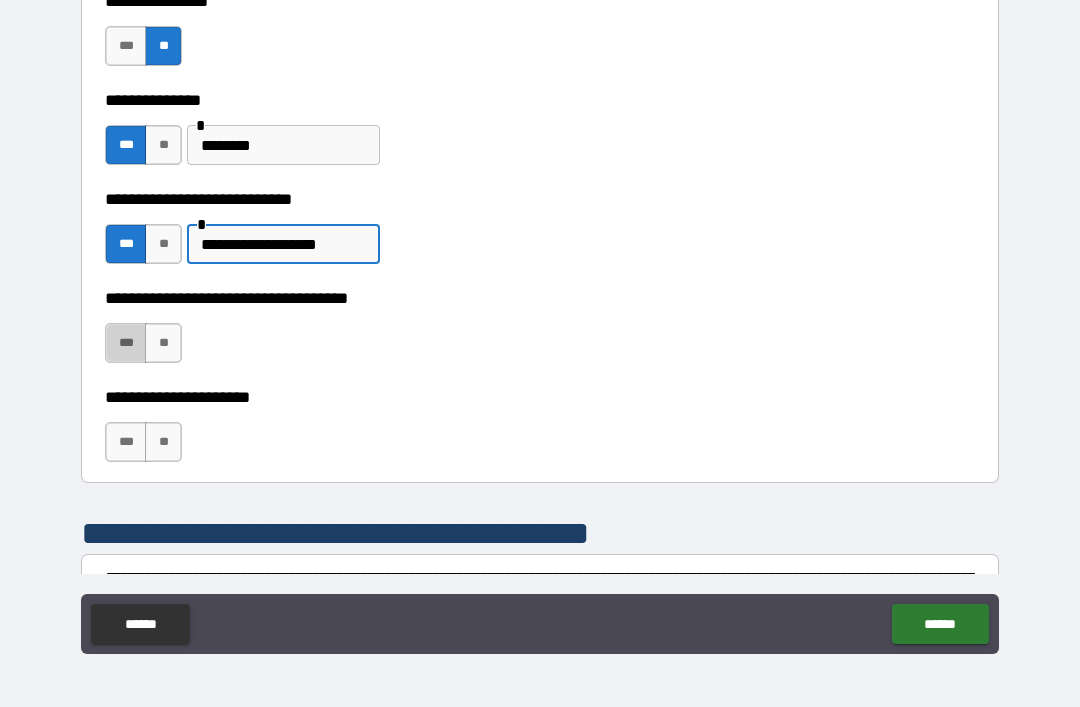 click on "***" at bounding box center (126, 343) 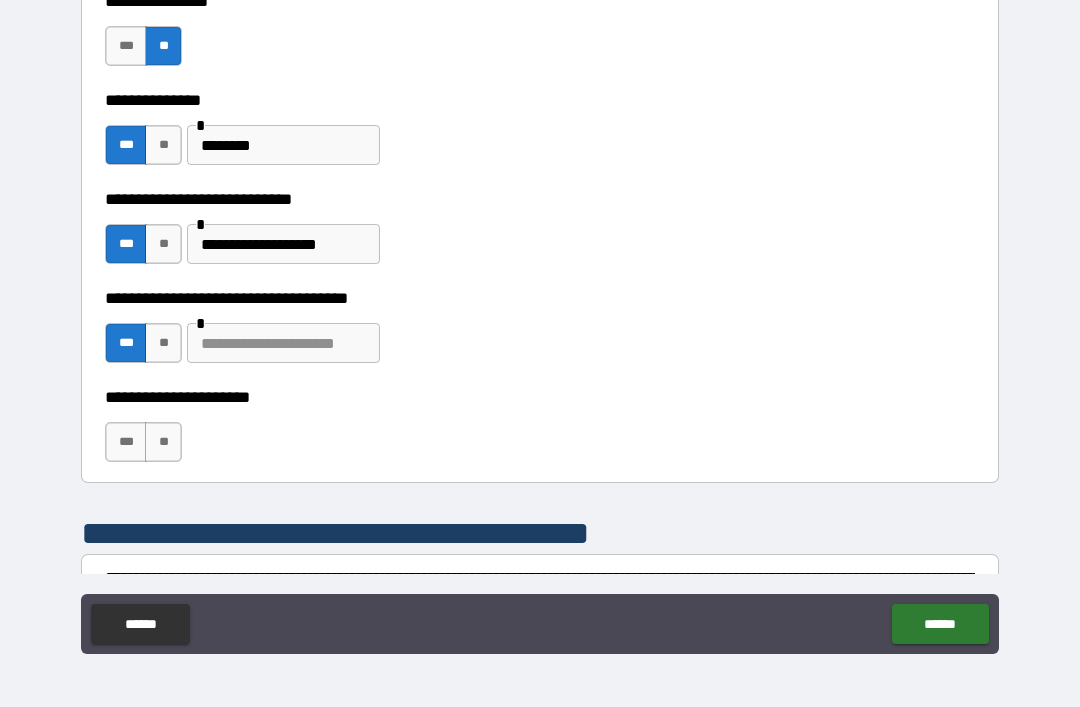 click at bounding box center (283, 343) 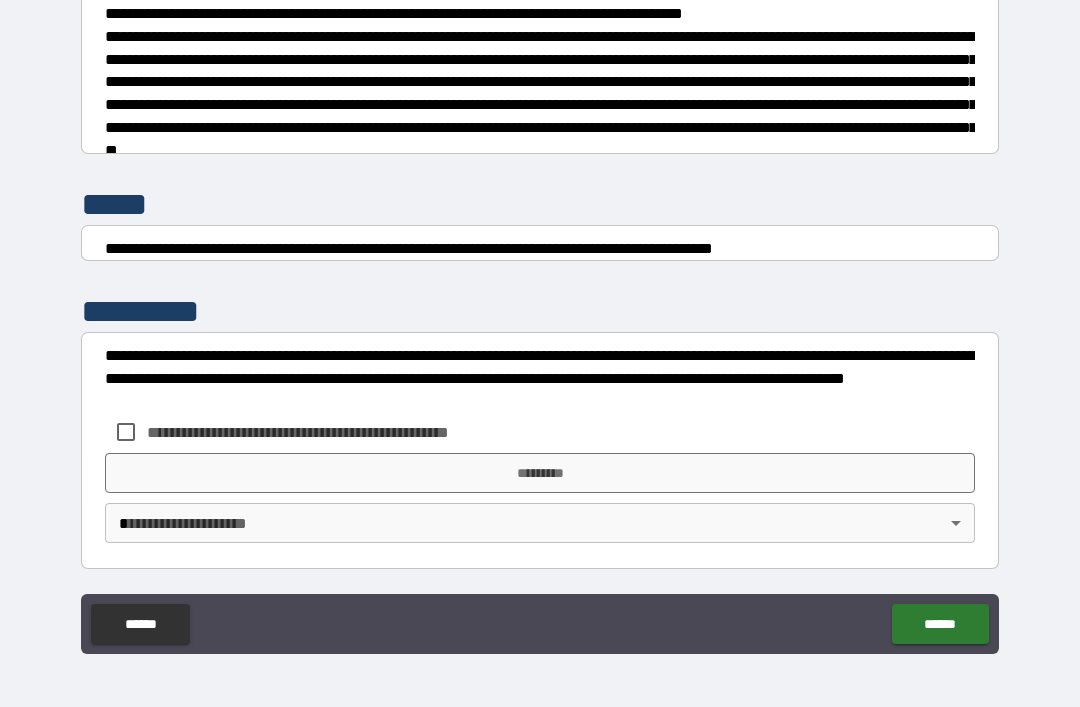 scroll, scrollTop: 7470, scrollLeft: 0, axis: vertical 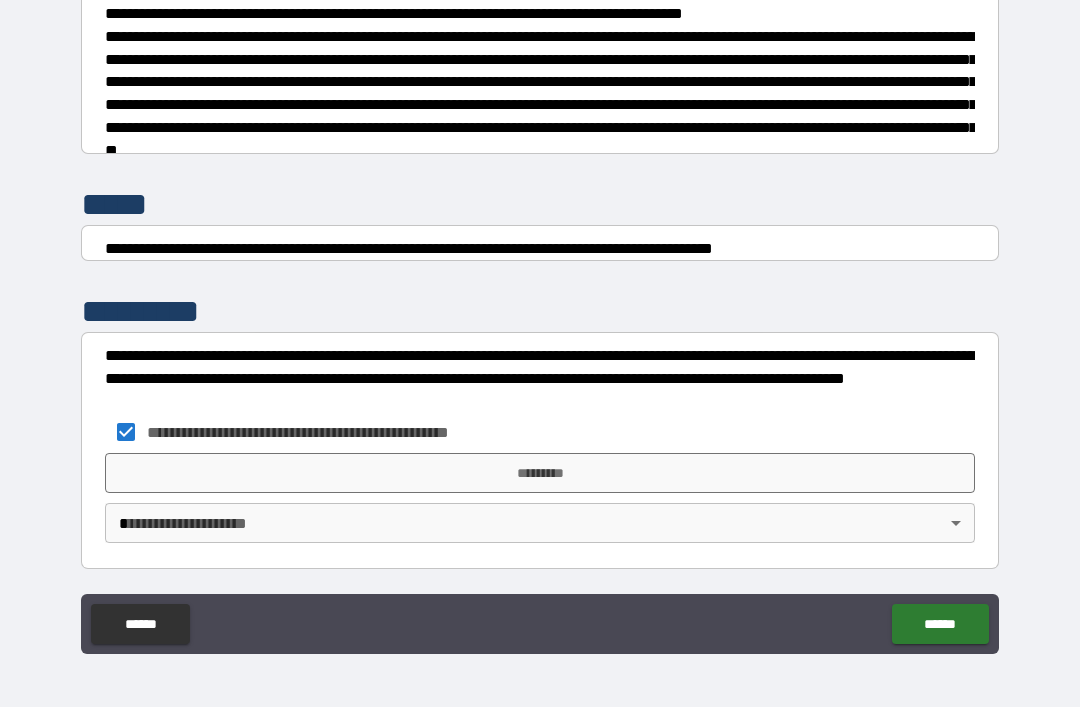 click on "*********" at bounding box center [540, 473] 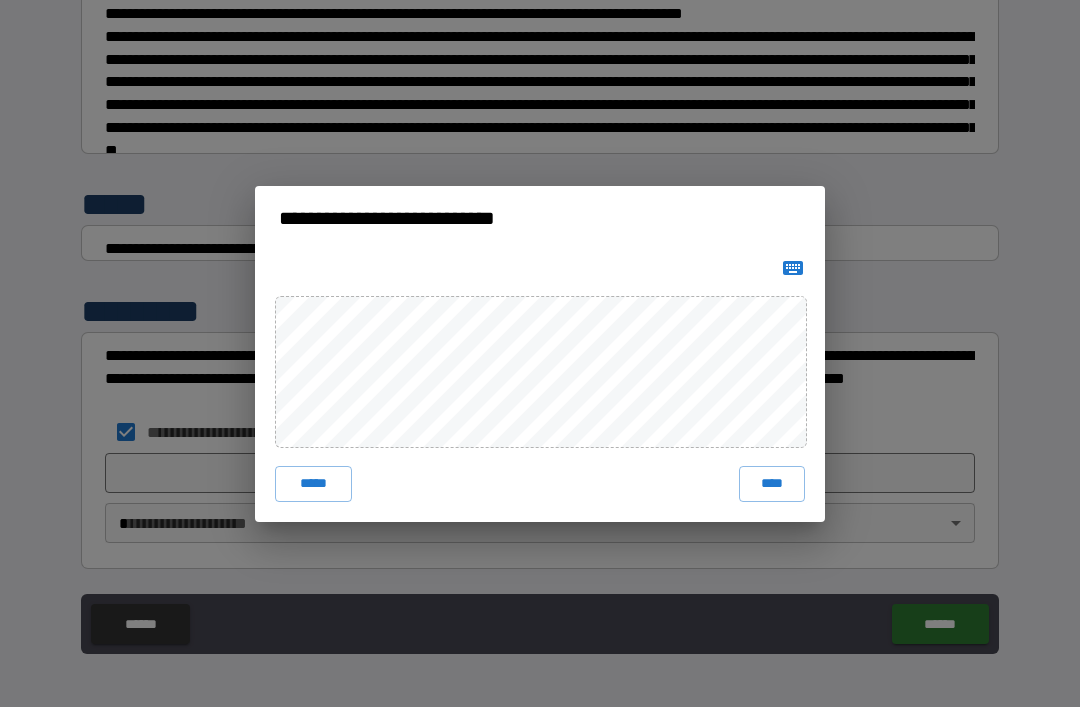 click on "****" at bounding box center (772, 484) 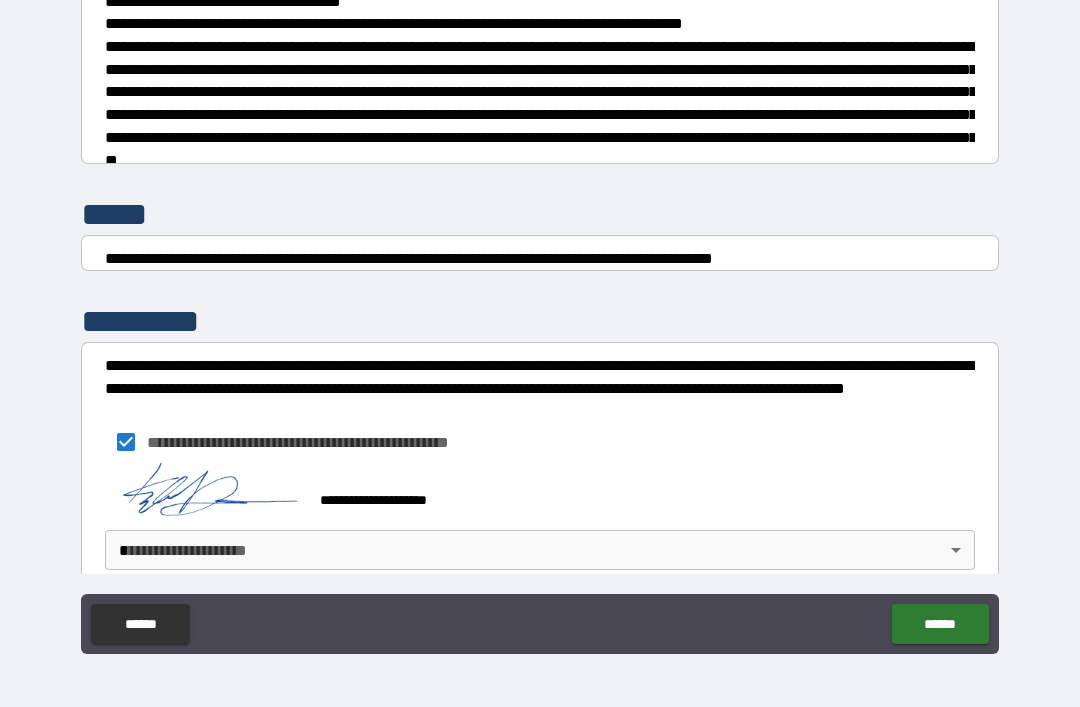 click on "**********" at bounding box center (540, 321) 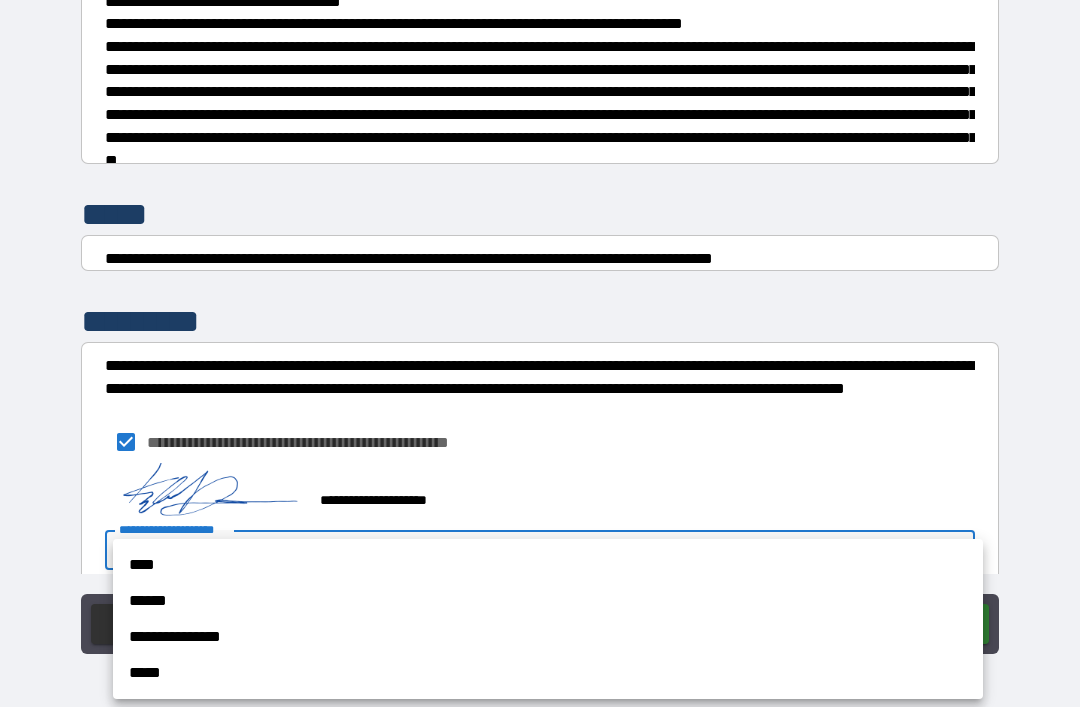 click on "****" at bounding box center (548, 565) 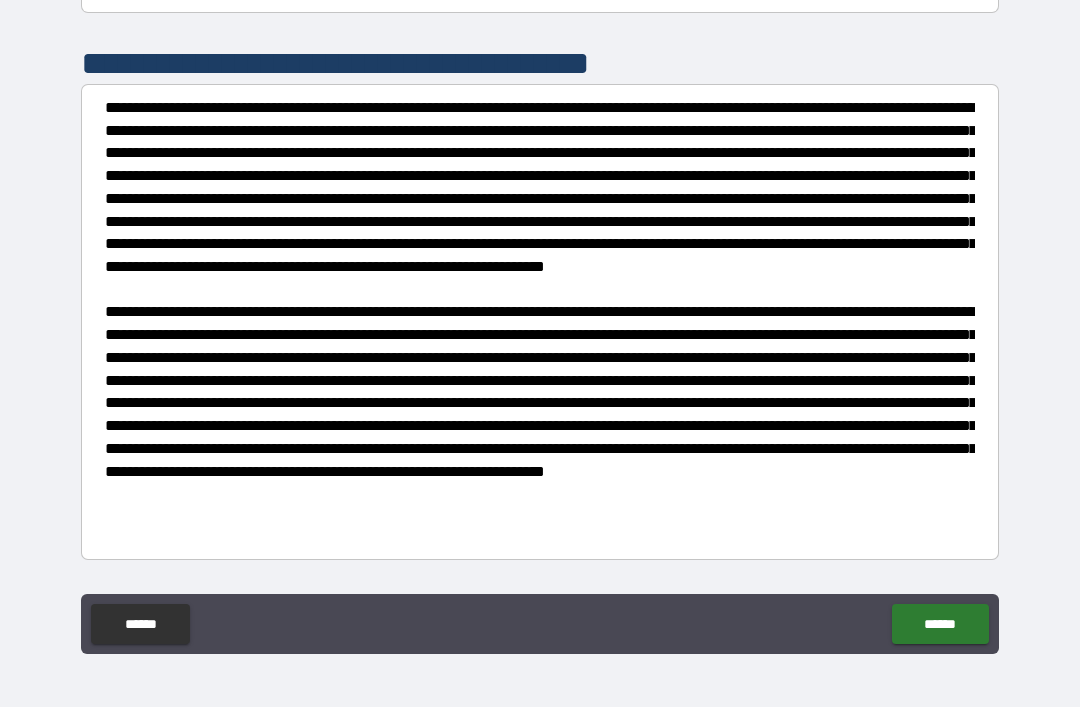 scroll, scrollTop: 5998, scrollLeft: 0, axis: vertical 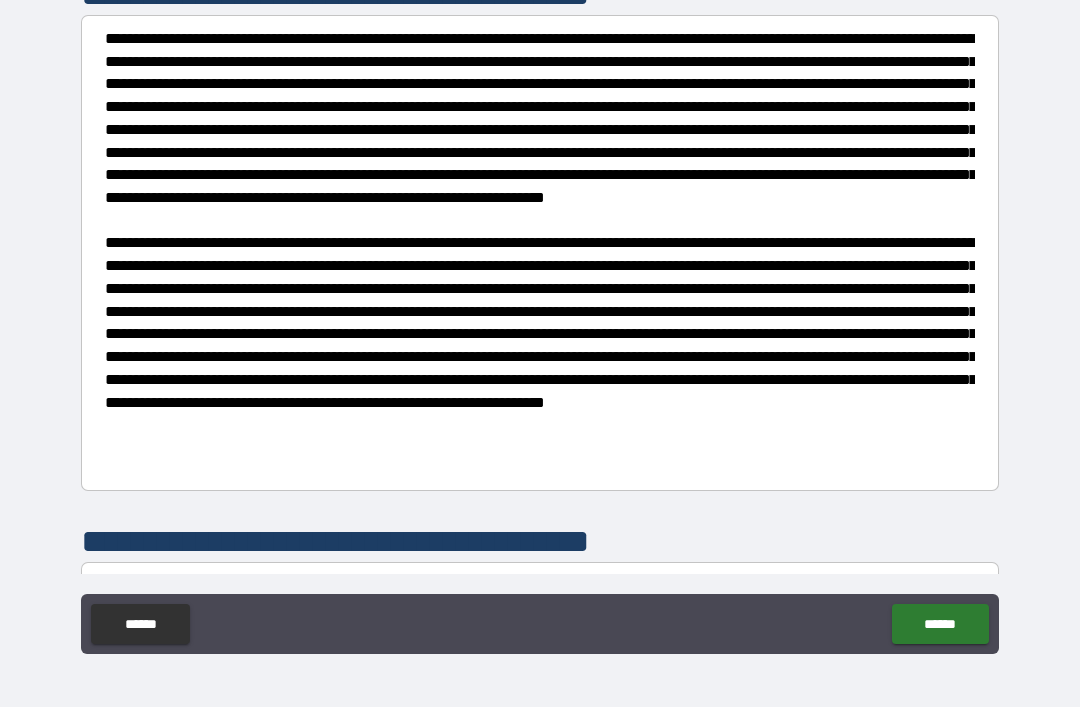 click on "******" at bounding box center (940, 624) 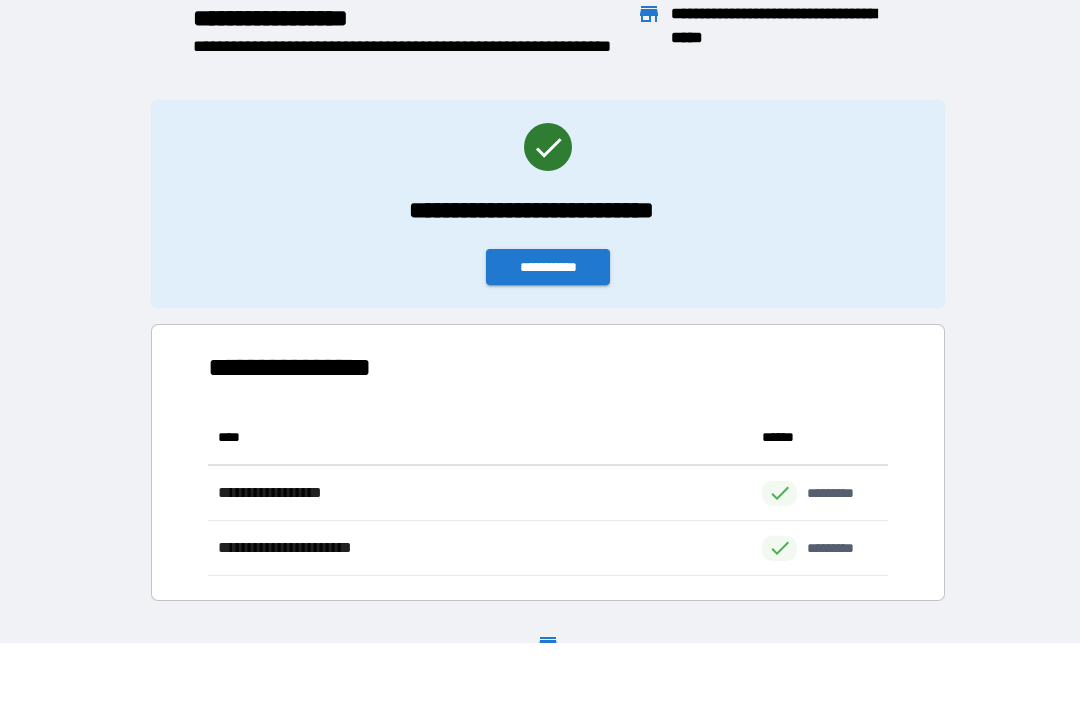 scroll, scrollTop: 166, scrollLeft: 680, axis: both 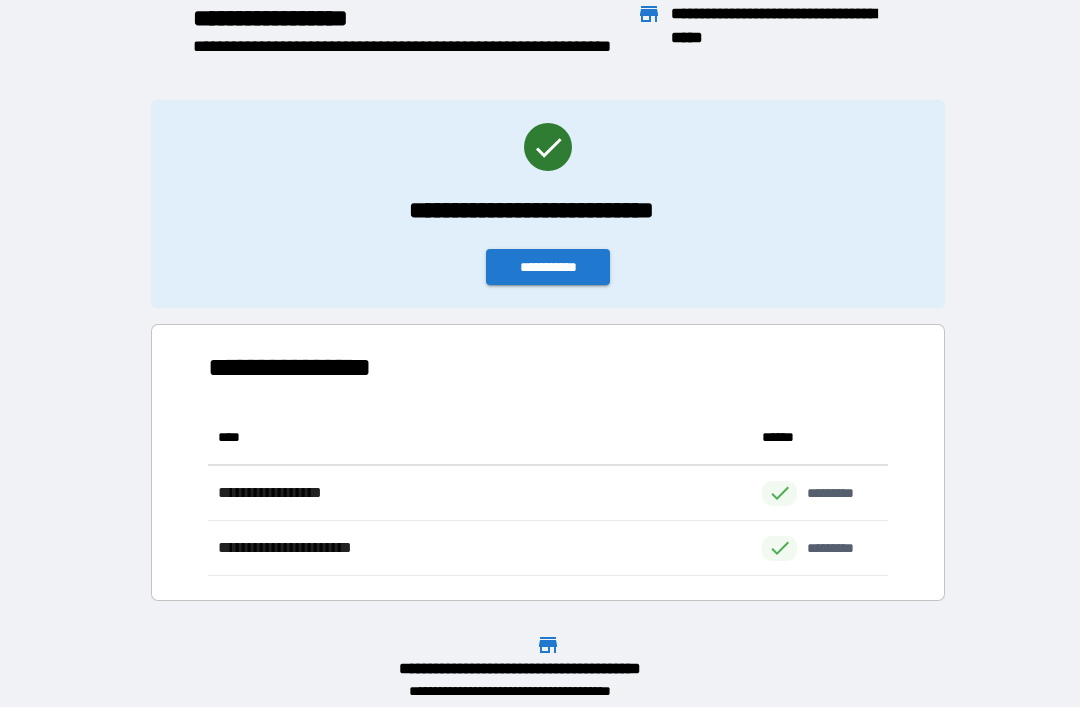 click on "**********" at bounding box center (548, 267) 